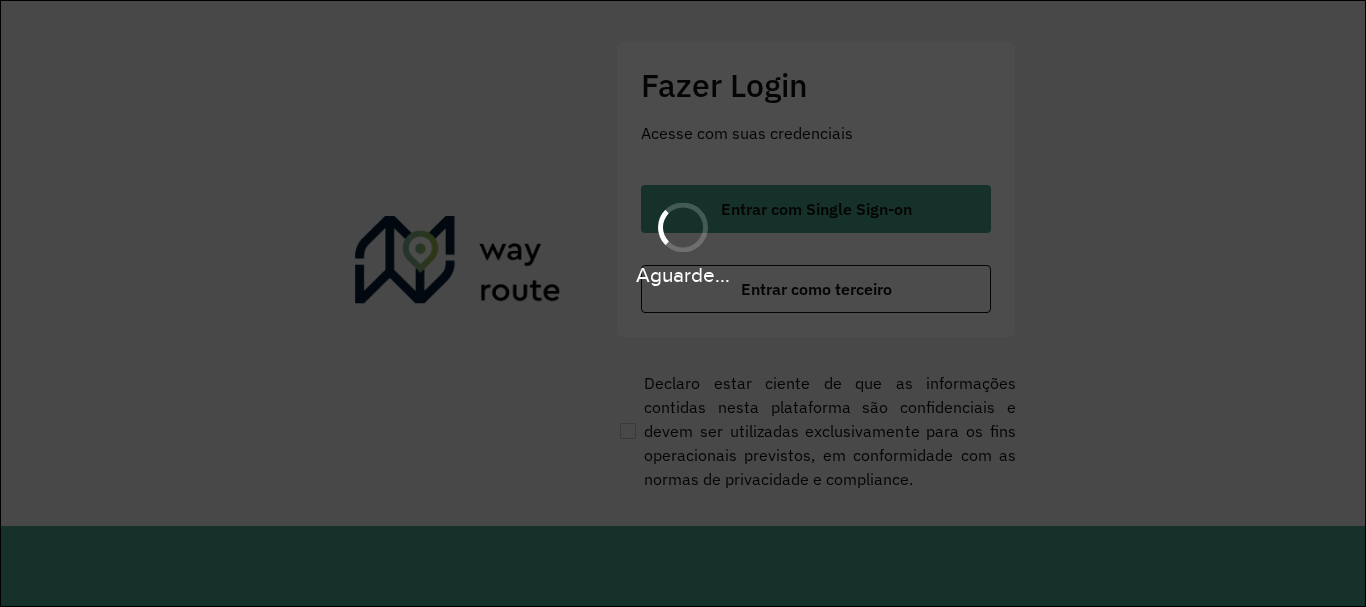 scroll, scrollTop: 0, scrollLeft: 0, axis: both 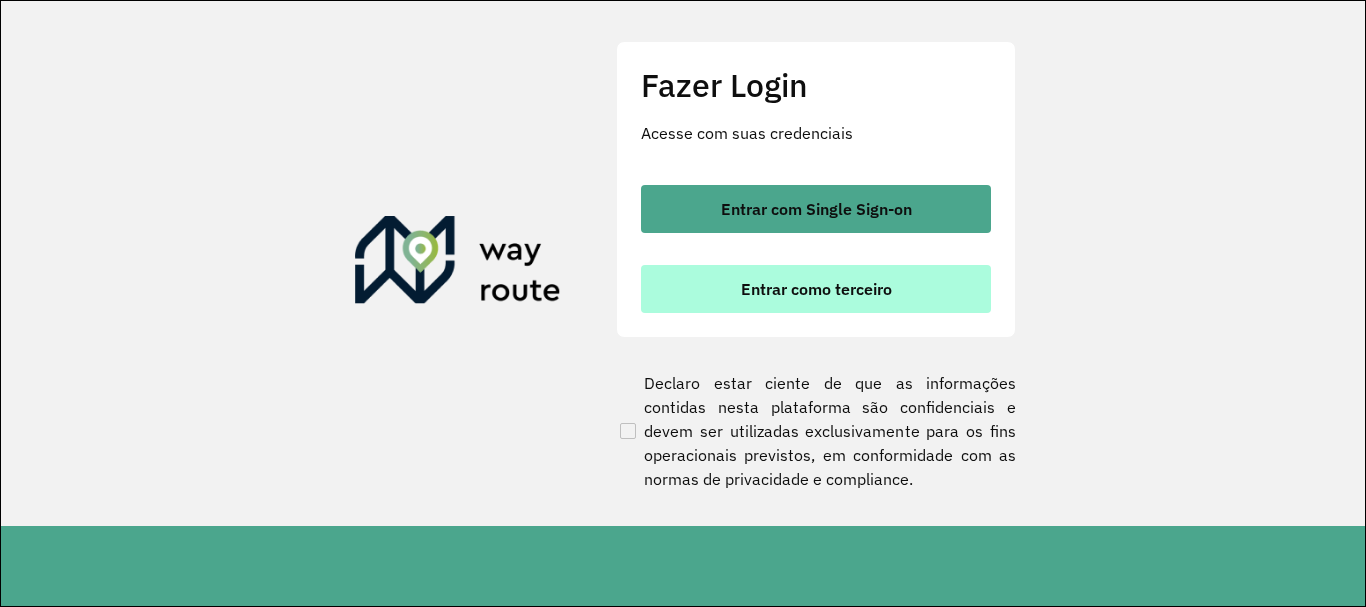 click on "Entrar como terceiro" at bounding box center (816, 289) 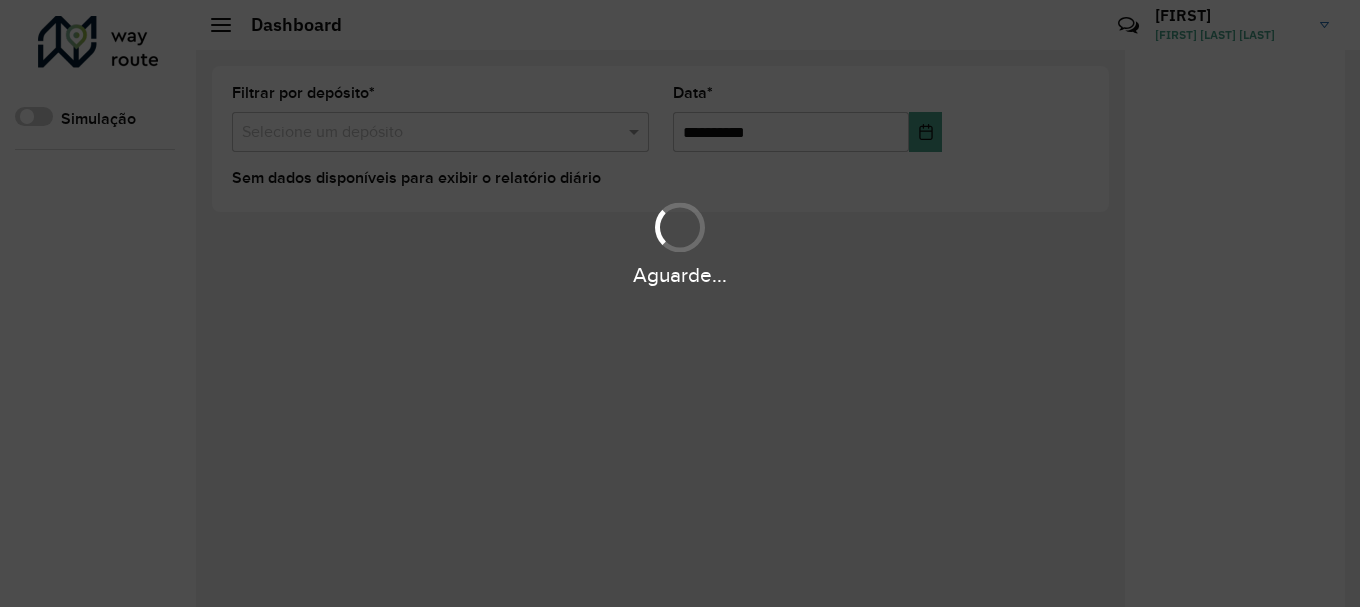 scroll, scrollTop: 0, scrollLeft: 0, axis: both 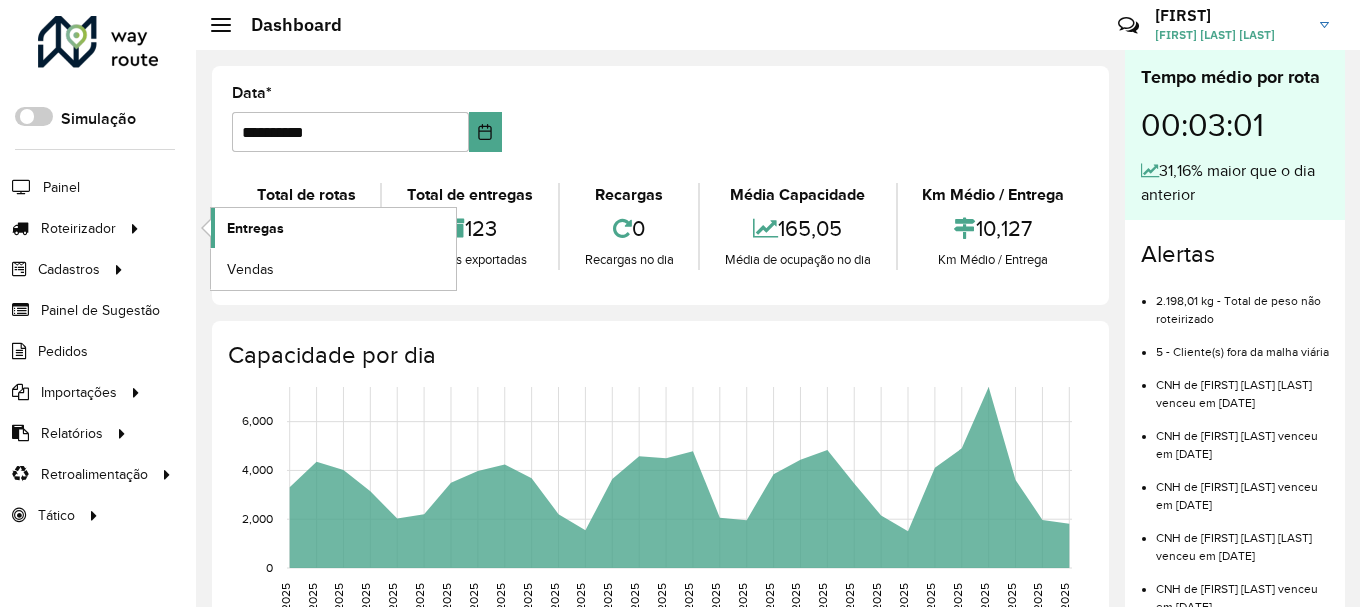 click on "Entregas" 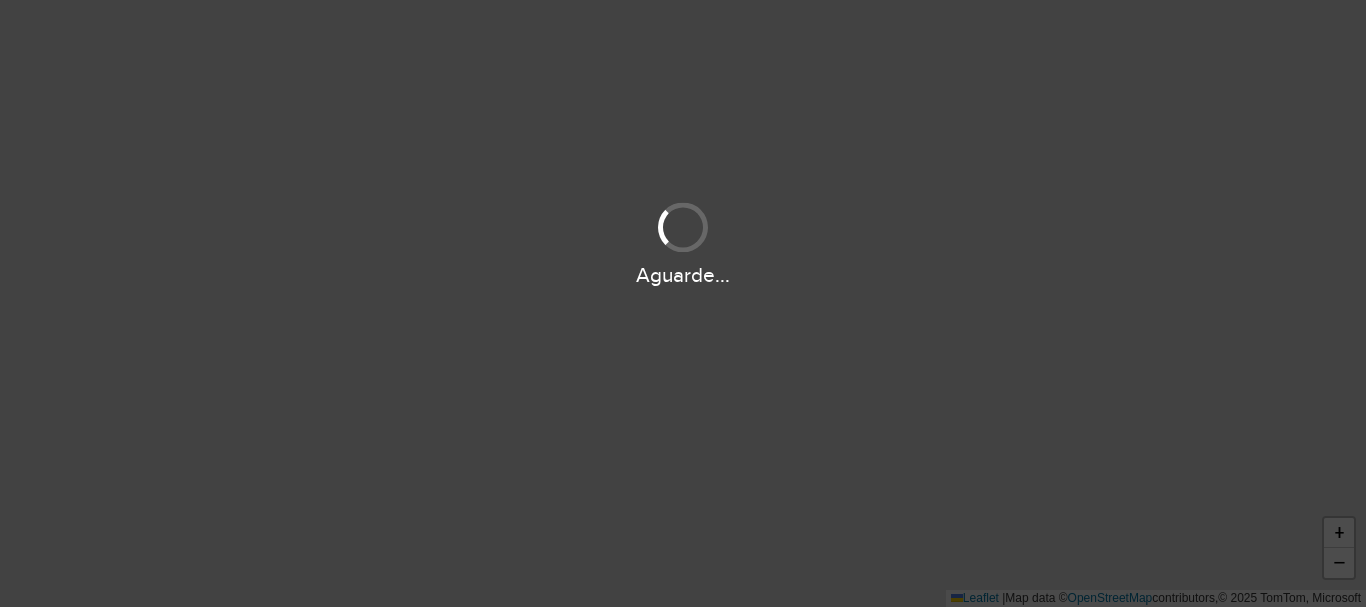 scroll, scrollTop: 0, scrollLeft: 0, axis: both 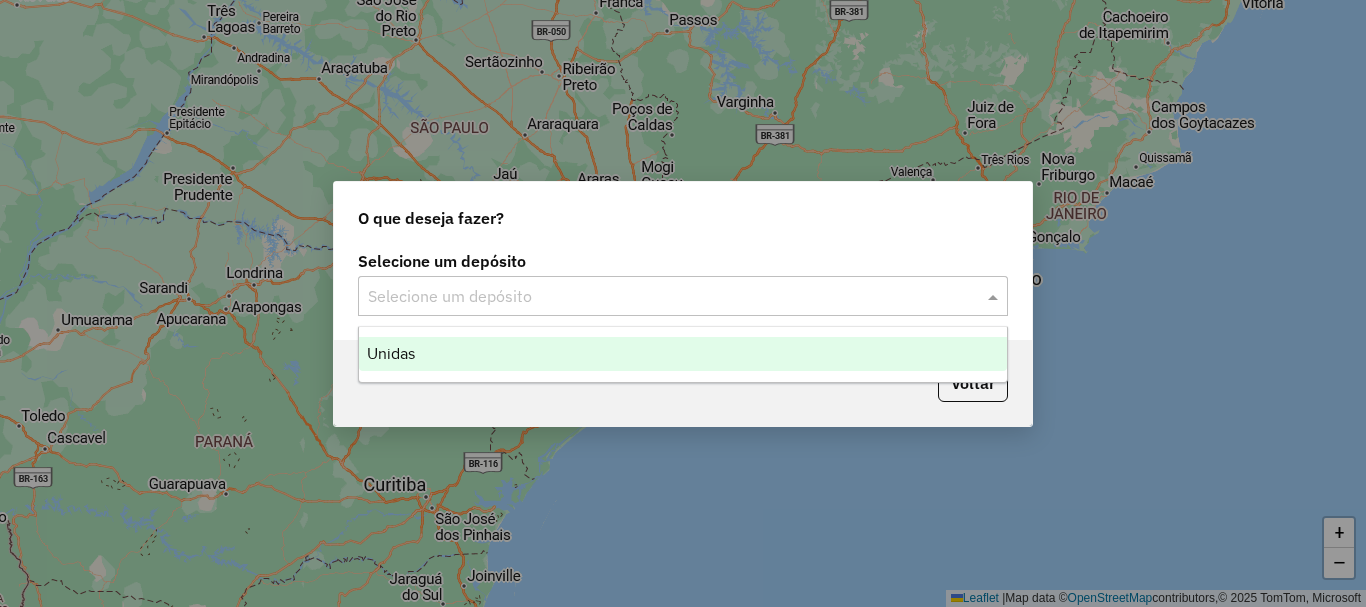 click 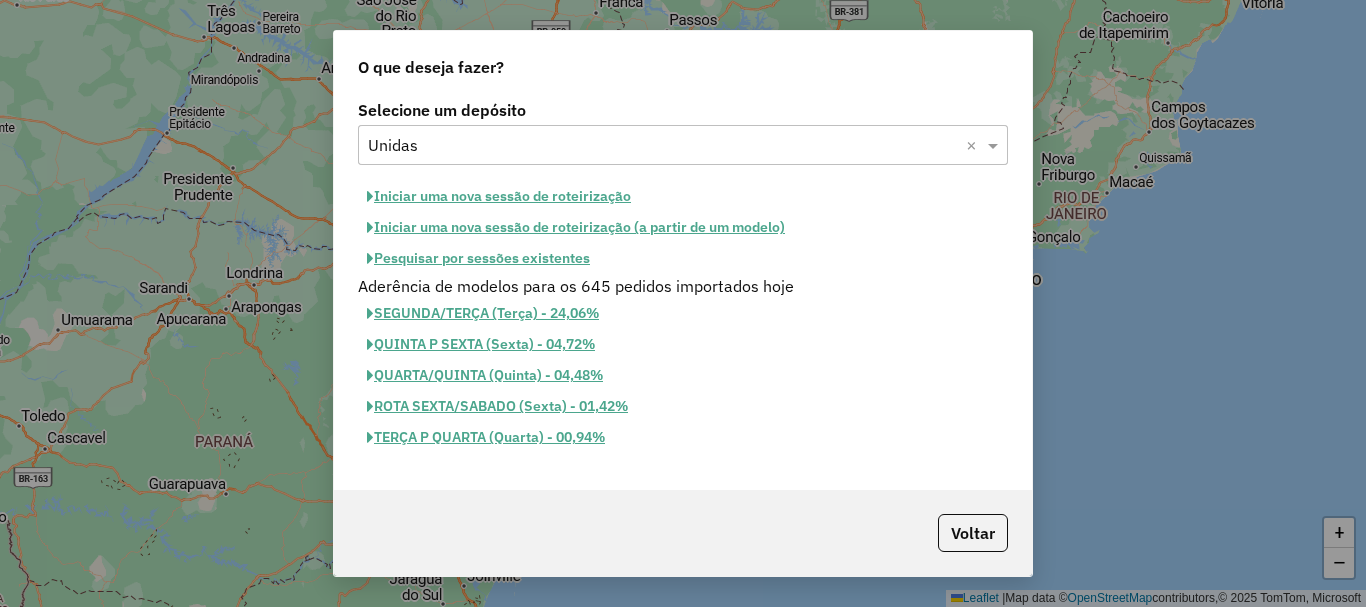 click on "Iniciar uma nova sessão de roteirização" 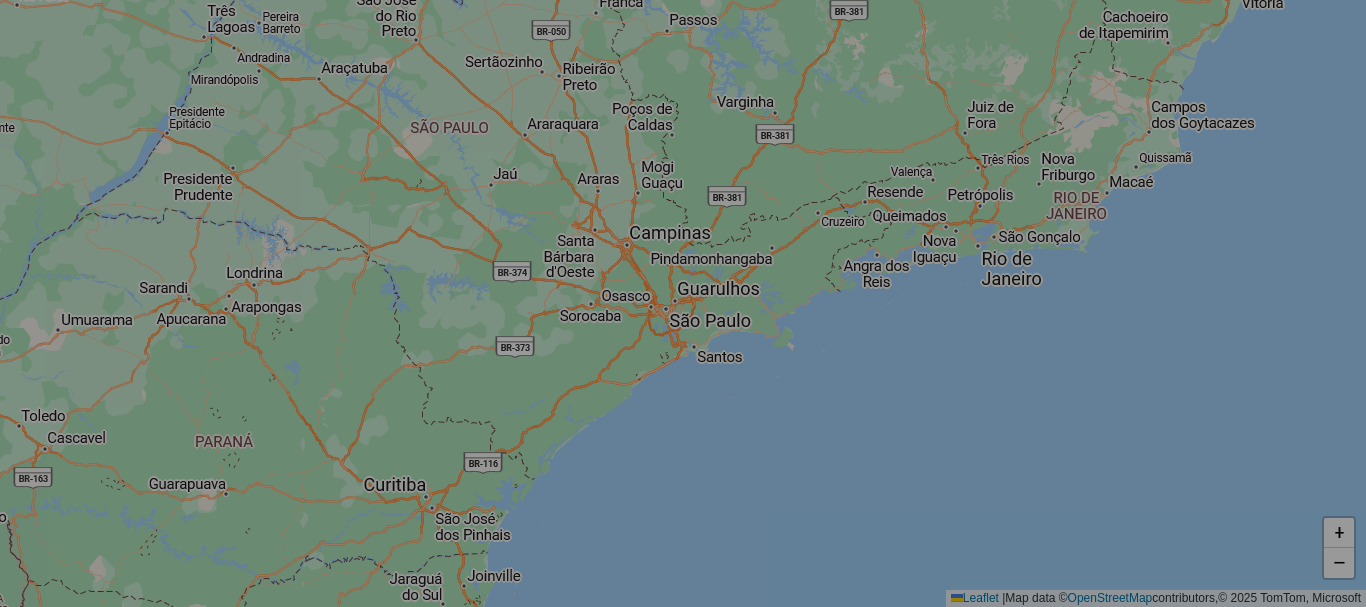 select on "*" 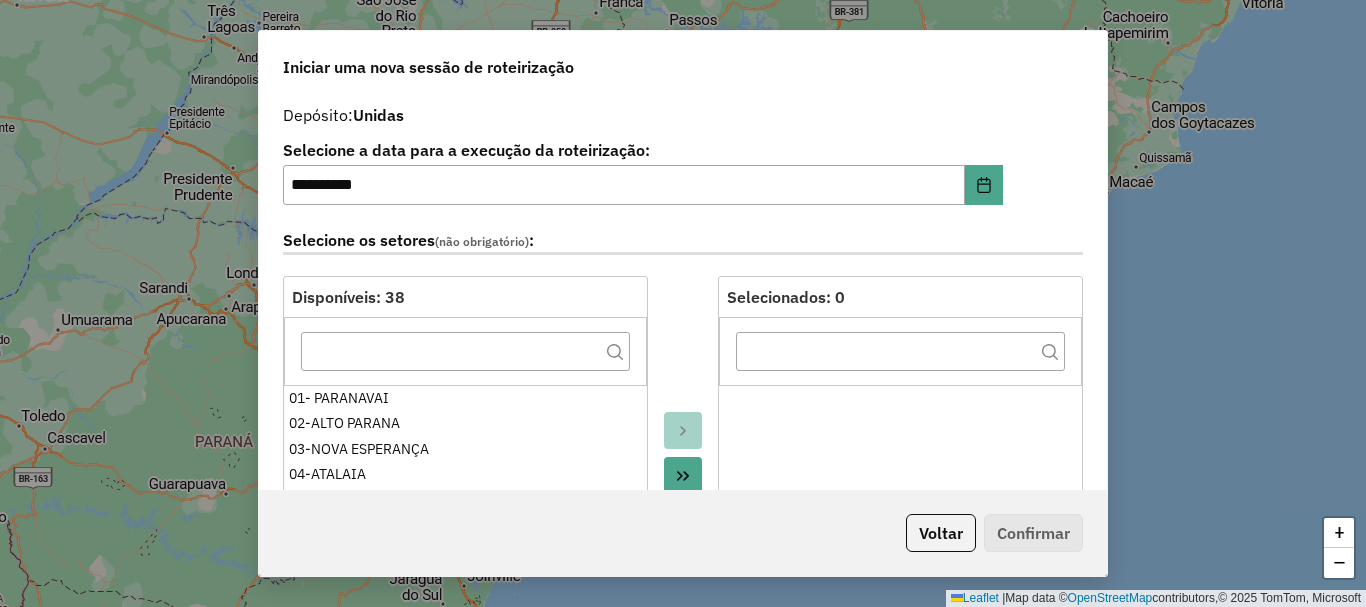click 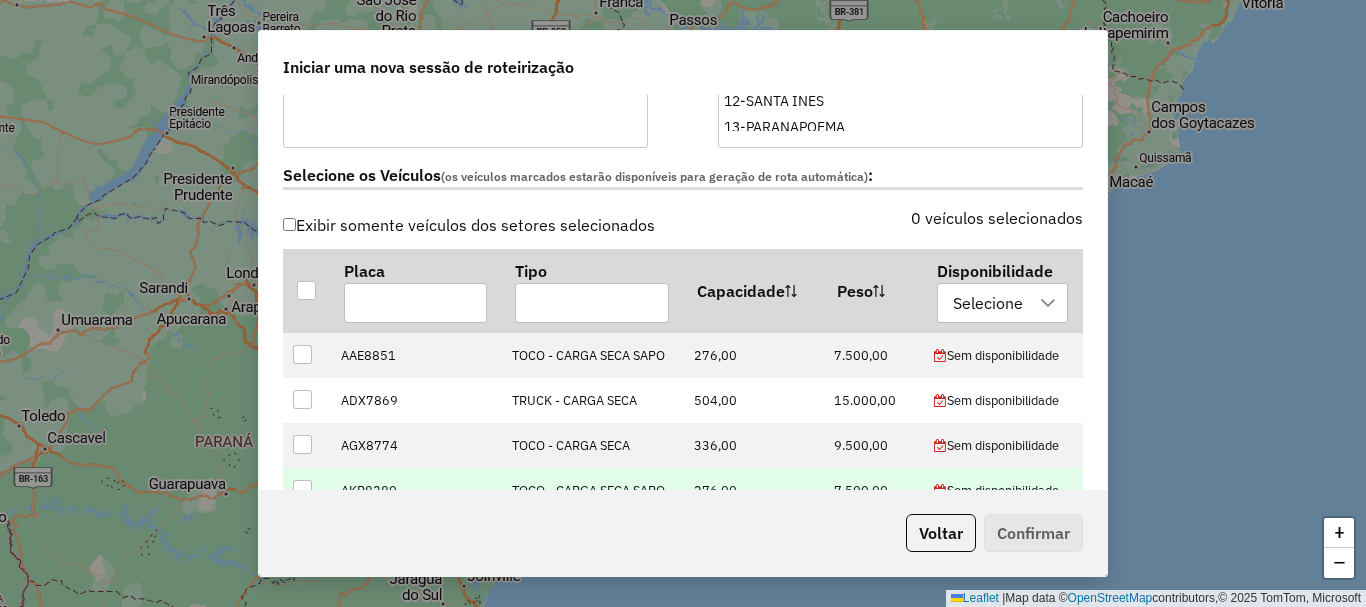 scroll, scrollTop: 700, scrollLeft: 0, axis: vertical 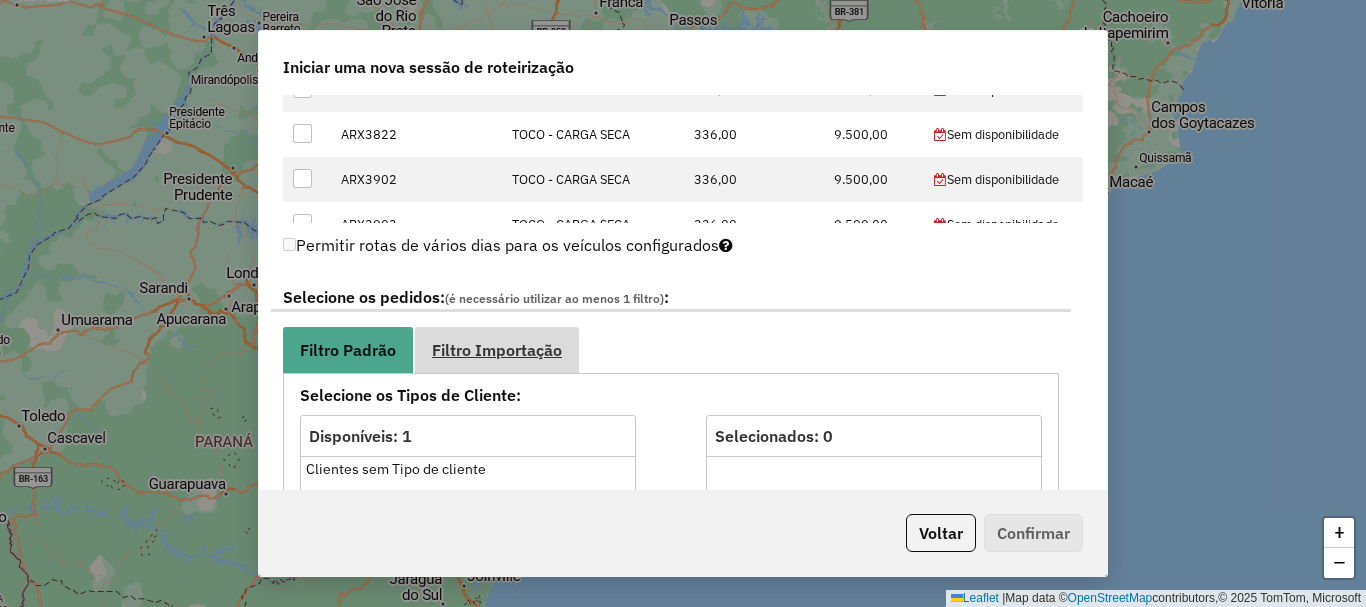 click on "Filtro Importação" at bounding box center [497, 350] 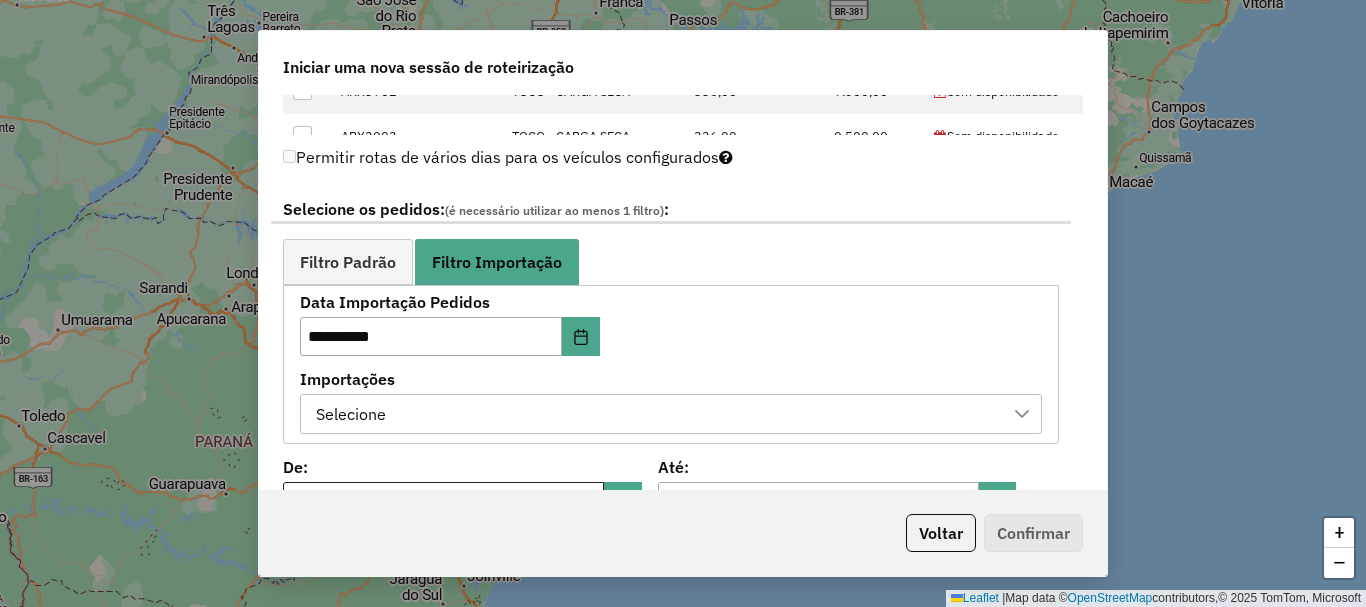 scroll, scrollTop: 1100, scrollLeft: 0, axis: vertical 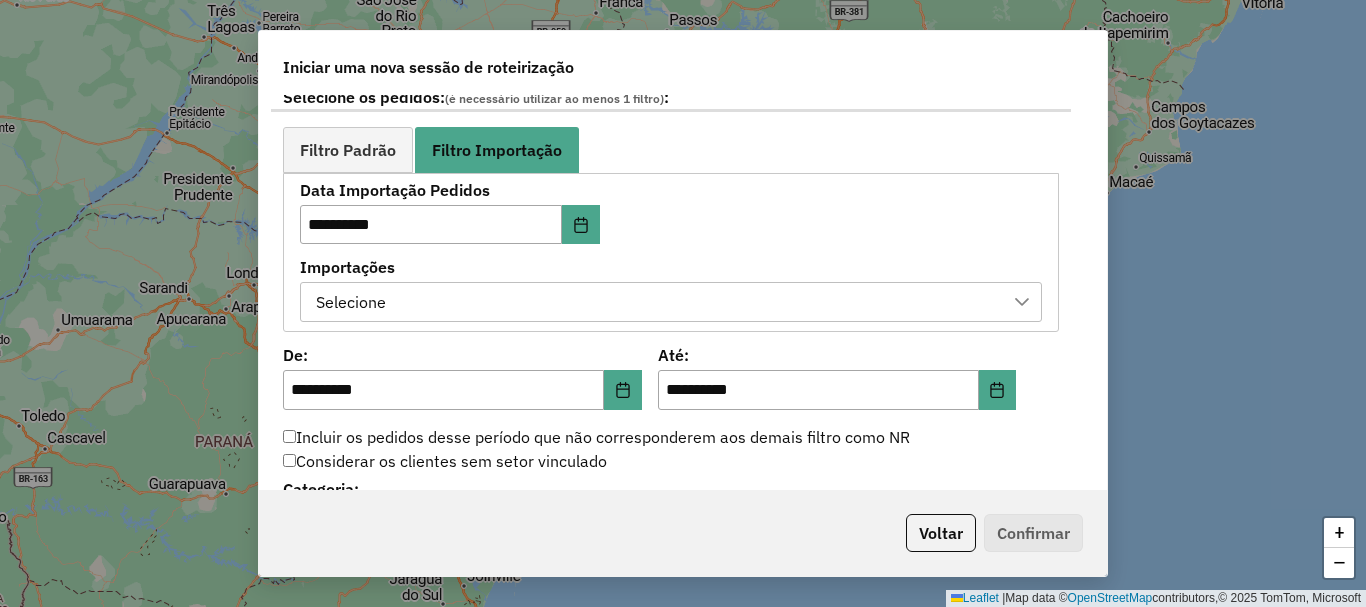click on "Selecione" at bounding box center (656, 302) 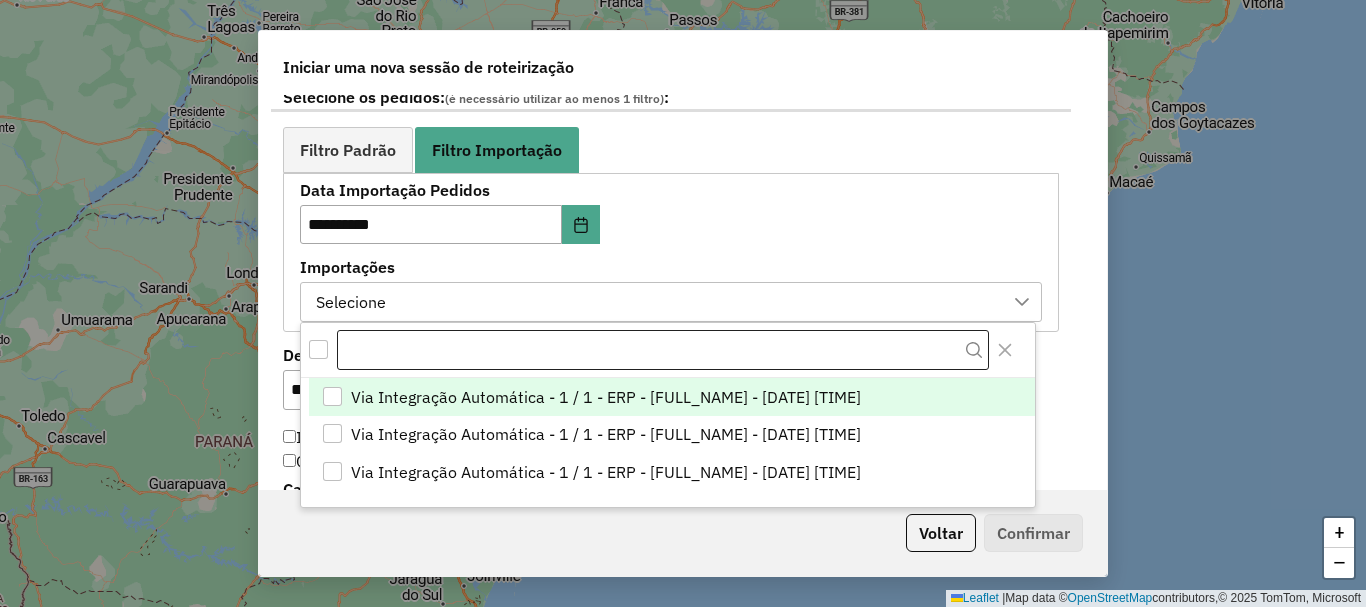scroll, scrollTop: 15, scrollLeft: 91, axis: both 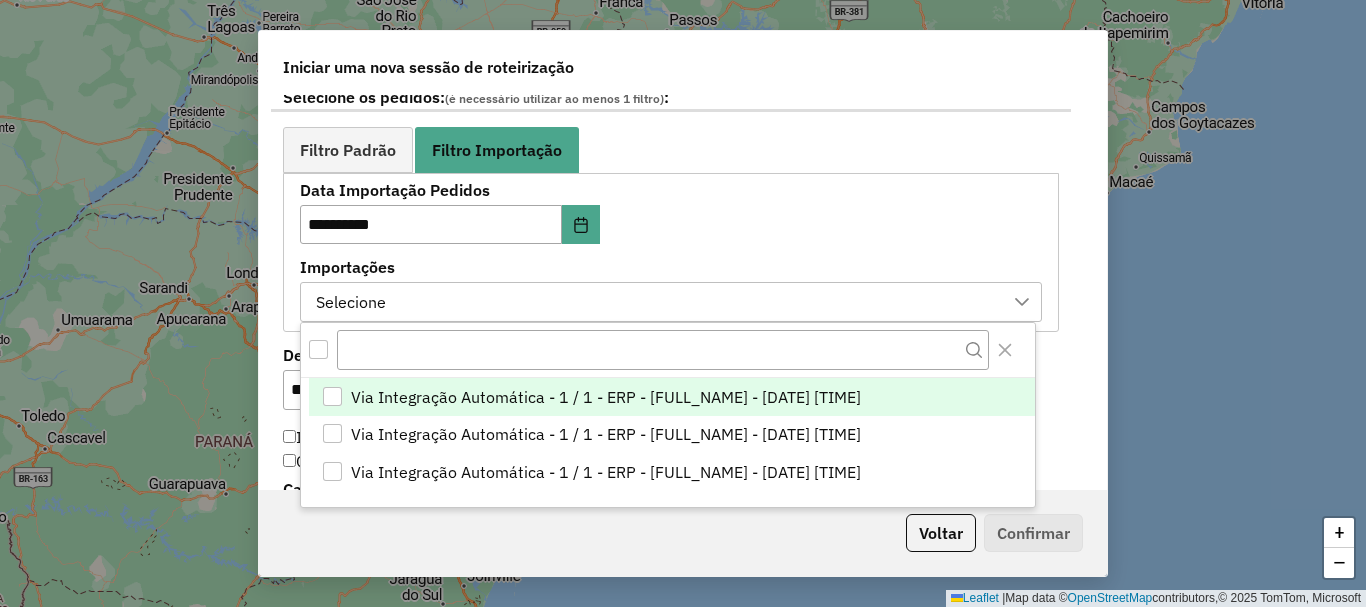 click on "Via Integração Automática - 1 / 1 - ERP - [FULL_NAME] - [DATE] [TIME]" at bounding box center [606, 397] 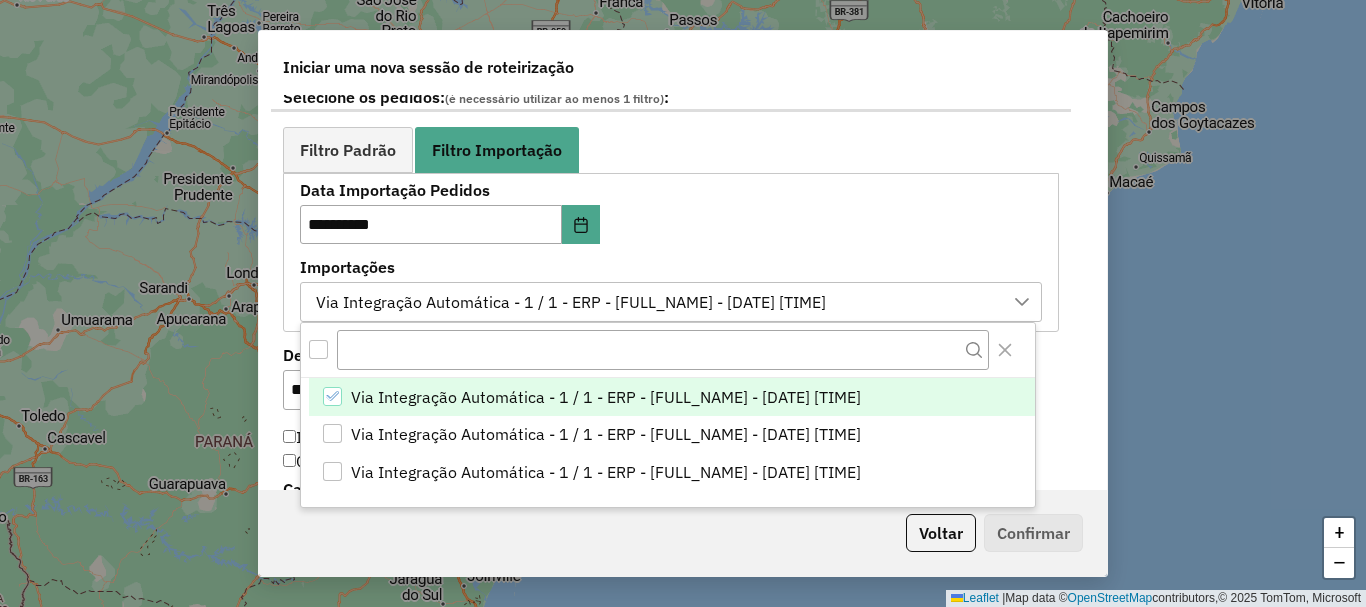 click on "**********" 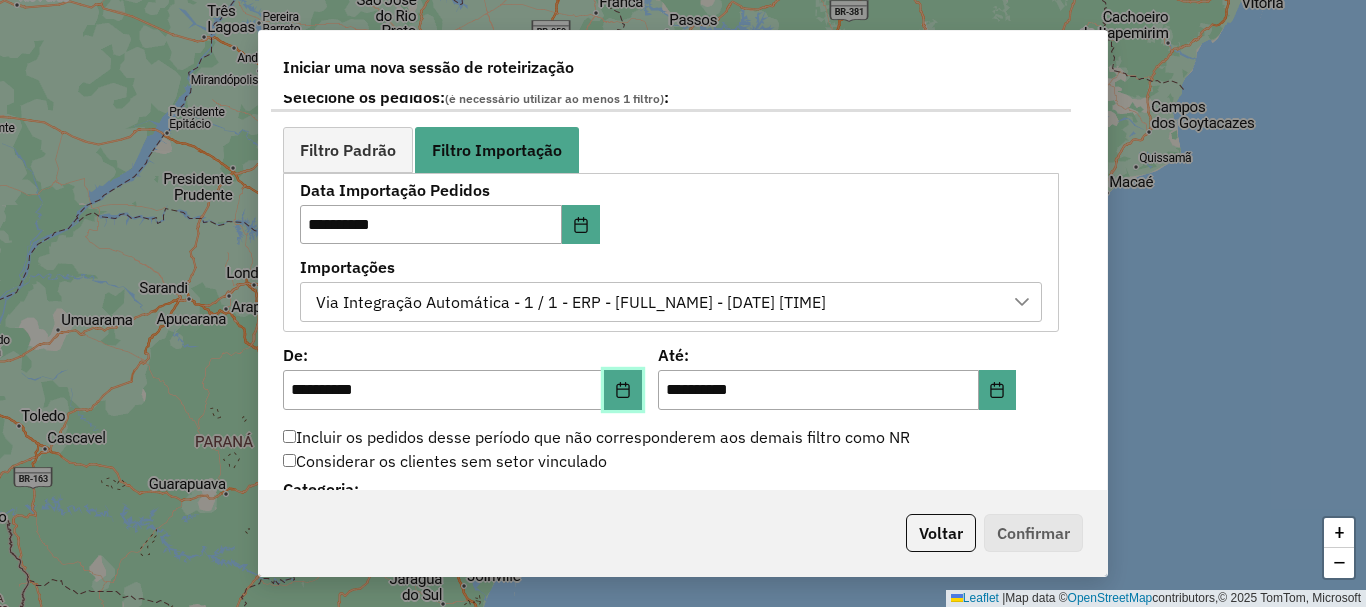 click 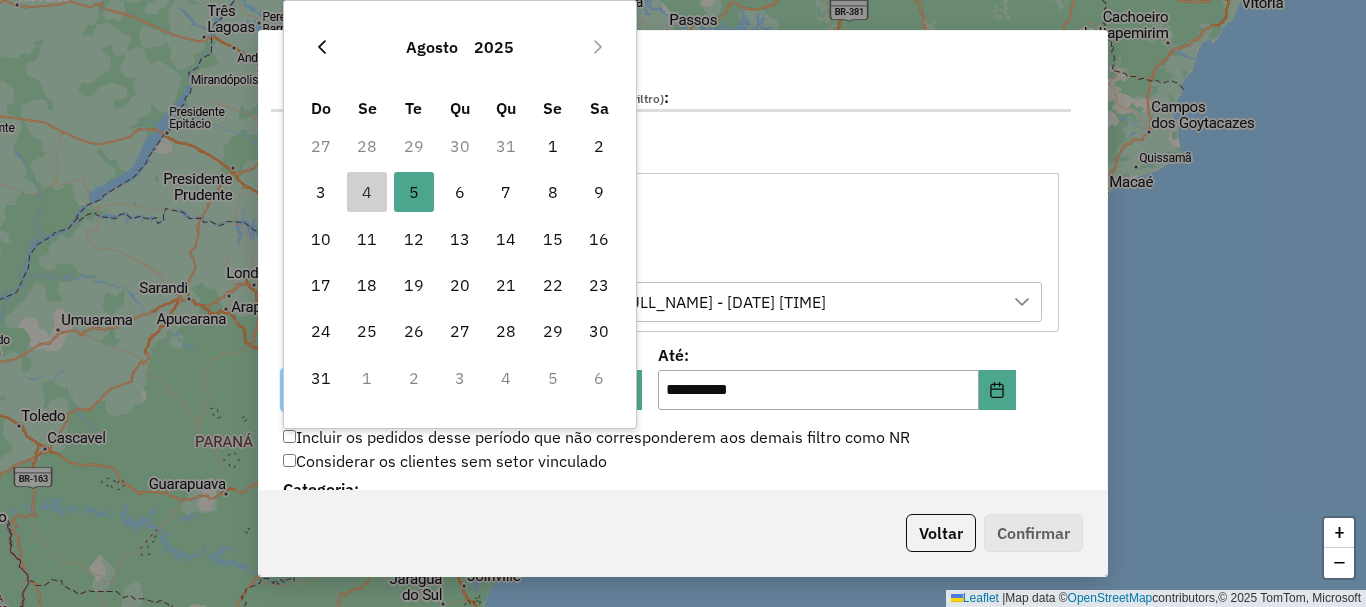 click 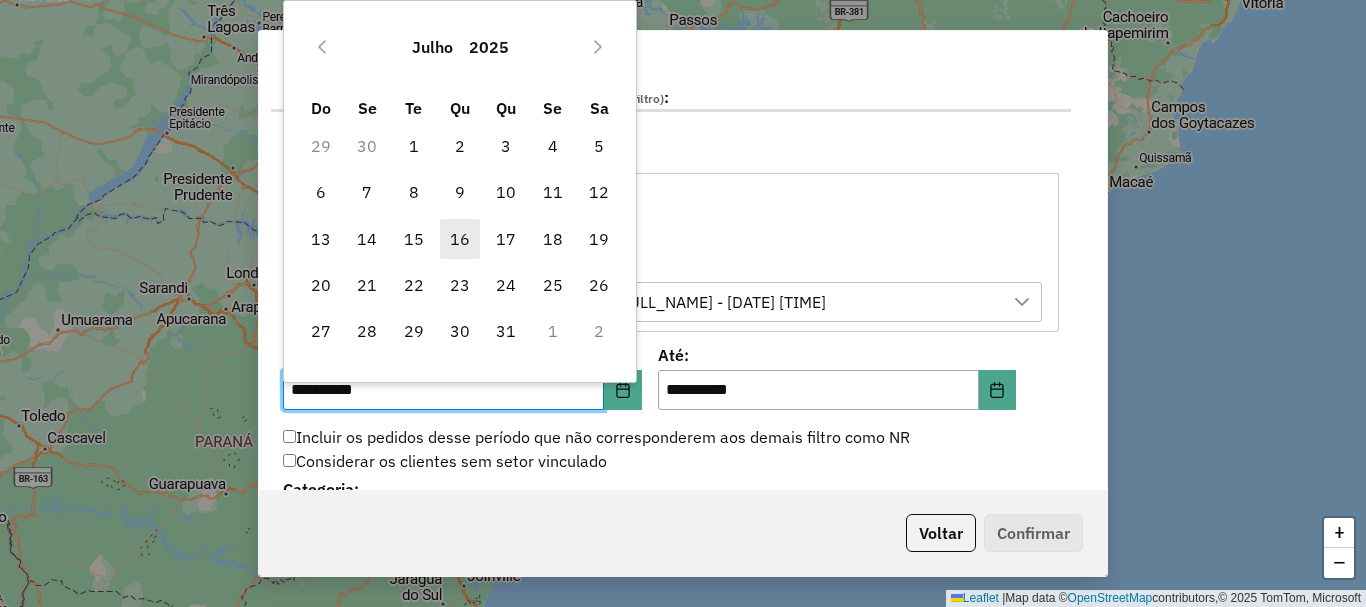 click on "16" at bounding box center [460, 239] 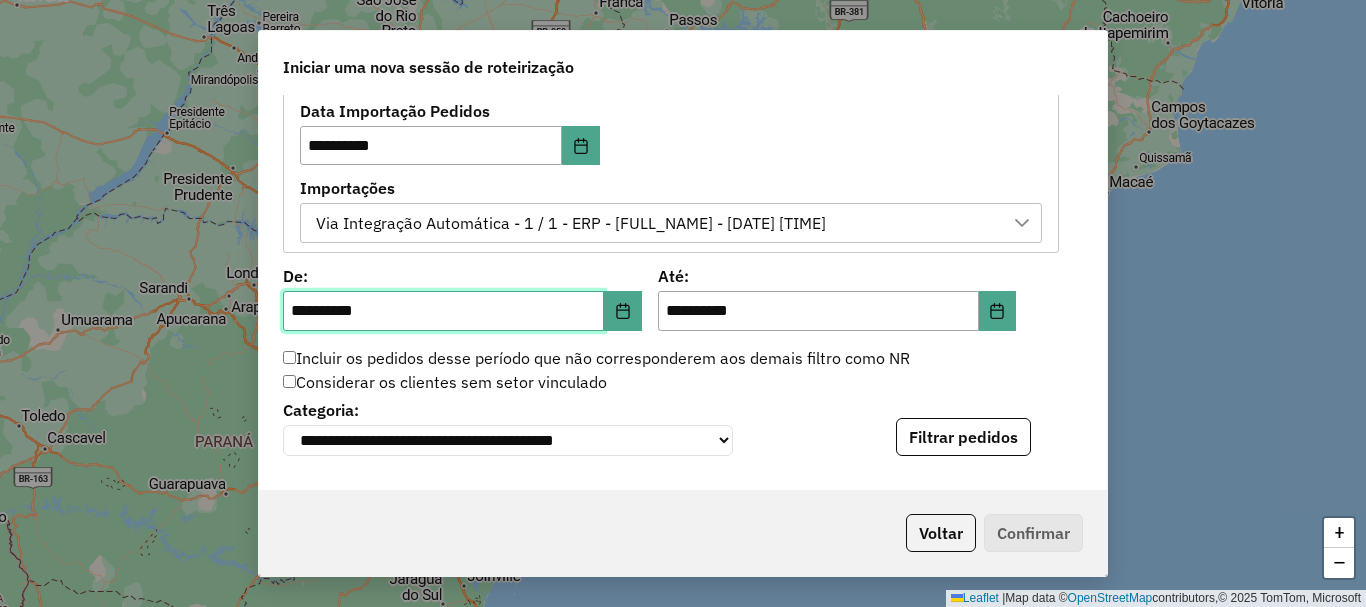 scroll, scrollTop: 1300, scrollLeft: 0, axis: vertical 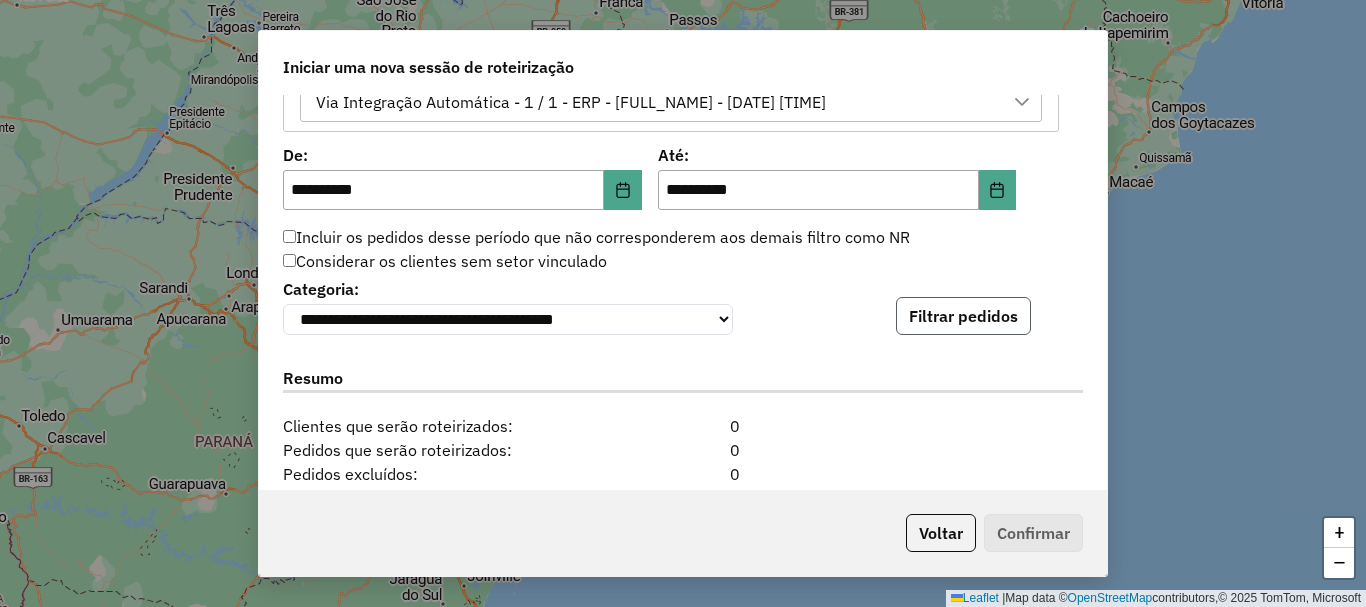 click on "Filtrar pedidos" 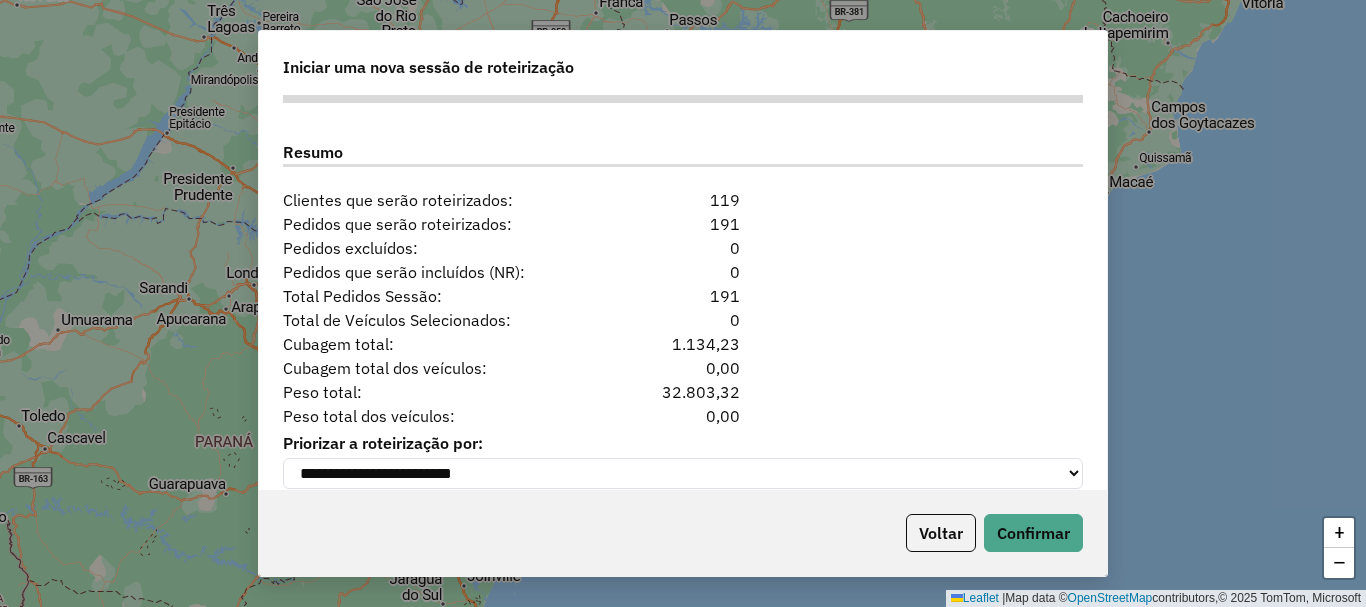 scroll, scrollTop: 1972, scrollLeft: 0, axis: vertical 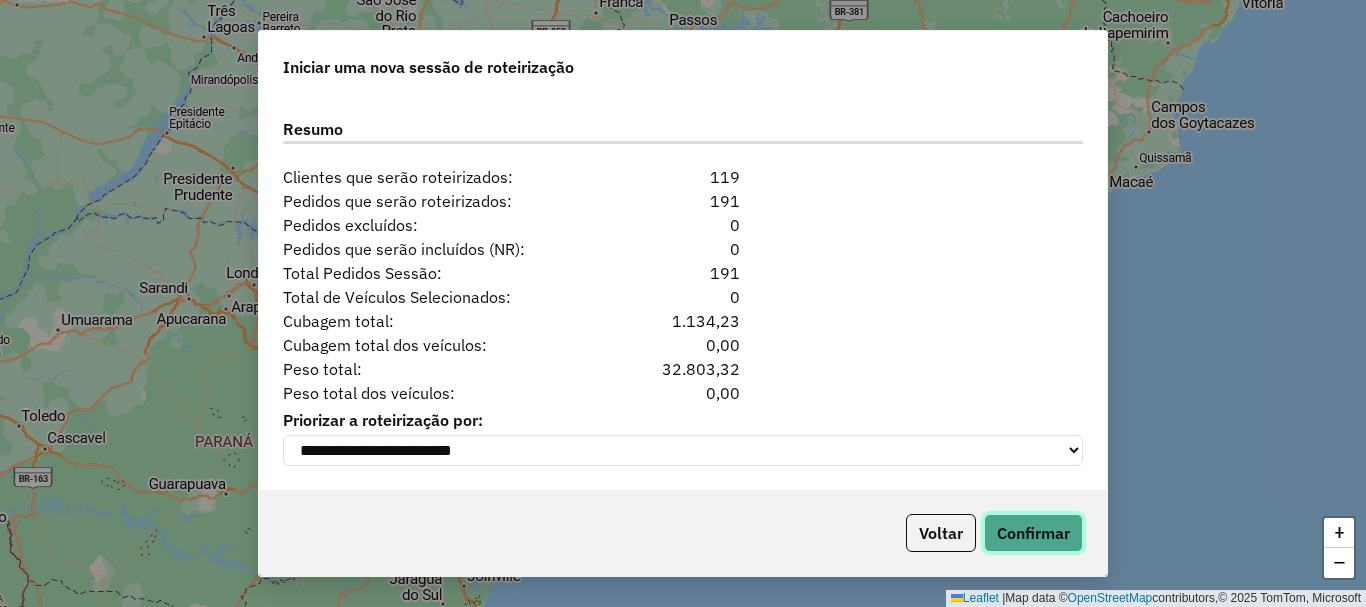 click on "Confirmar" 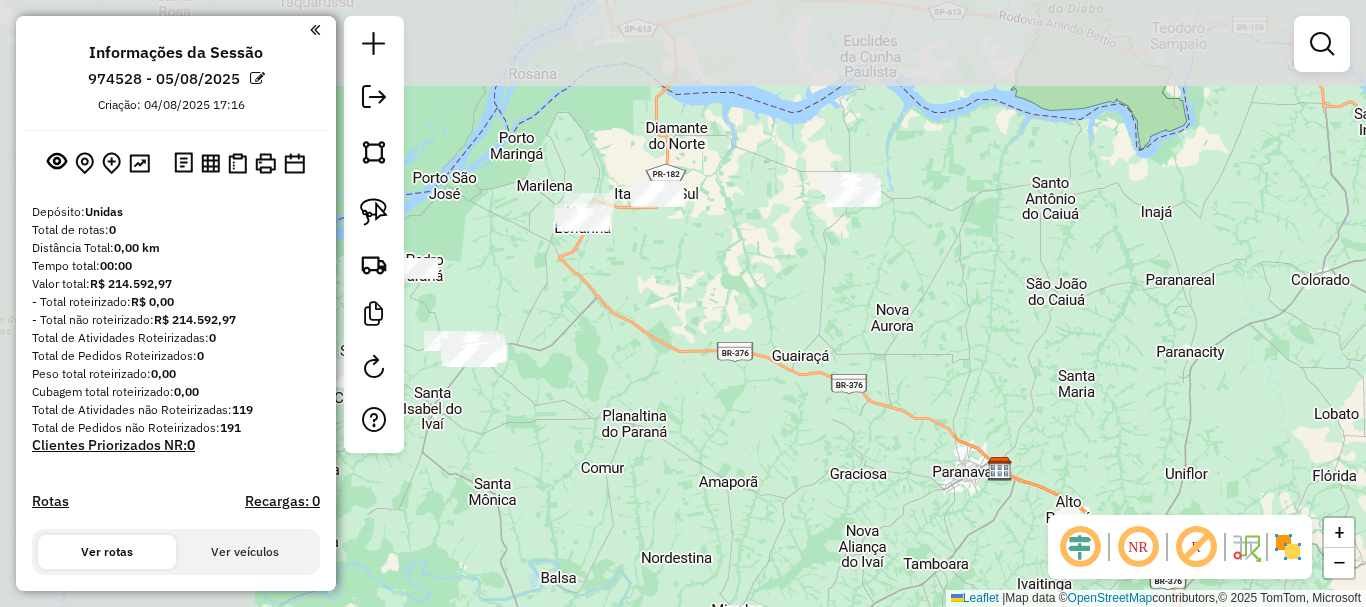drag, startPoint x: 515, startPoint y: 191, endPoint x: 864, endPoint y: 371, distance: 392.68436 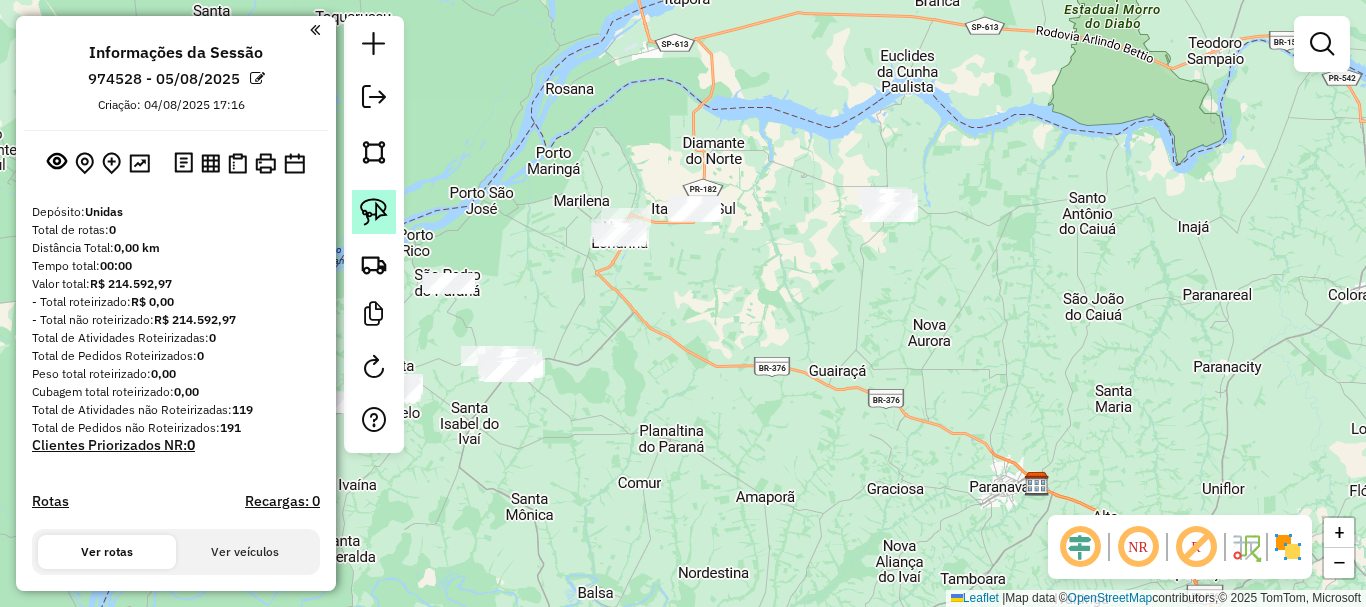 click 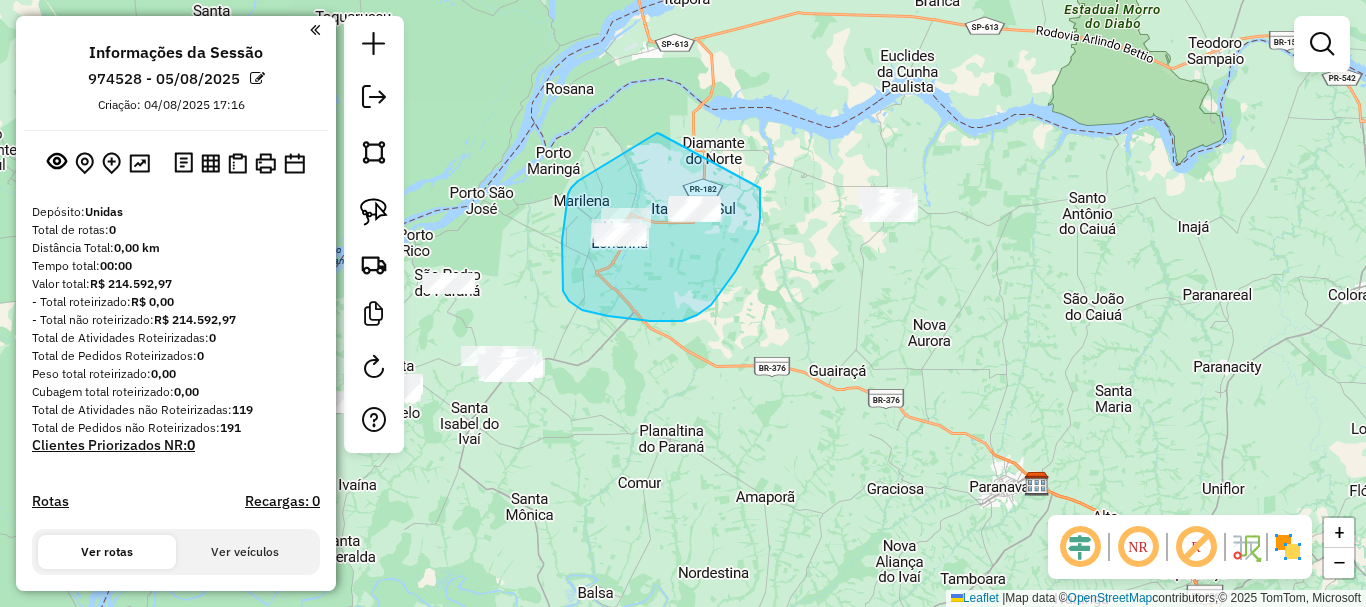 drag, startPoint x: 660, startPoint y: 134, endPoint x: 760, endPoint y: 188, distance: 113.64858 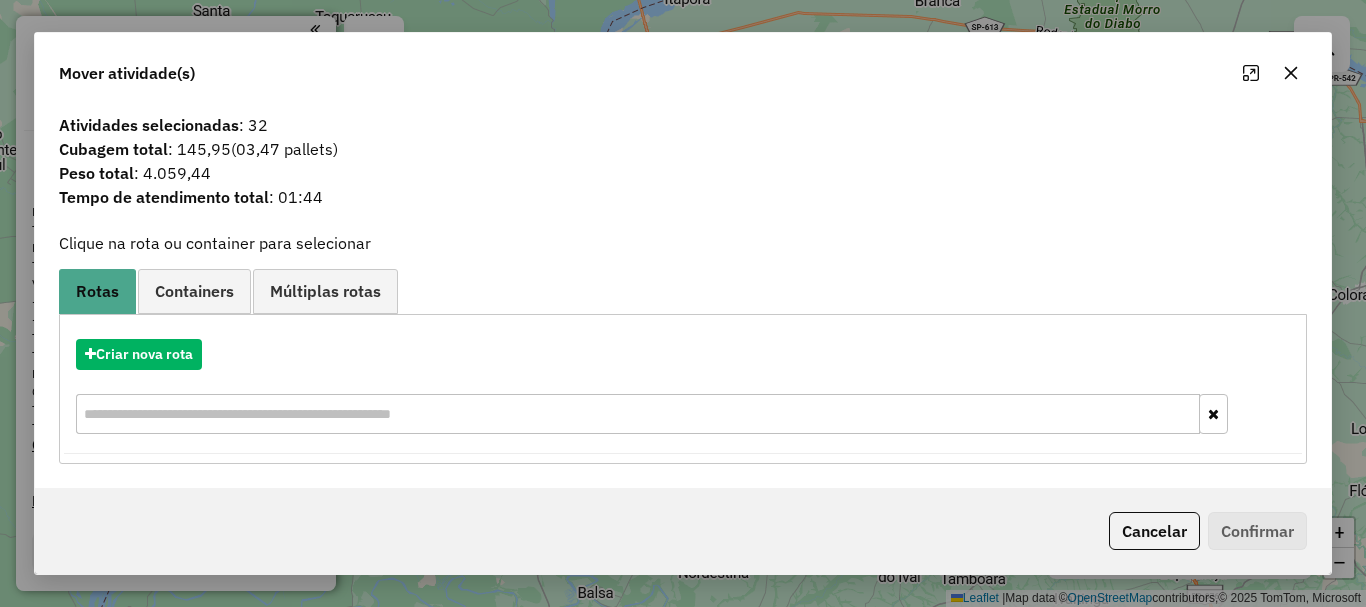 click 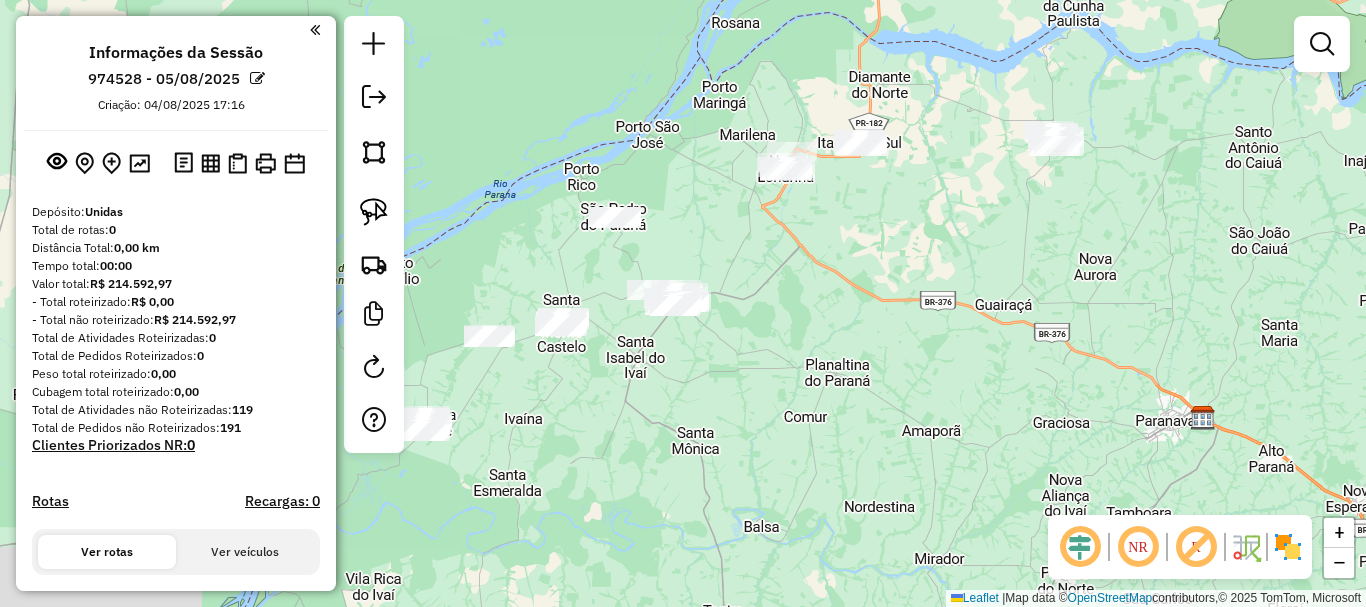 drag, startPoint x: 674, startPoint y: 399, endPoint x: 859, endPoint y: 322, distance: 200.38463 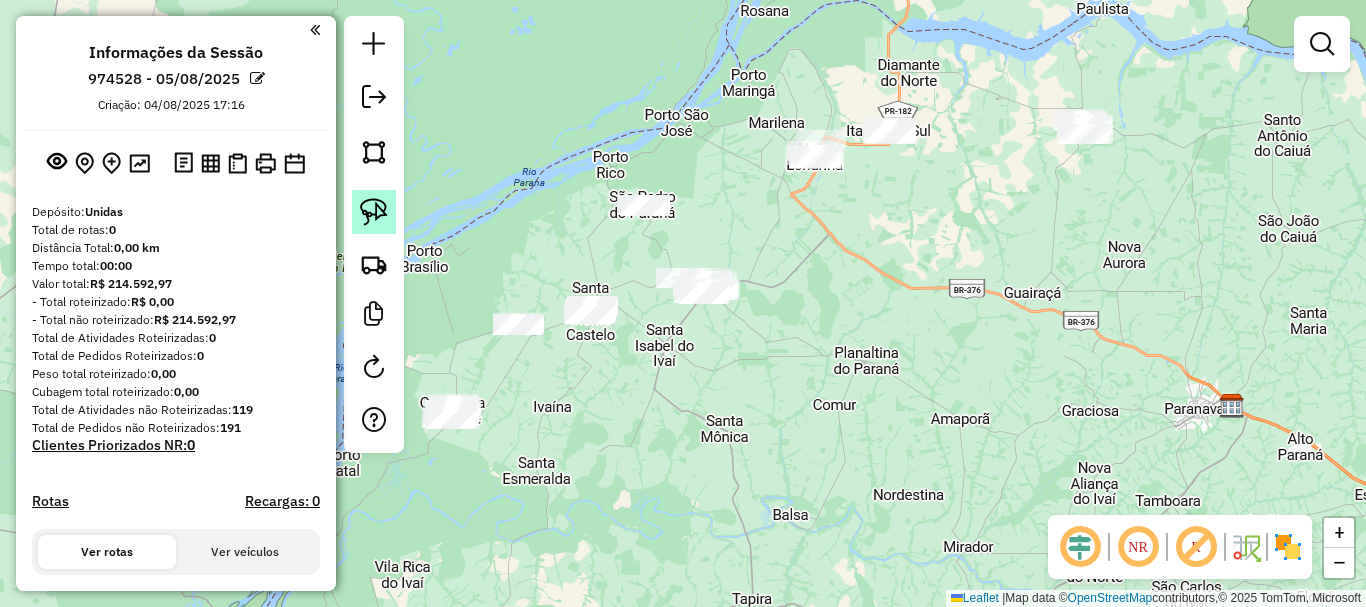 click 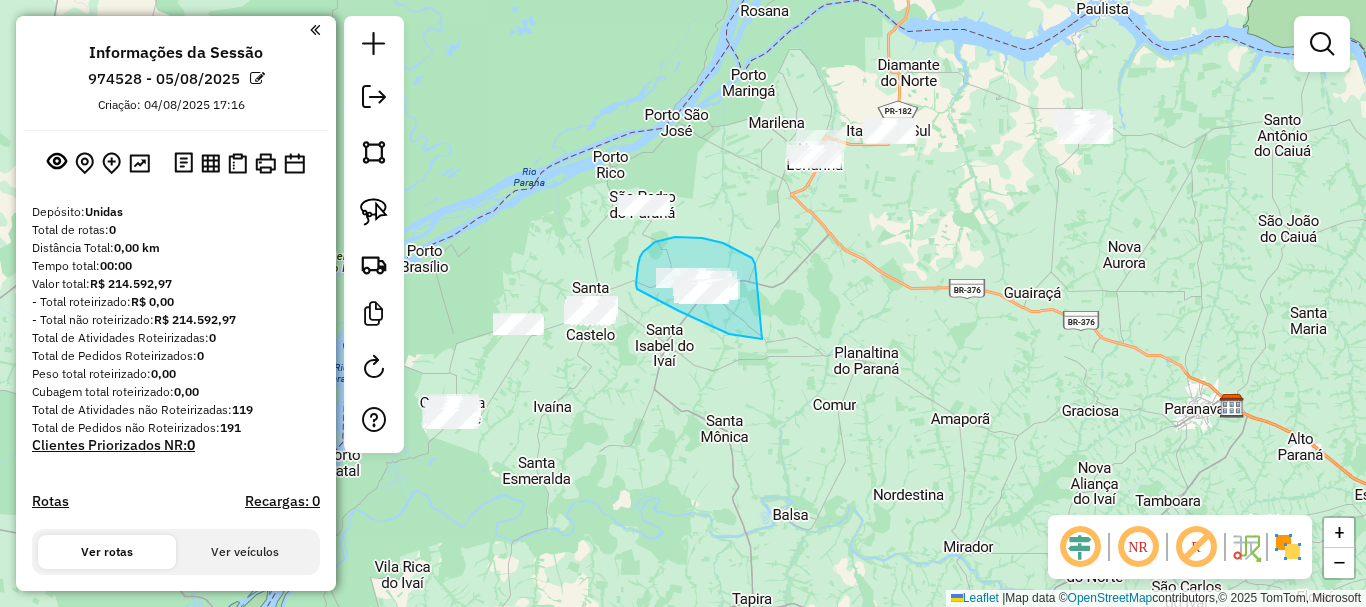 drag, startPoint x: 755, startPoint y: 264, endPoint x: 789, endPoint y: 328, distance: 72.47068 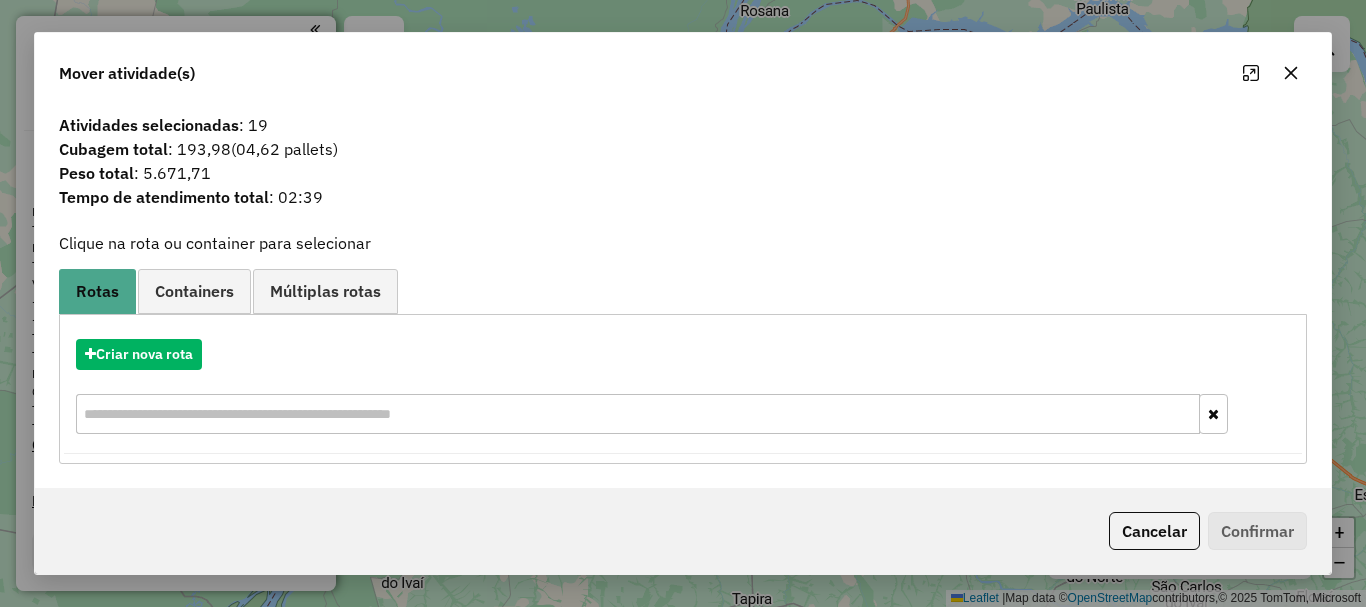 click 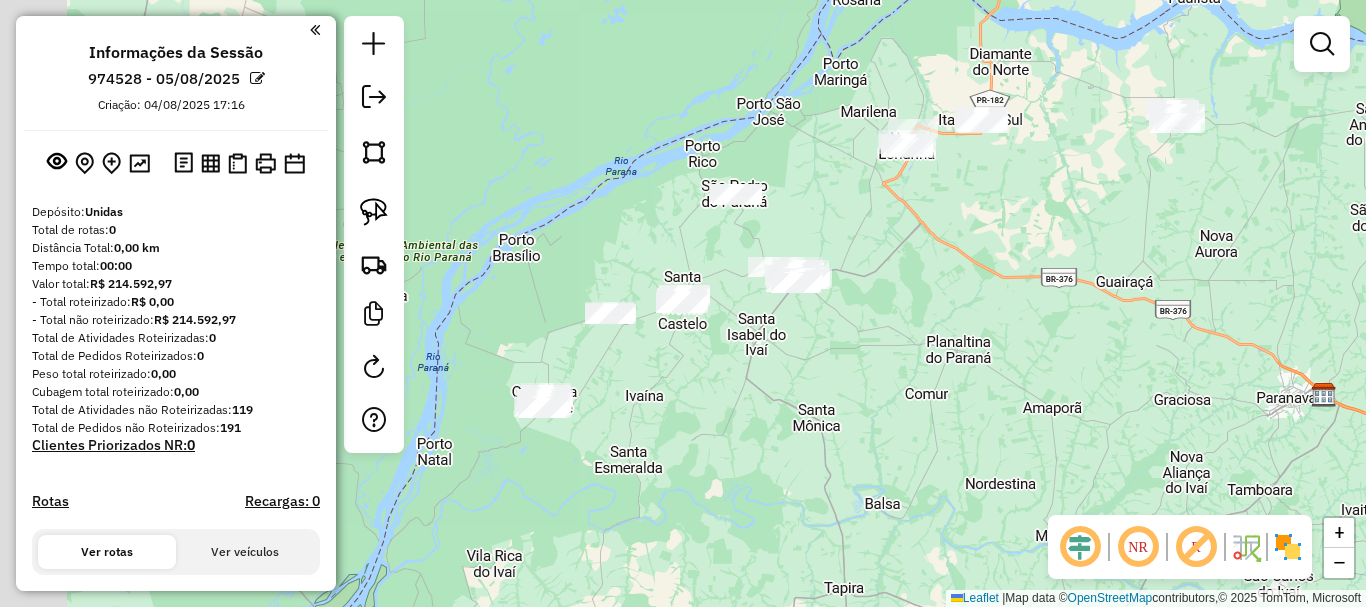 drag, startPoint x: 827, startPoint y: 380, endPoint x: 920, endPoint y: 369, distance: 93.64828 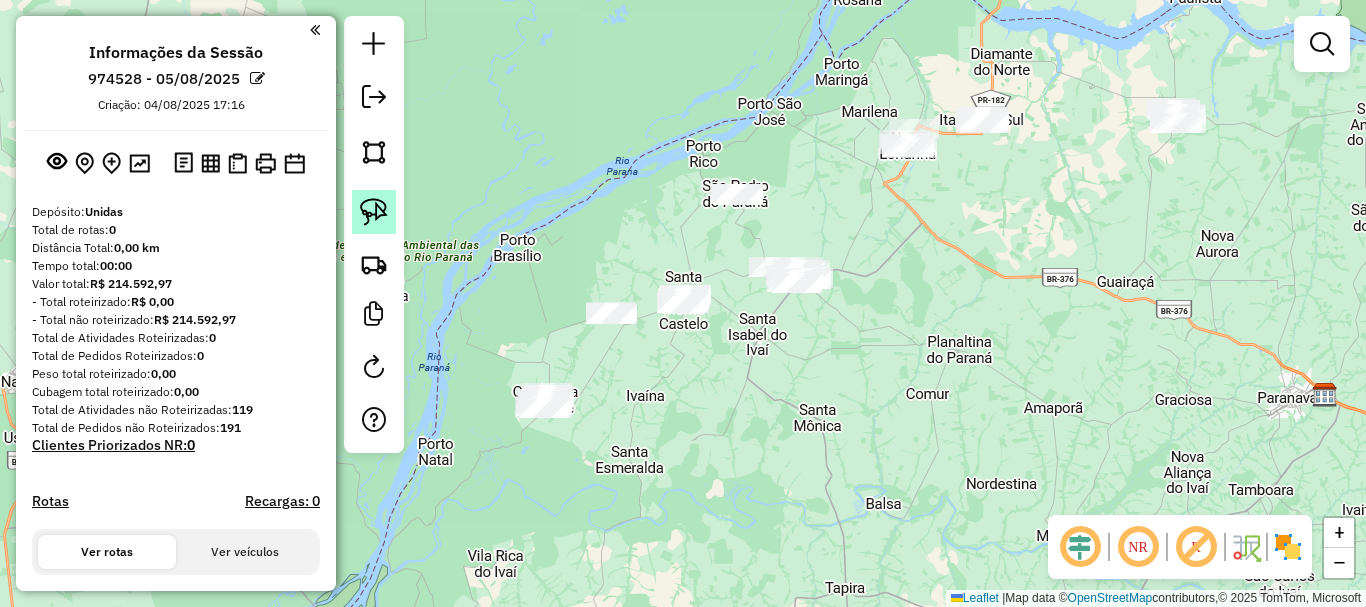click 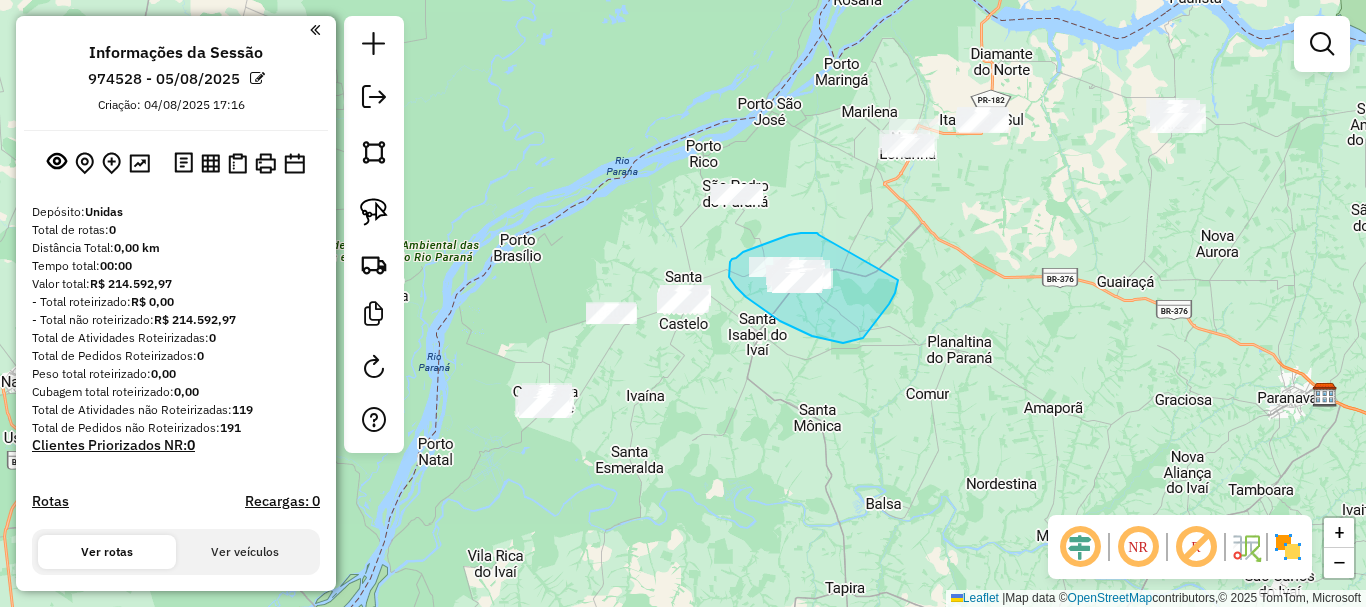 drag, startPoint x: 819, startPoint y: 235, endPoint x: 898, endPoint y: 280, distance: 90.91754 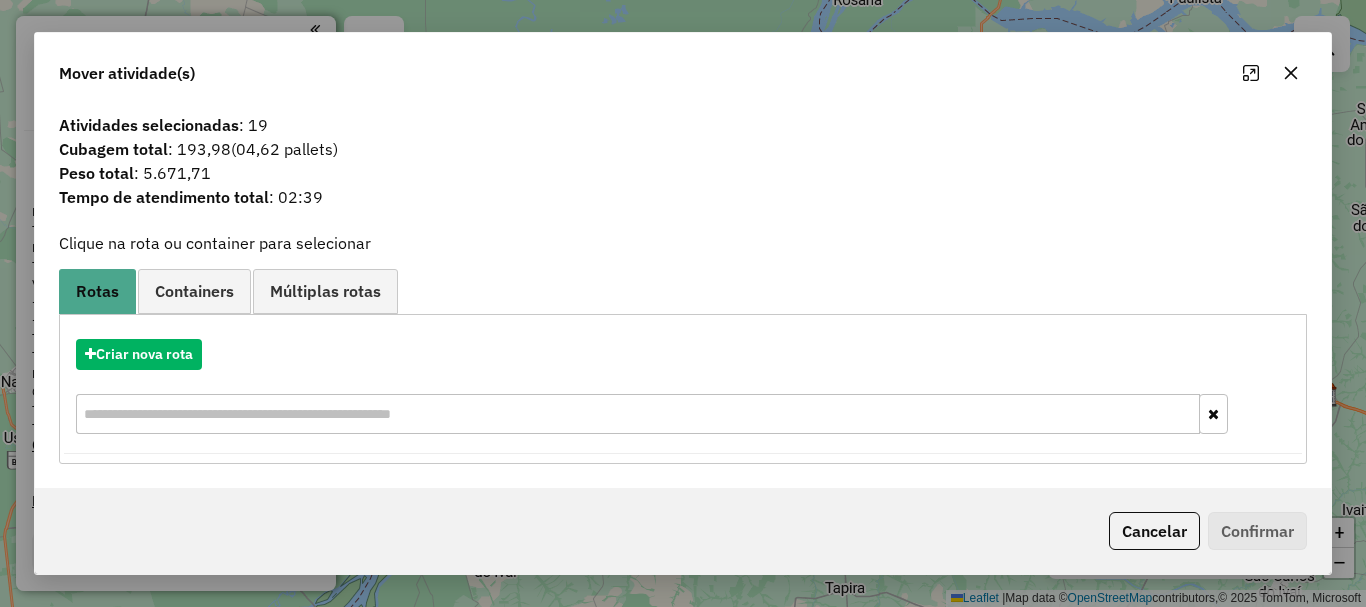 click 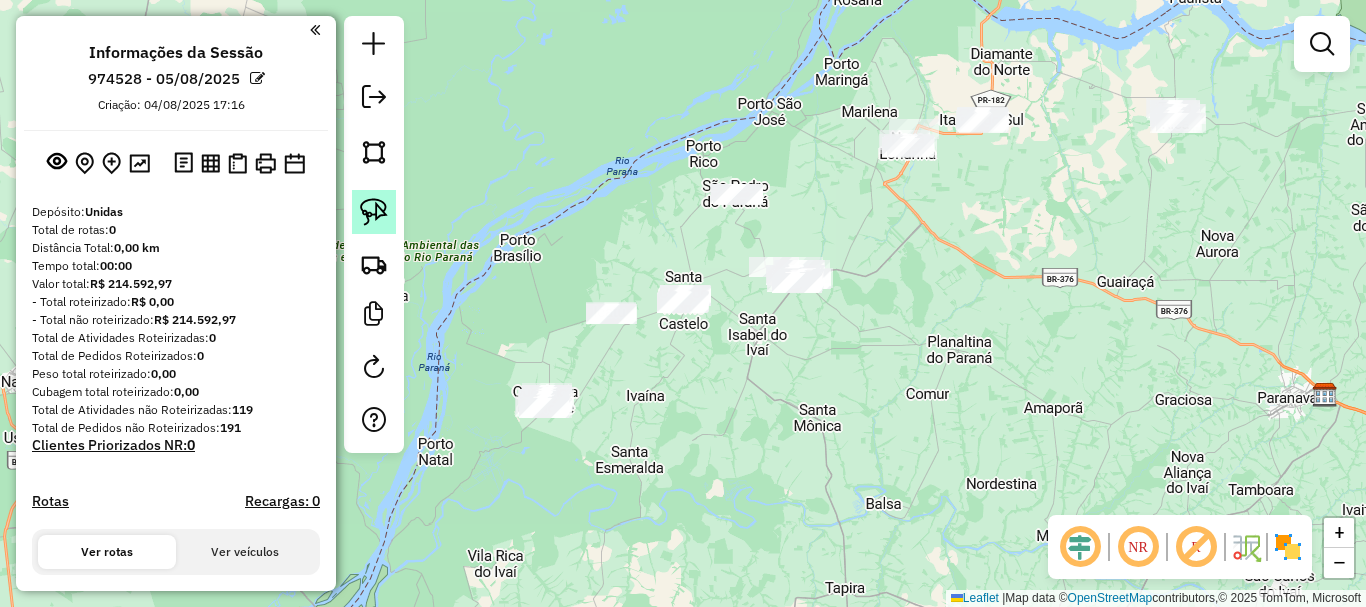 click 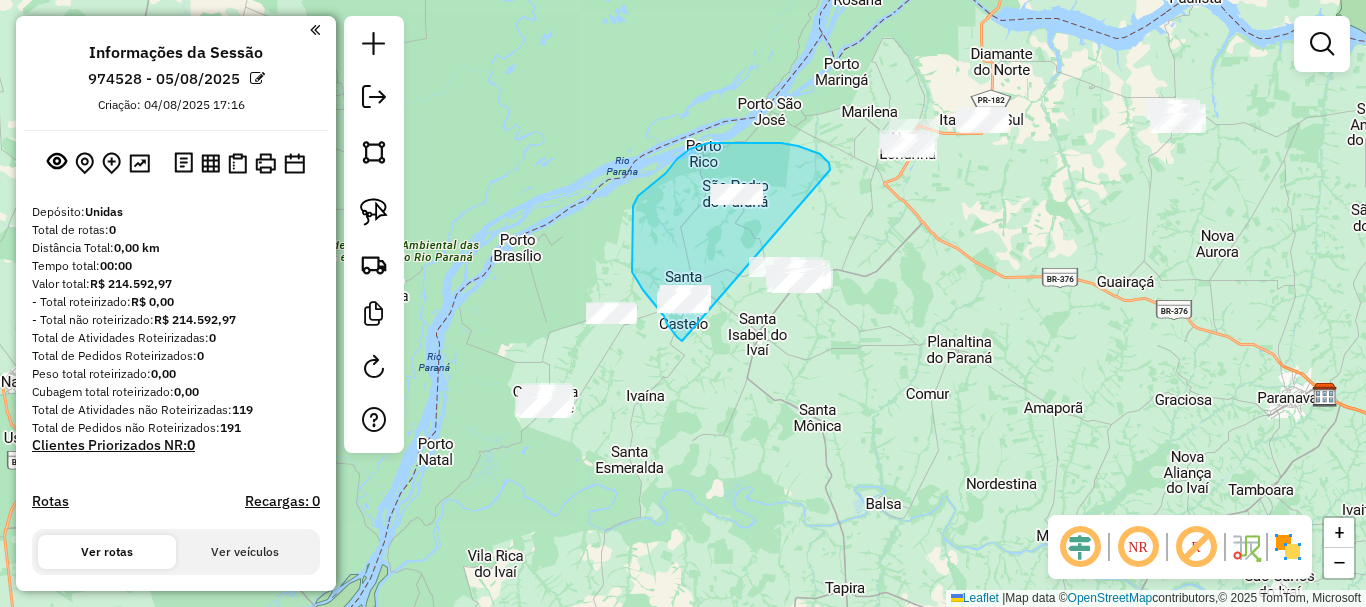 drag, startPoint x: 820, startPoint y: 154, endPoint x: 682, endPoint y: 341, distance: 232.40697 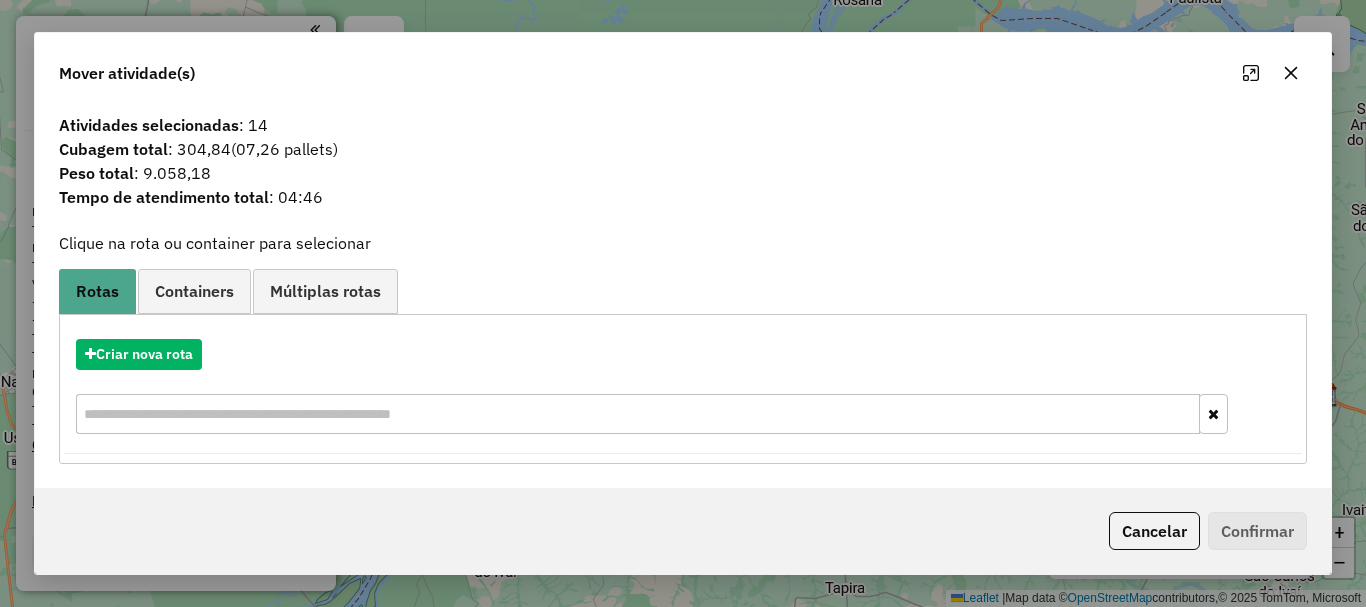click 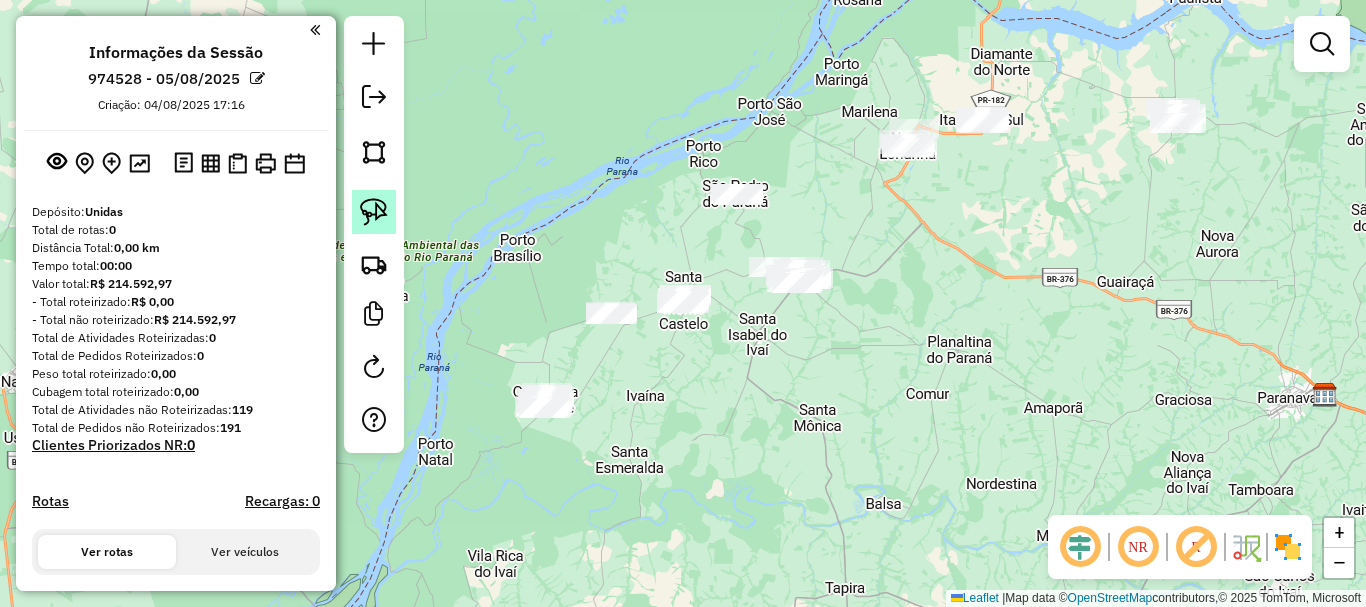 click 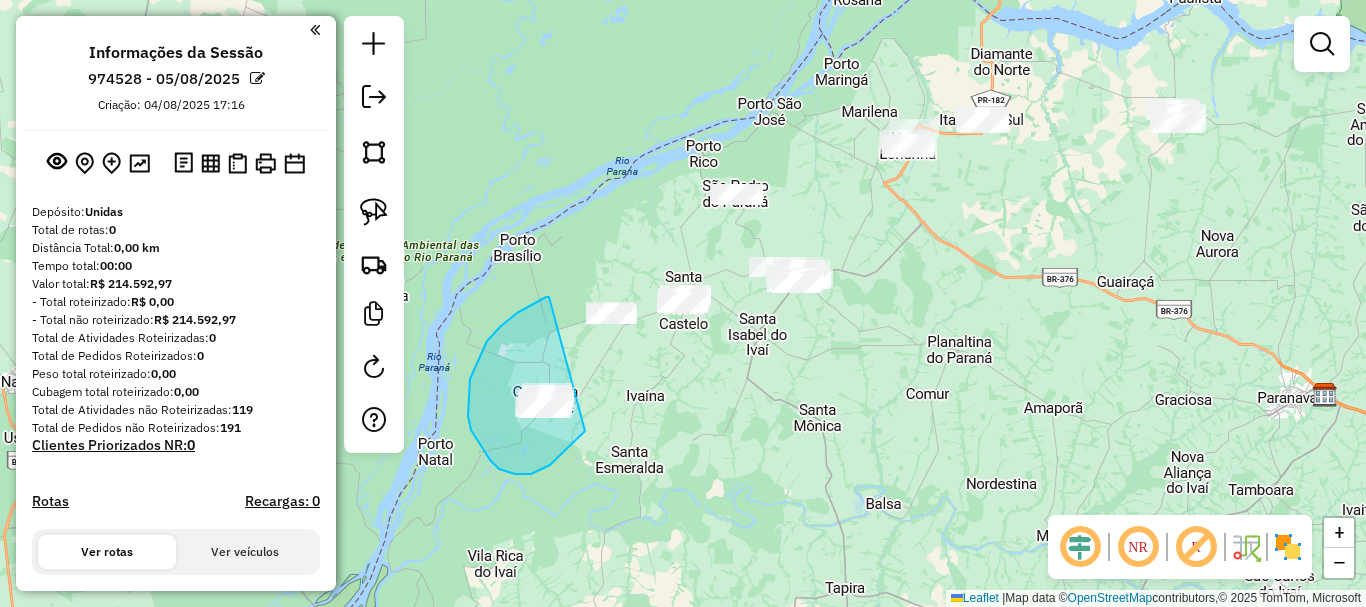 drag, startPoint x: 549, startPoint y: 297, endPoint x: 586, endPoint y: 431, distance: 139.01439 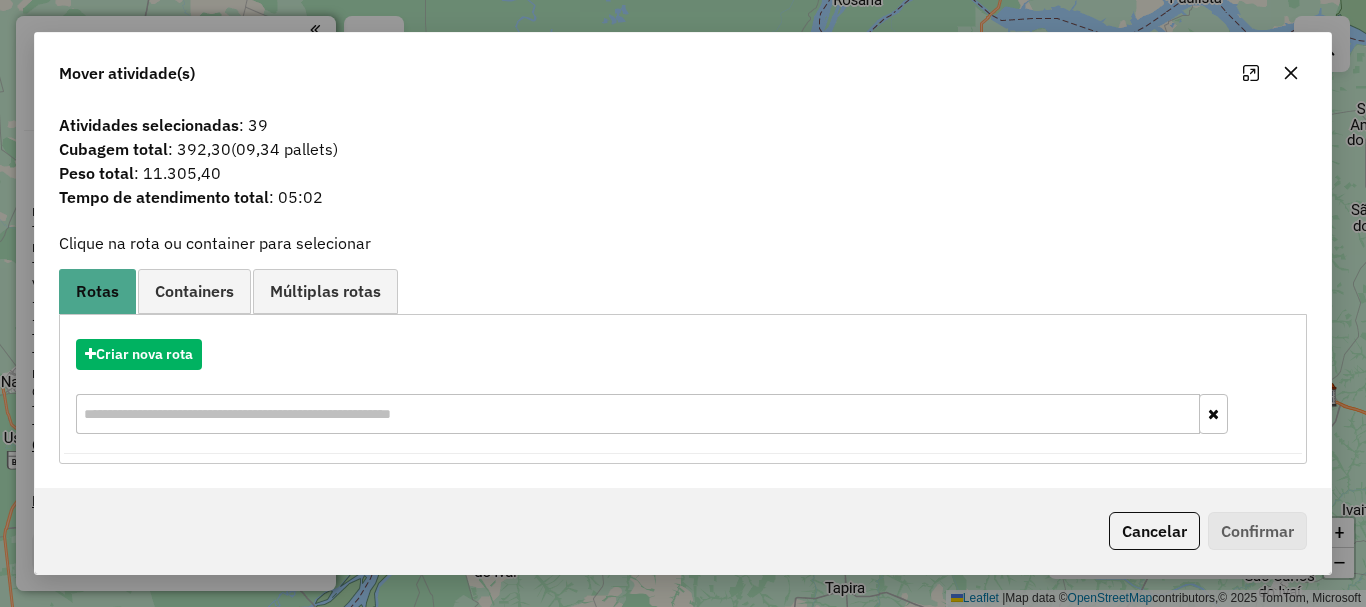 click 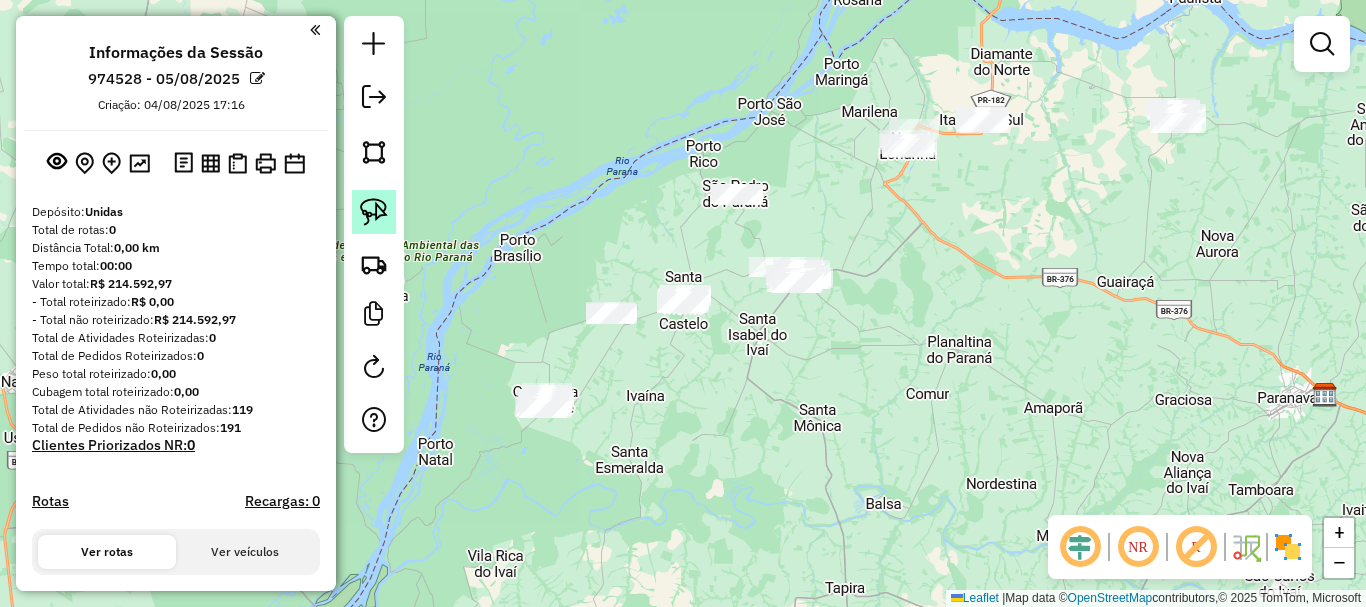 click 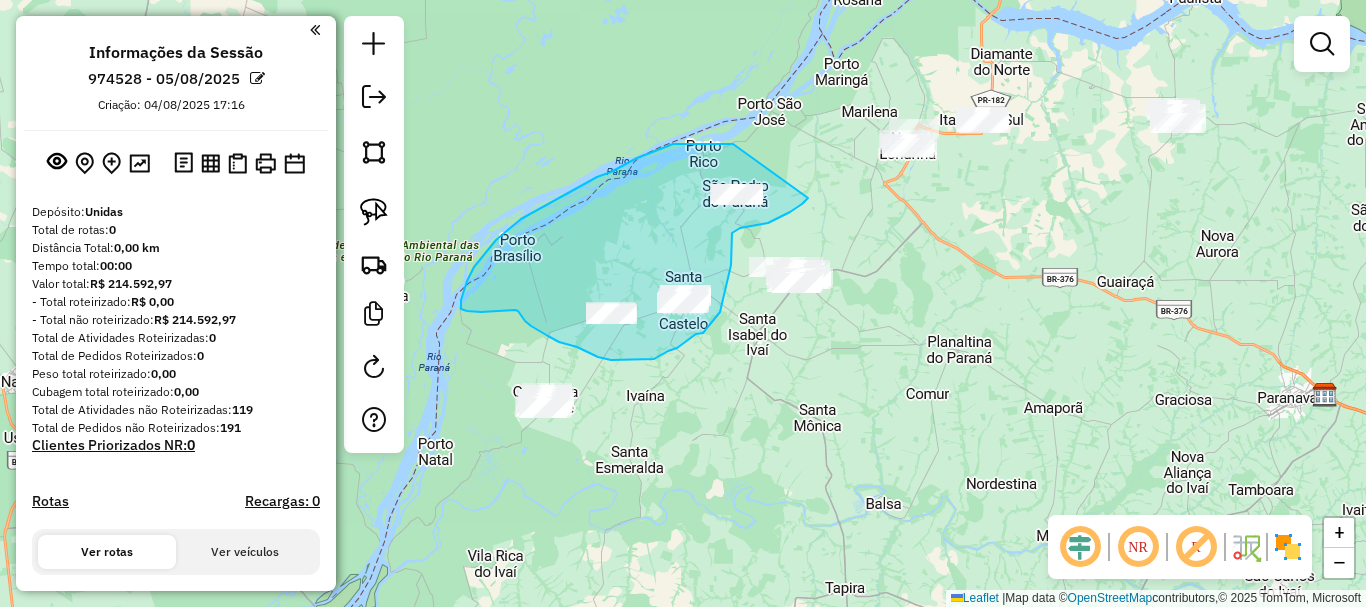 drag, startPoint x: 709, startPoint y: 143, endPoint x: 808, endPoint y: 198, distance: 113.25193 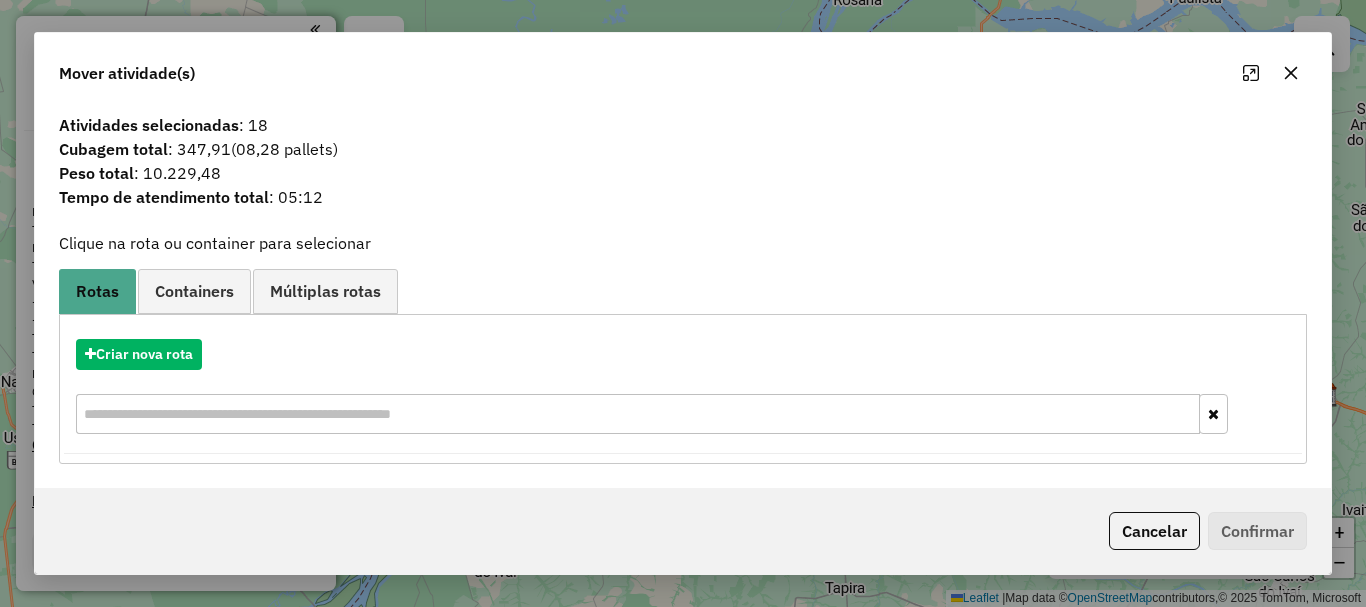 click 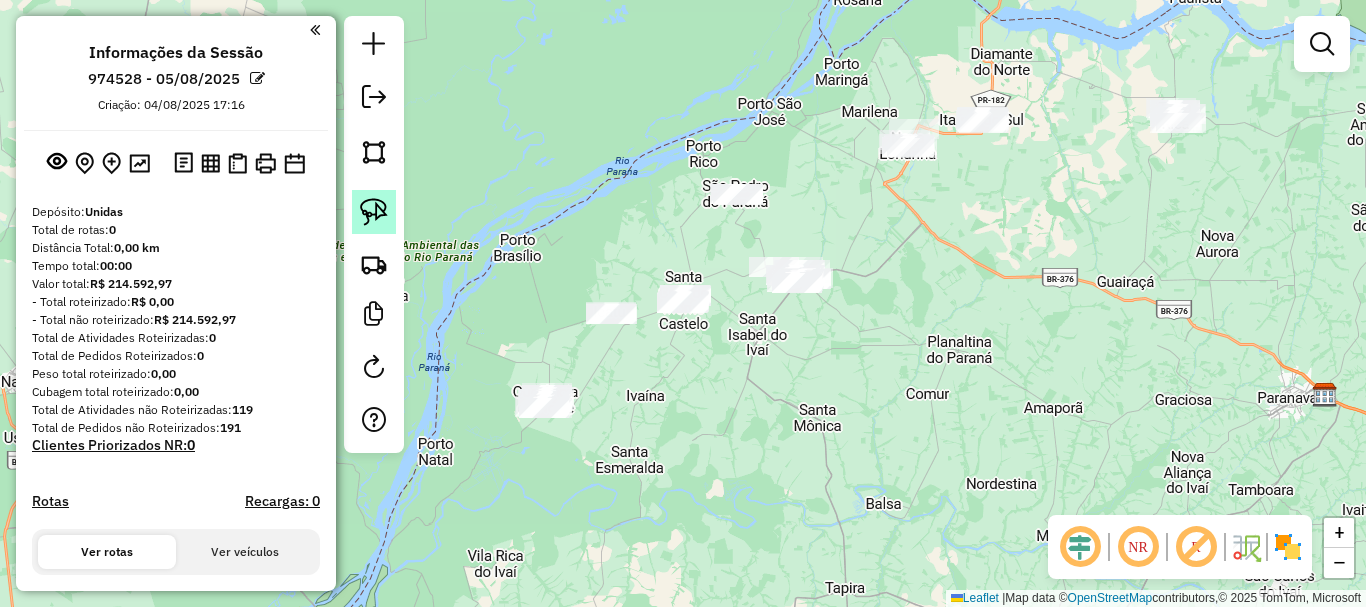 click 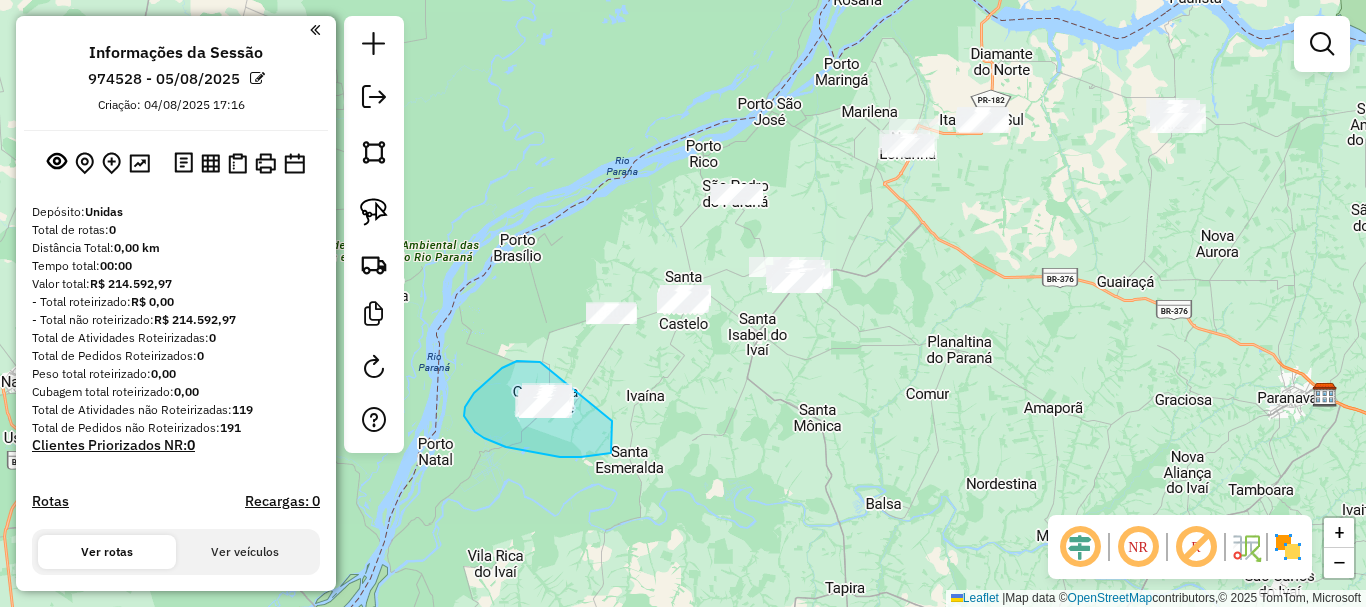 drag, startPoint x: 540, startPoint y: 362, endPoint x: 613, endPoint y: 421, distance: 93.8616 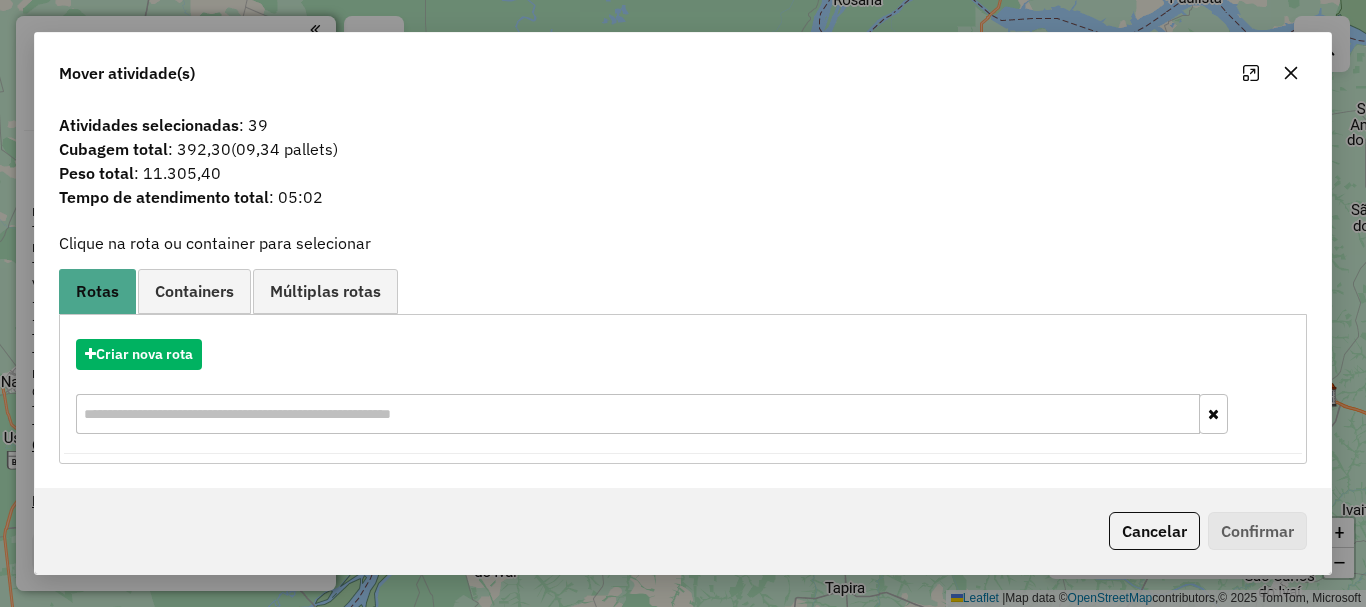 click 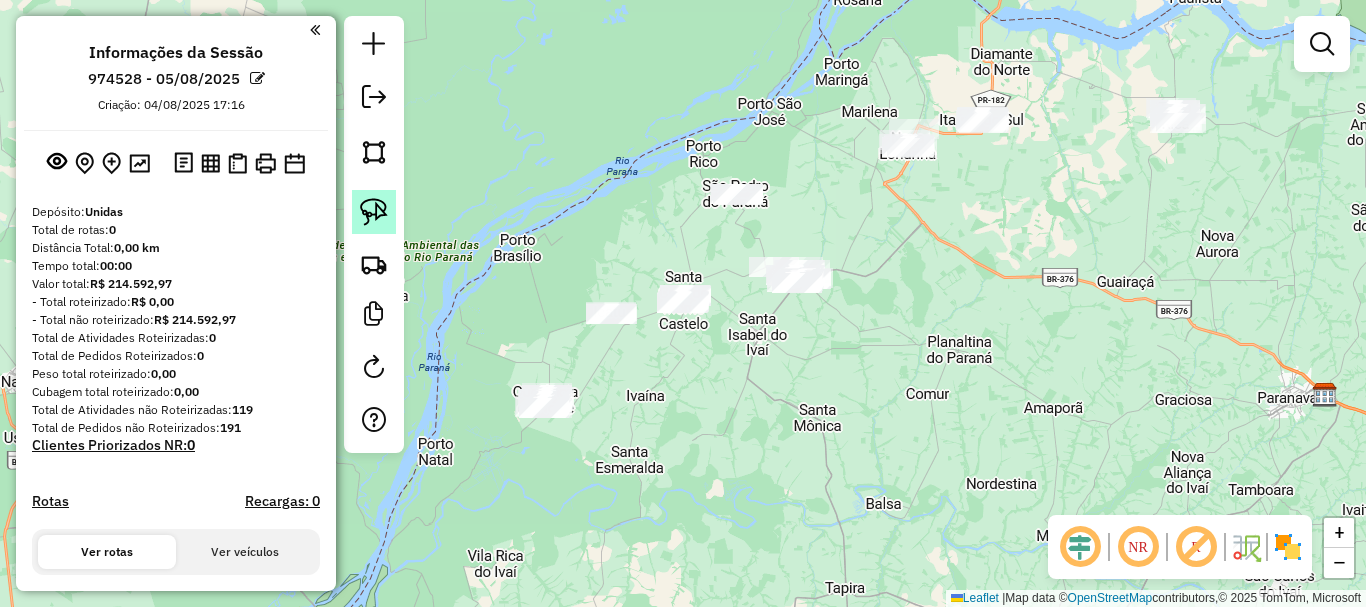 click 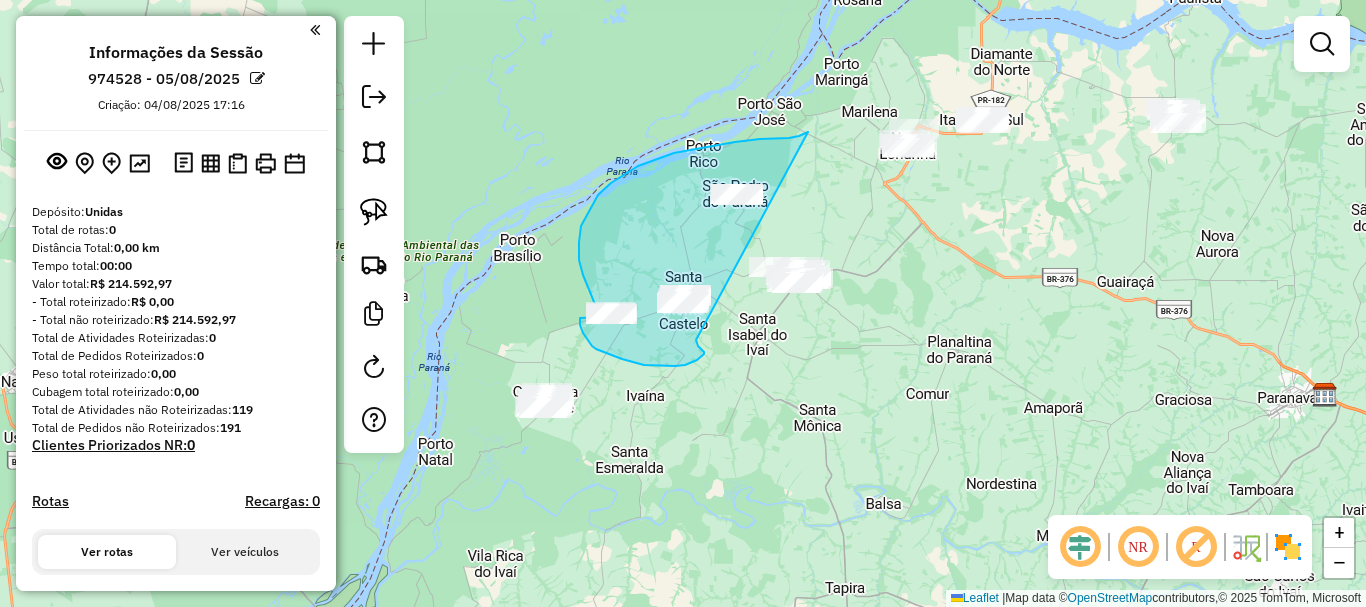 drag, startPoint x: 808, startPoint y: 132, endPoint x: 696, endPoint y: 340, distance: 236.23717 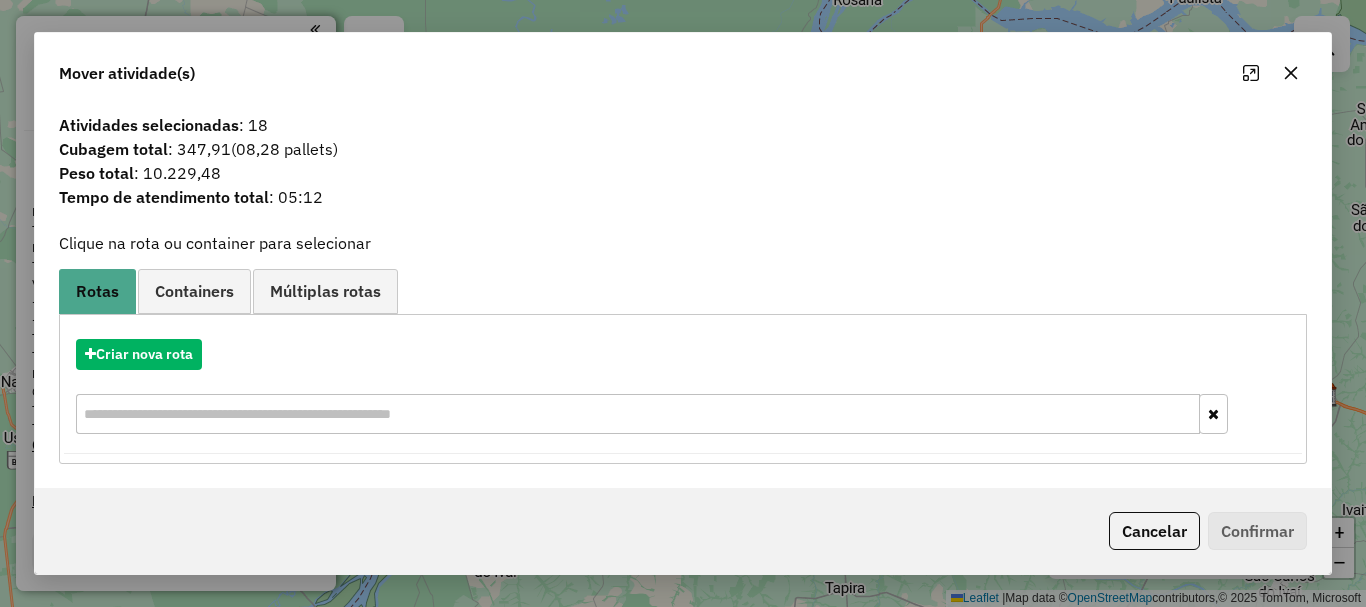 click 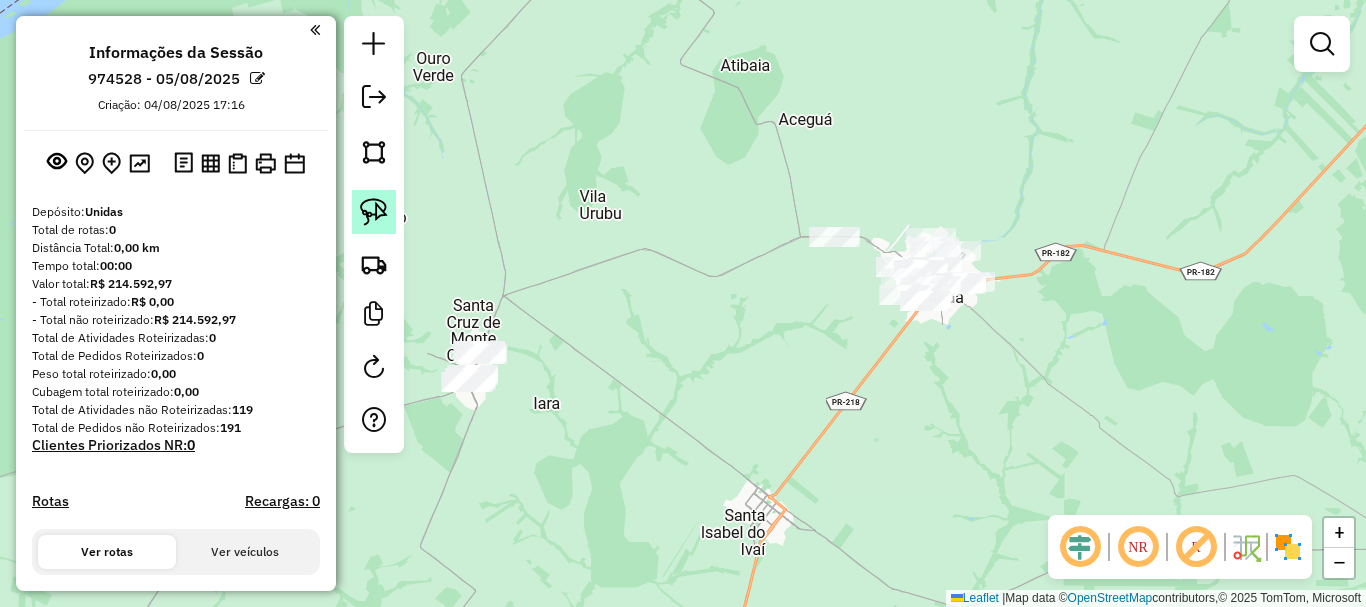 click 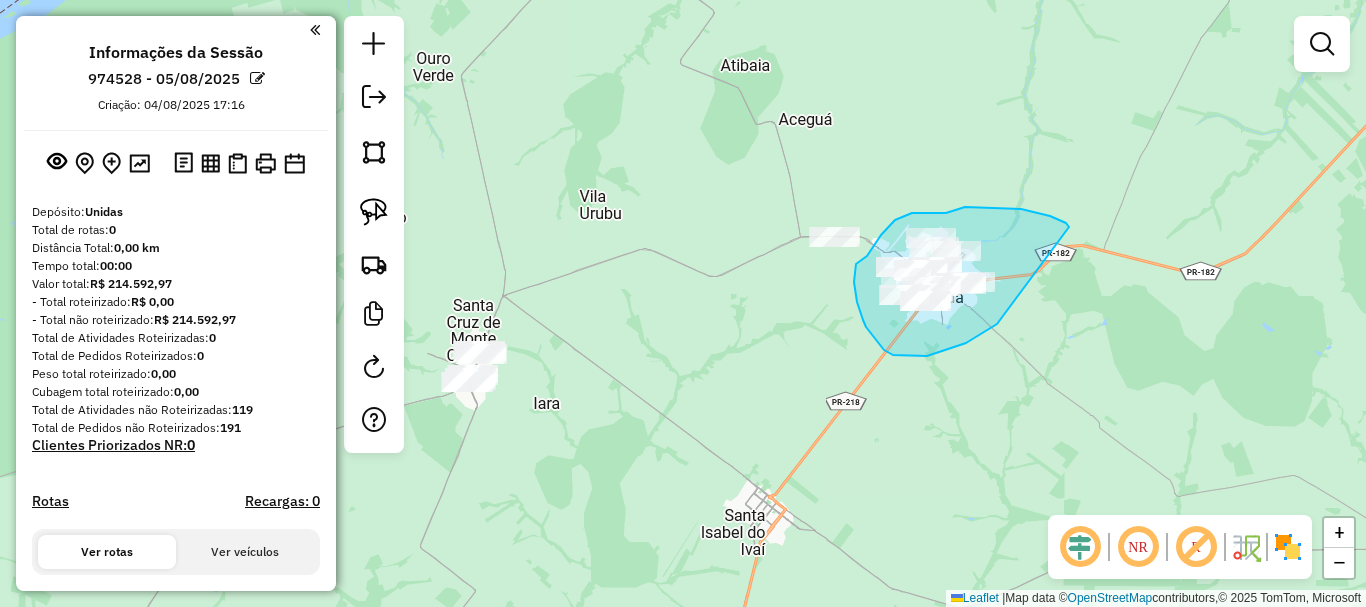 drag, startPoint x: 1069, startPoint y: 227, endPoint x: 1000, endPoint y: 322, distance: 117.413795 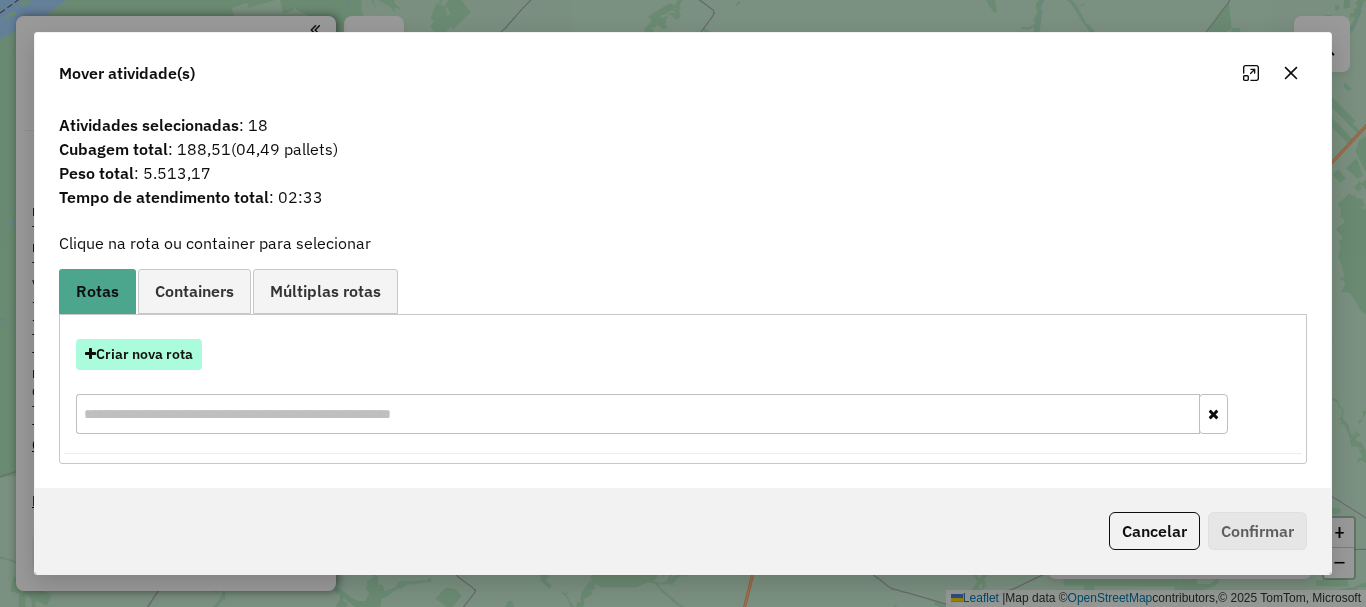 click on "Criar nova rota" at bounding box center [139, 354] 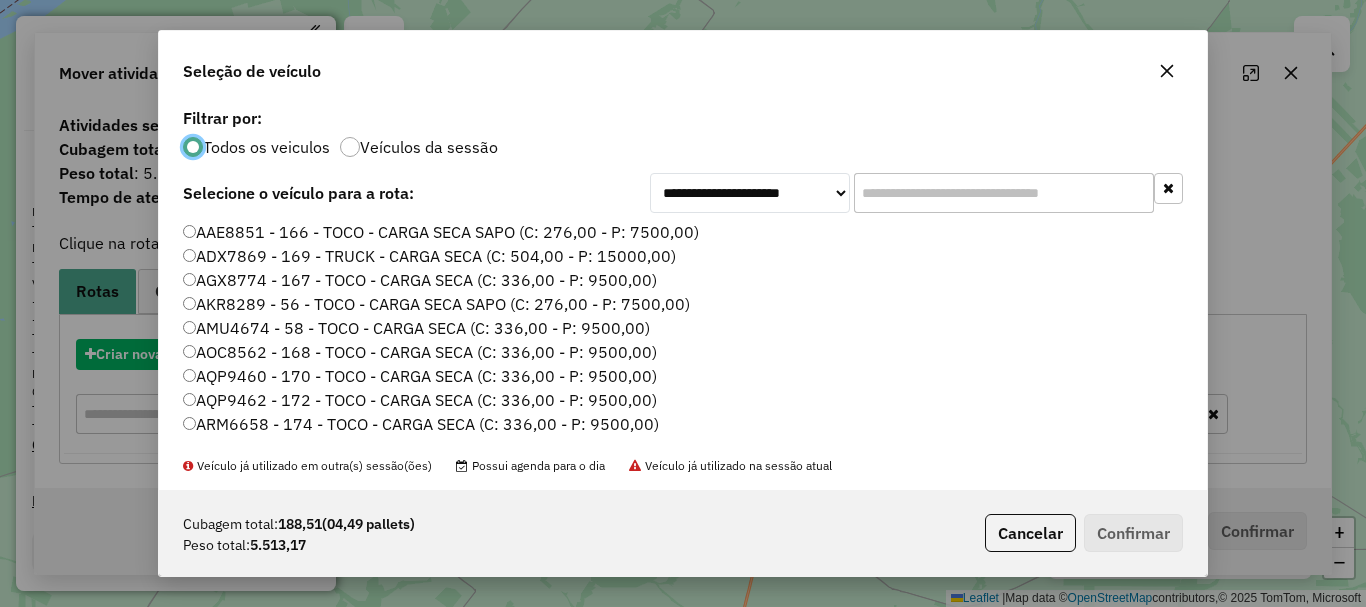 scroll, scrollTop: 11, scrollLeft: 6, axis: both 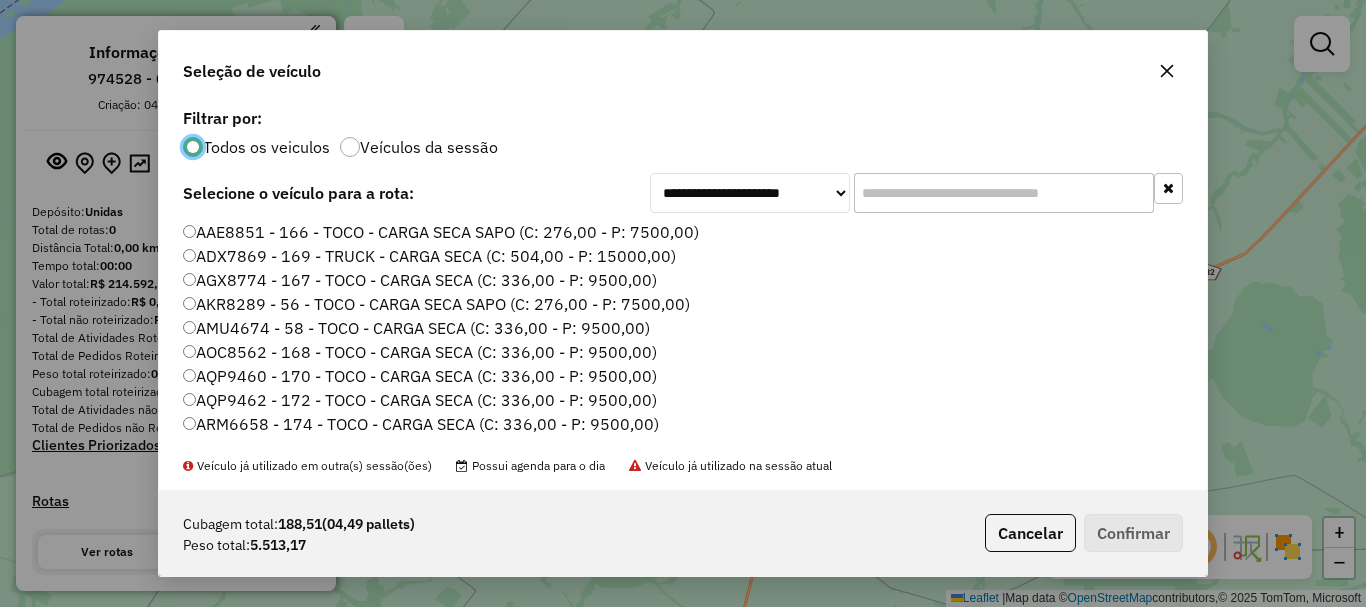 click 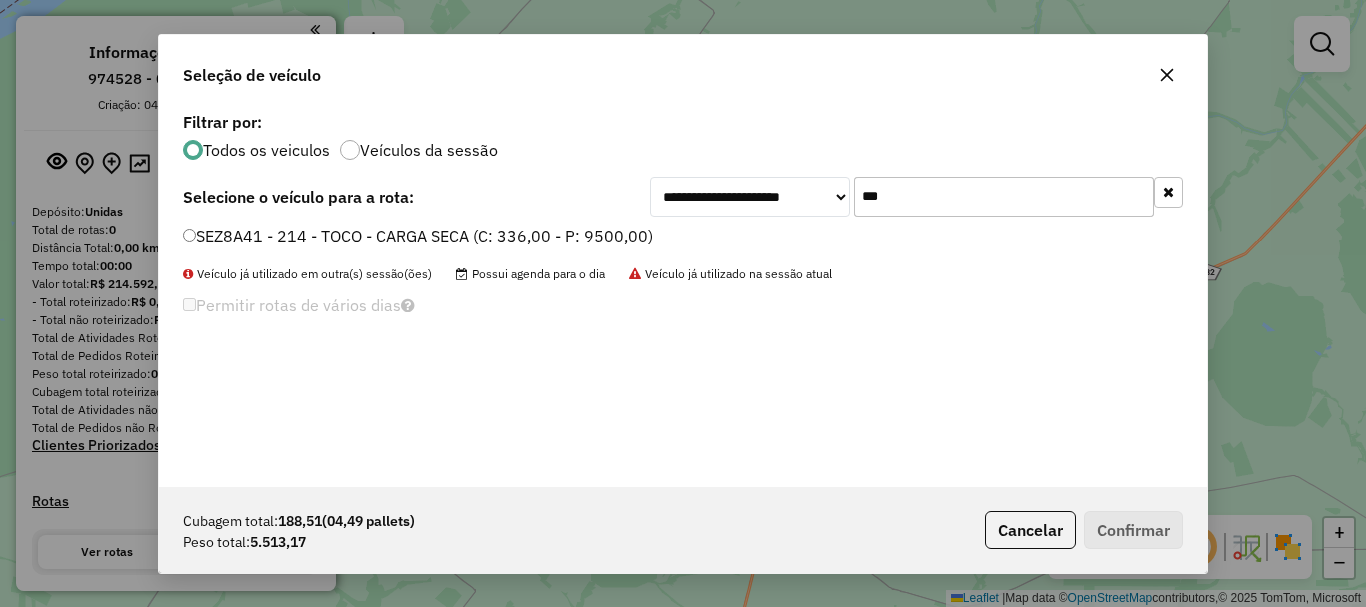 type on "***" 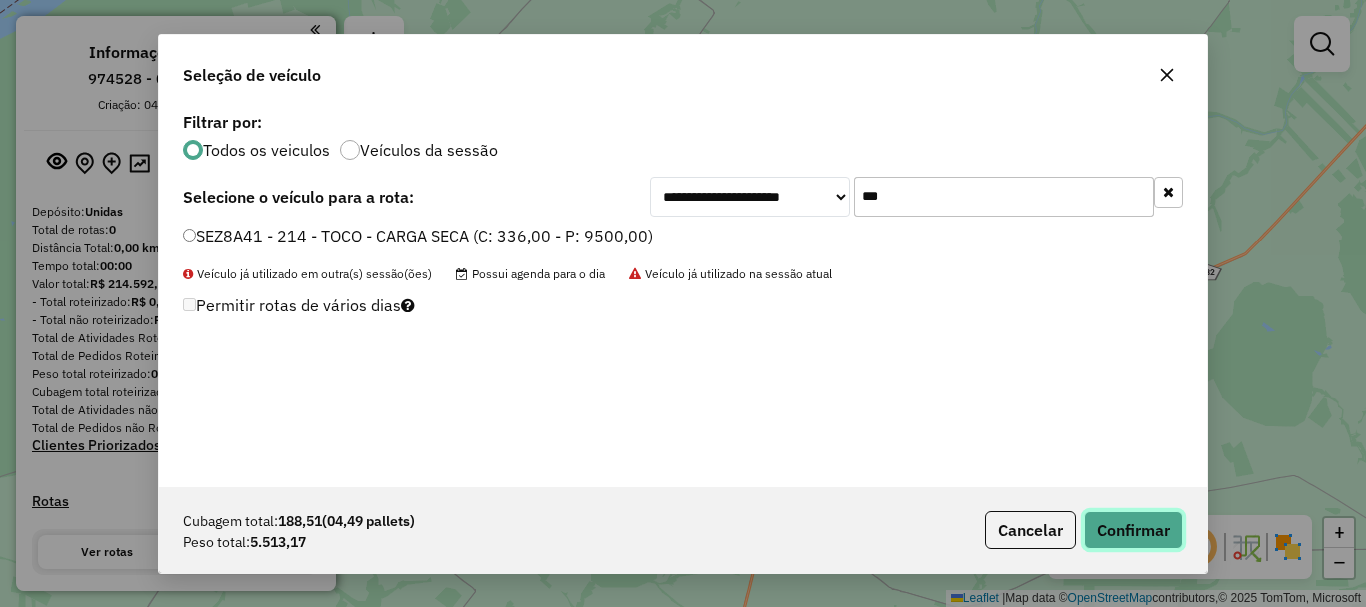 drag, startPoint x: 1105, startPoint y: 520, endPoint x: 1149, endPoint y: 533, distance: 45.88028 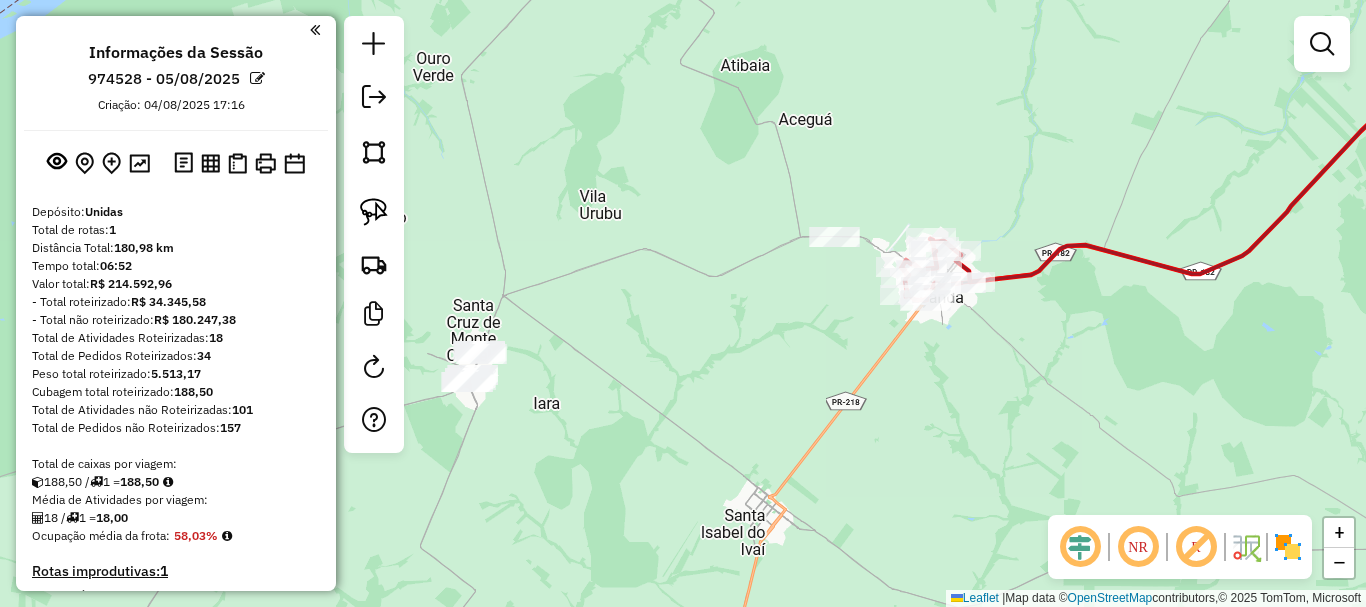click 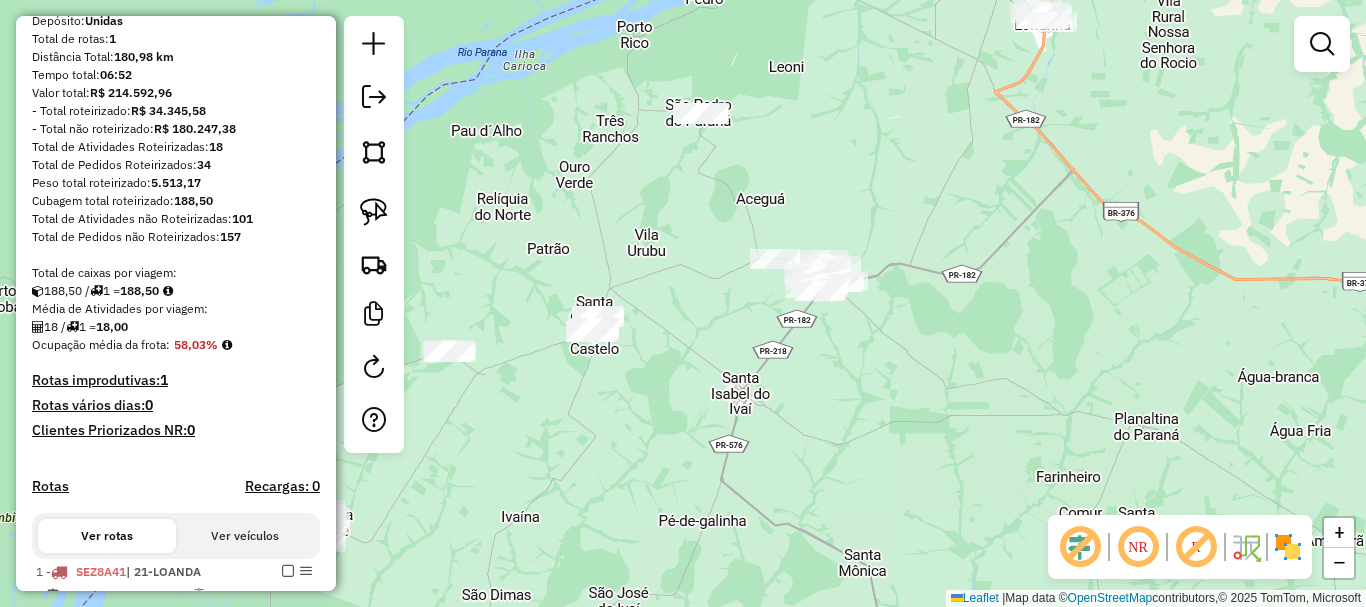 scroll, scrollTop: 300, scrollLeft: 0, axis: vertical 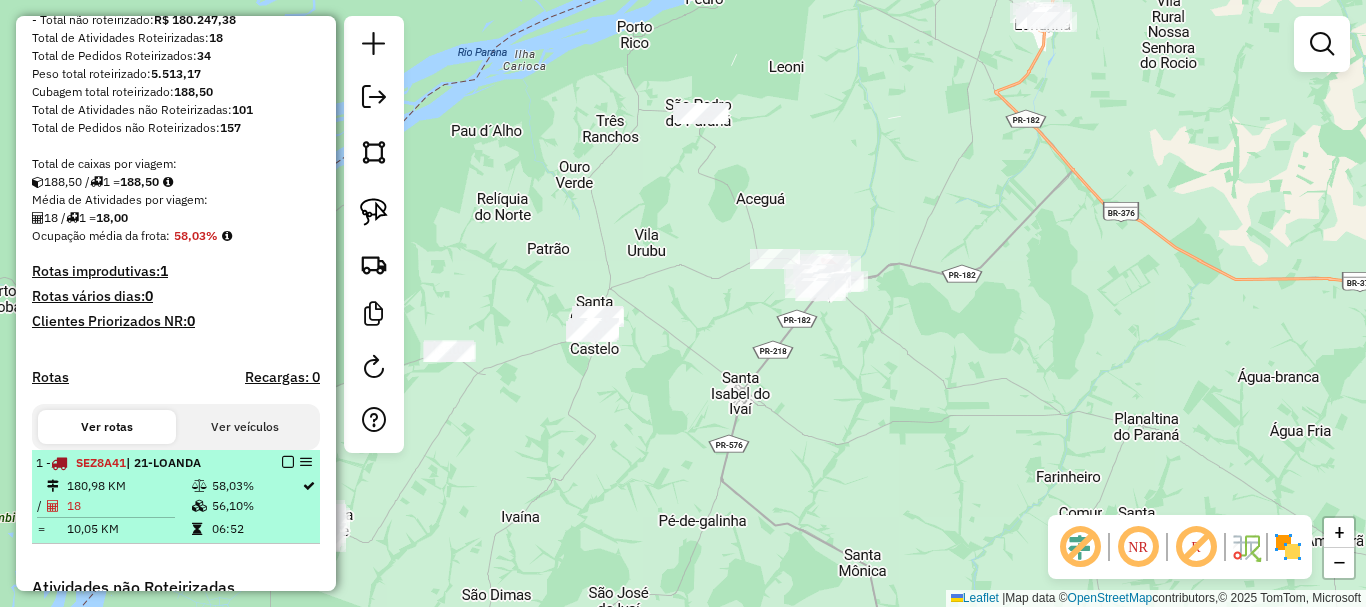 click at bounding box center (288, 462) 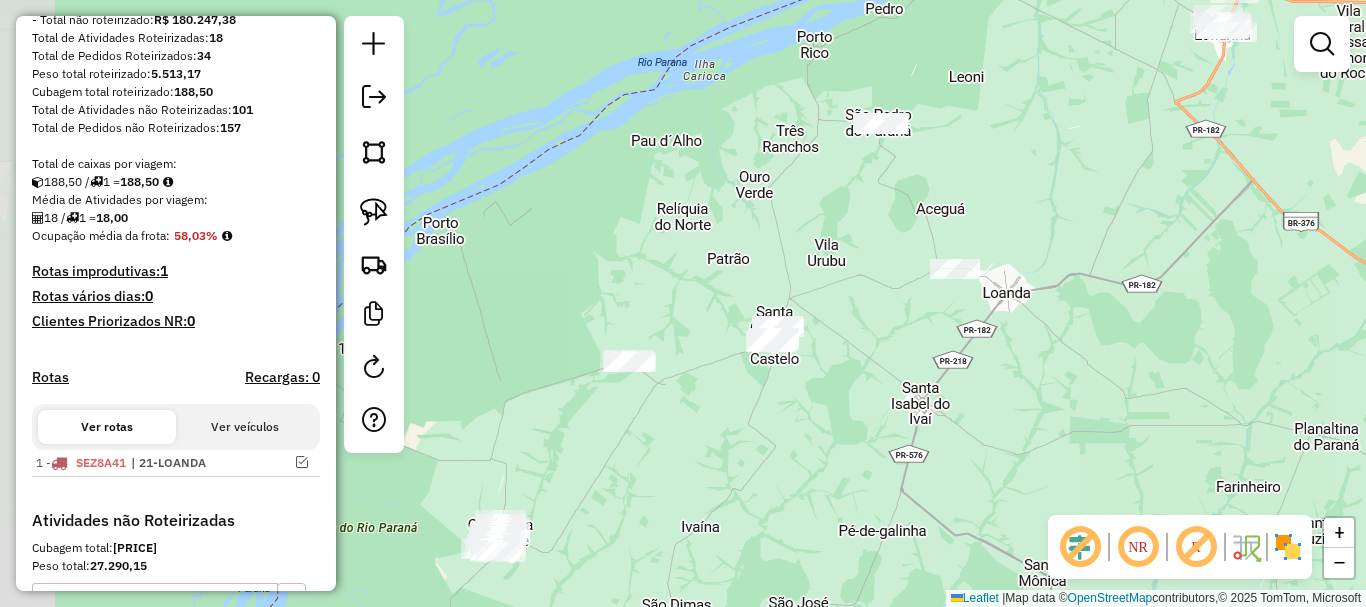 drag, startPoint x: 654, startPoint y: 456, endPoint x: 834, endPoint y: 466, distance: 180.27756 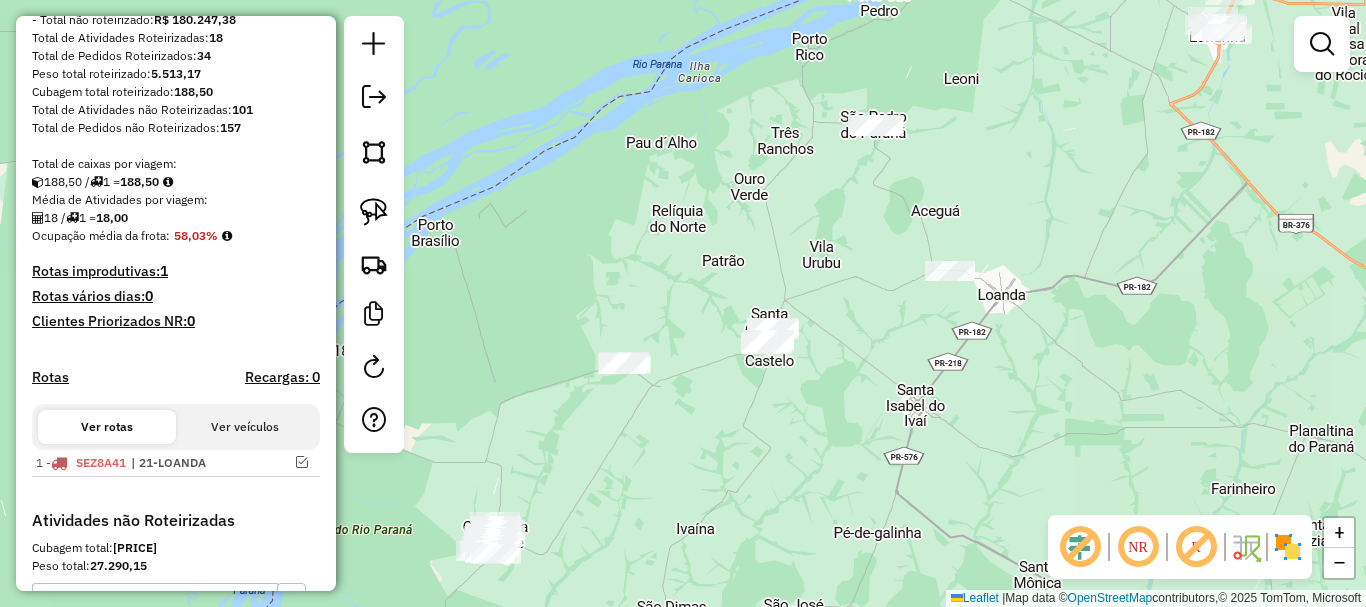 drag, startPoint x: 1128, startPoint y: 265, endPoint x: 933, endPoint y: 428, distance: 254.1535 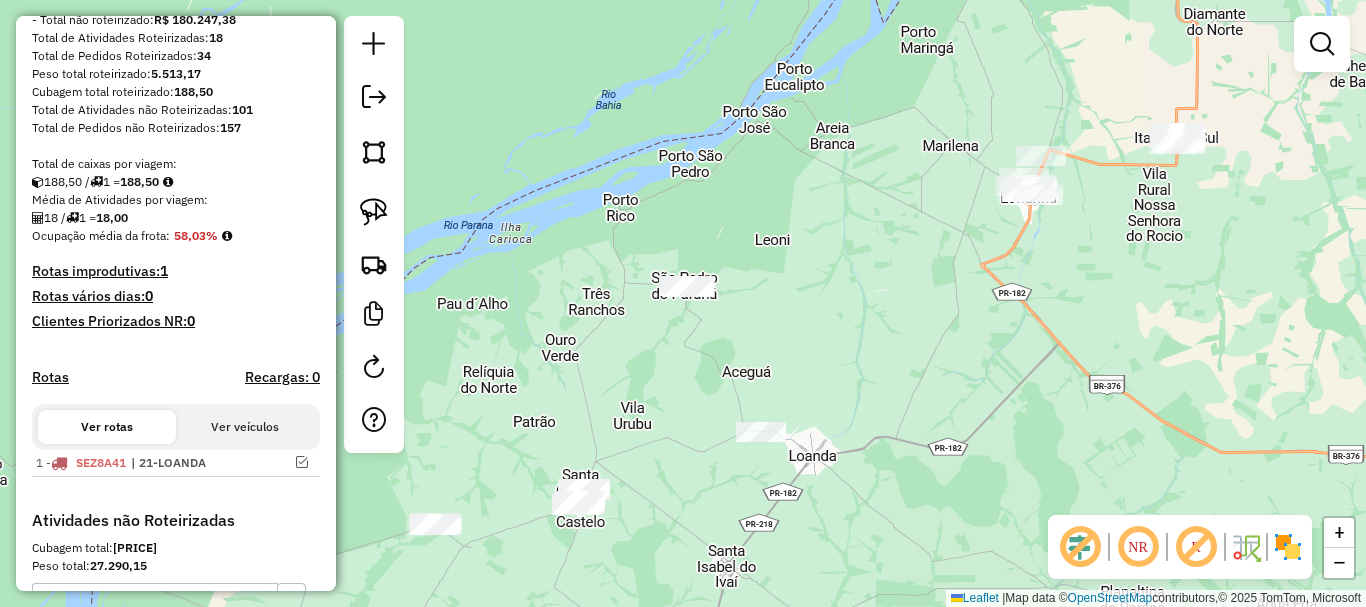 drag, startPoint x: 1024, startPoint y: 348, endPoint x: 947, endPoint y: 405, distance: 95.80188 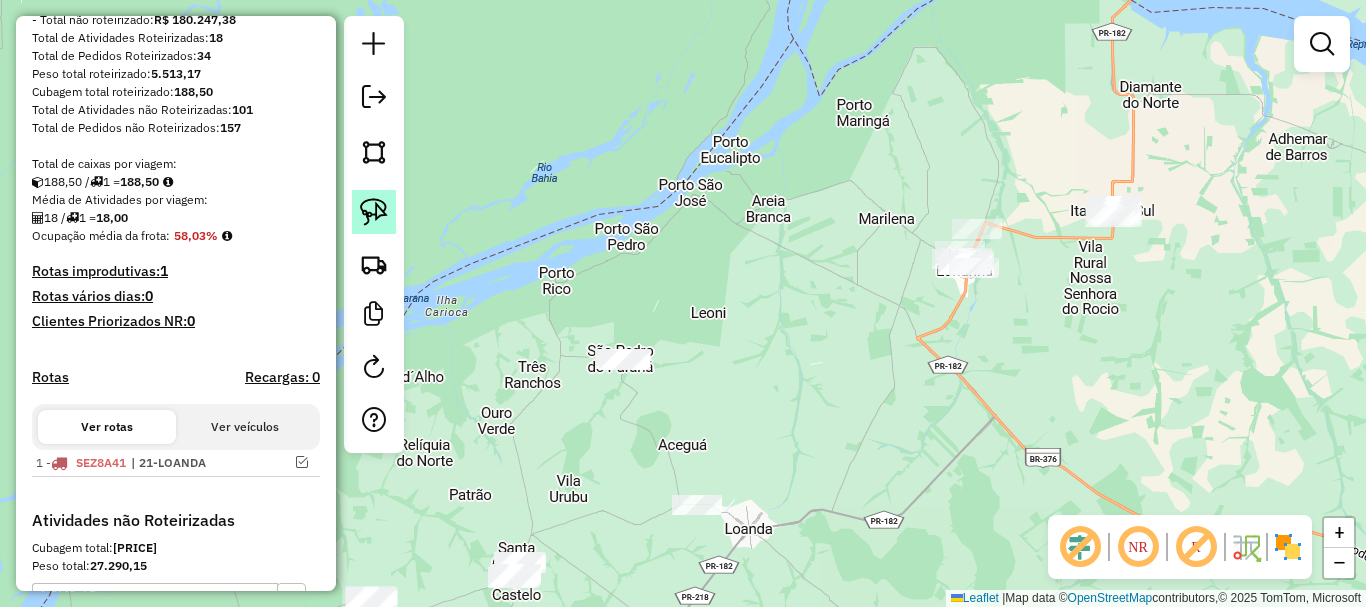 click 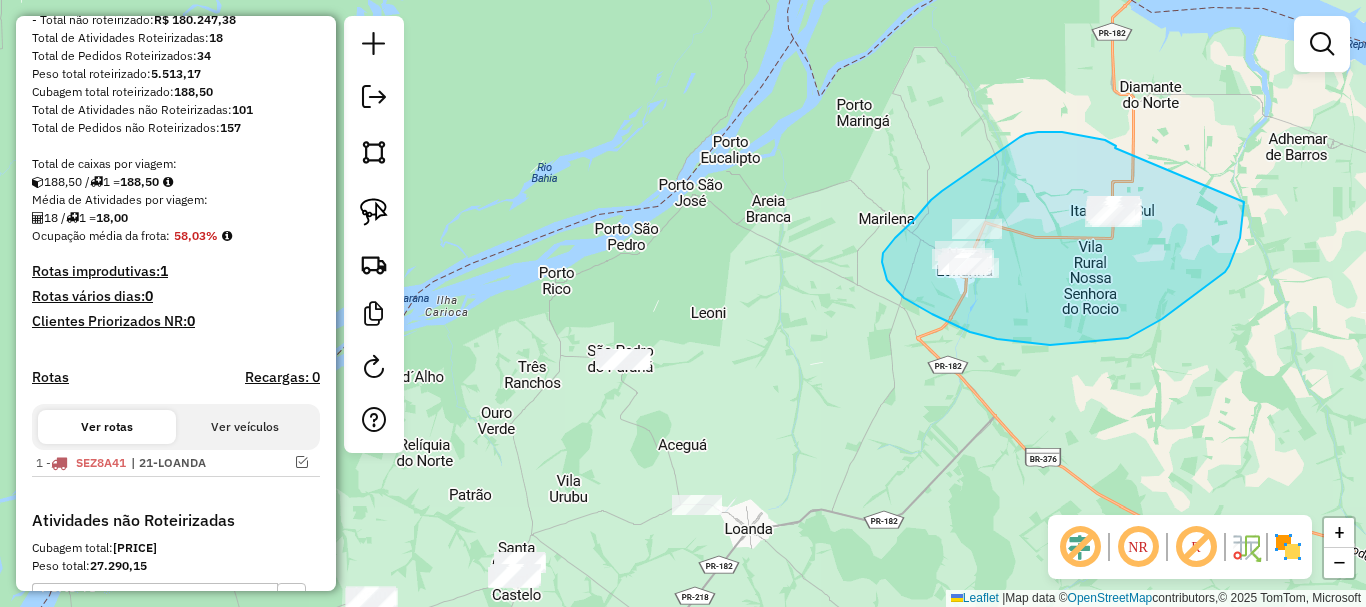 drag, startPoint x: 1115, startPoint y: 148, endPoint x: 1244, endPoint y: 202, distance: 139.84634 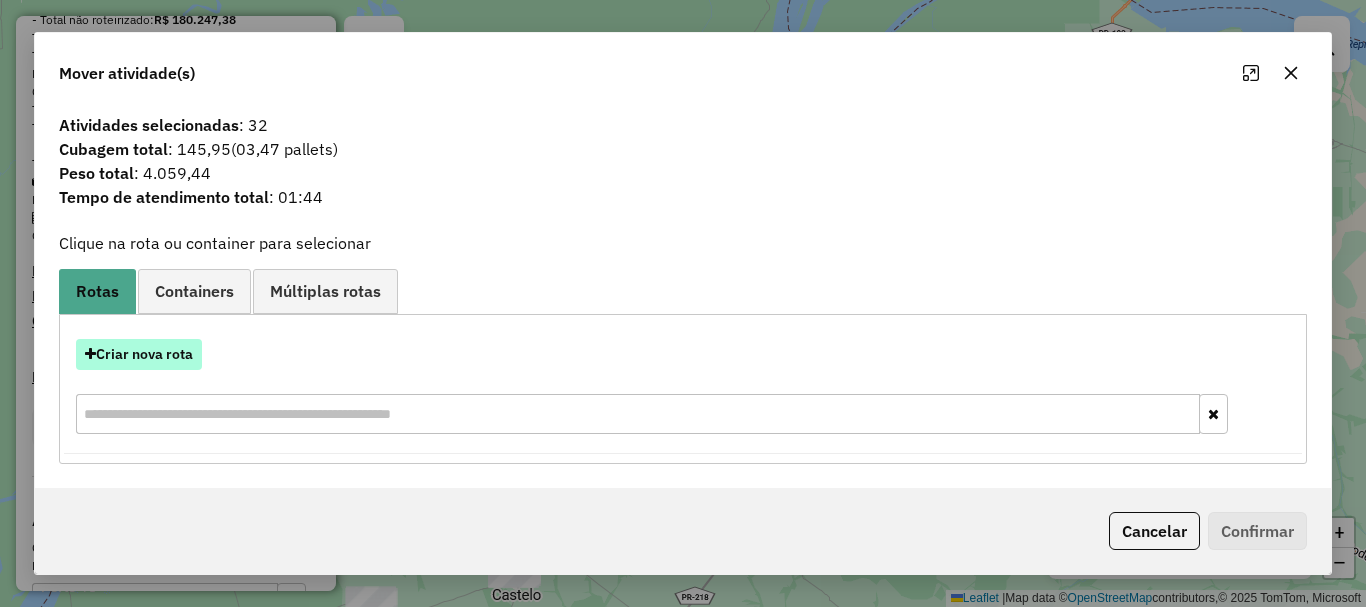 click on "Criar nova rota" at bounding box center [139, 354] 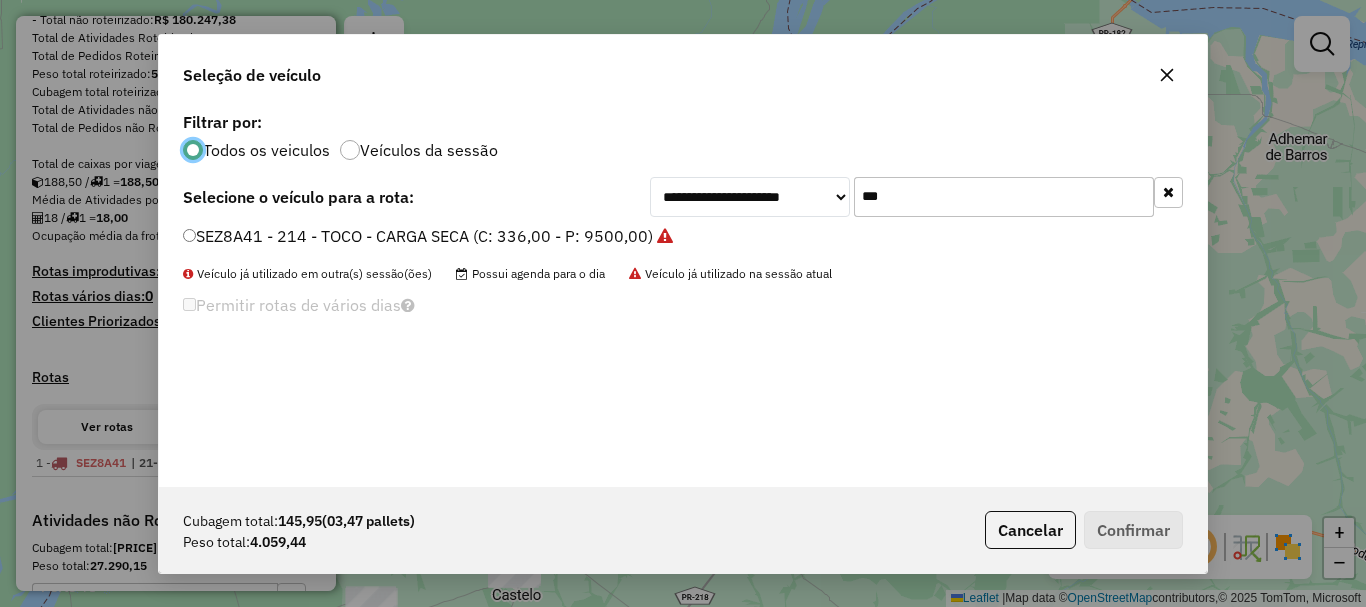 scroll, scrollTop: 11, scrollLeft: 6, axis: both 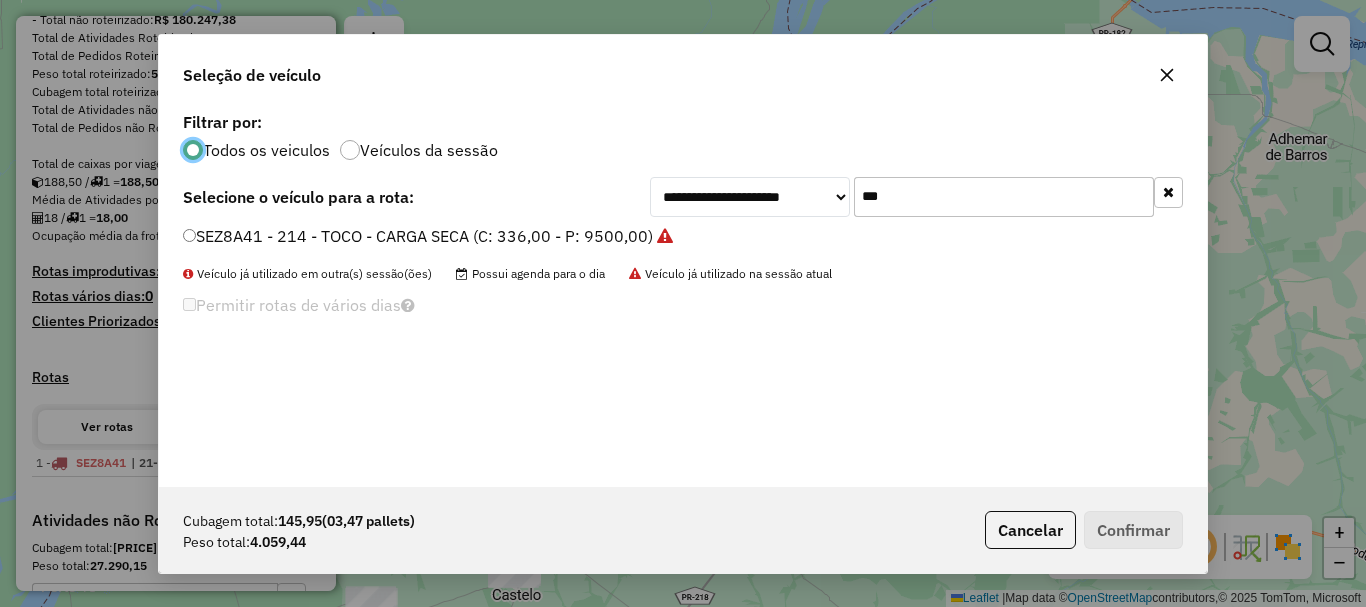 drag, startPoint x: 908, startPoint y: 195, endPoint x: 753, endPoint y: 171, distance: 156.84706 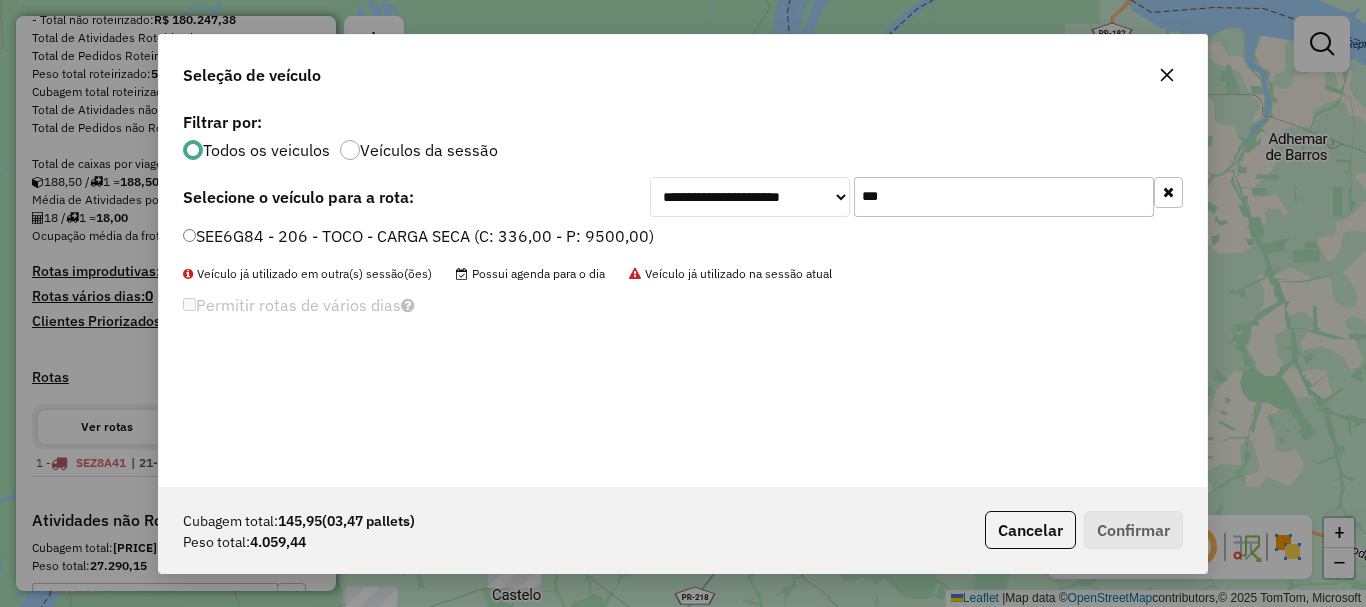 type on "***" 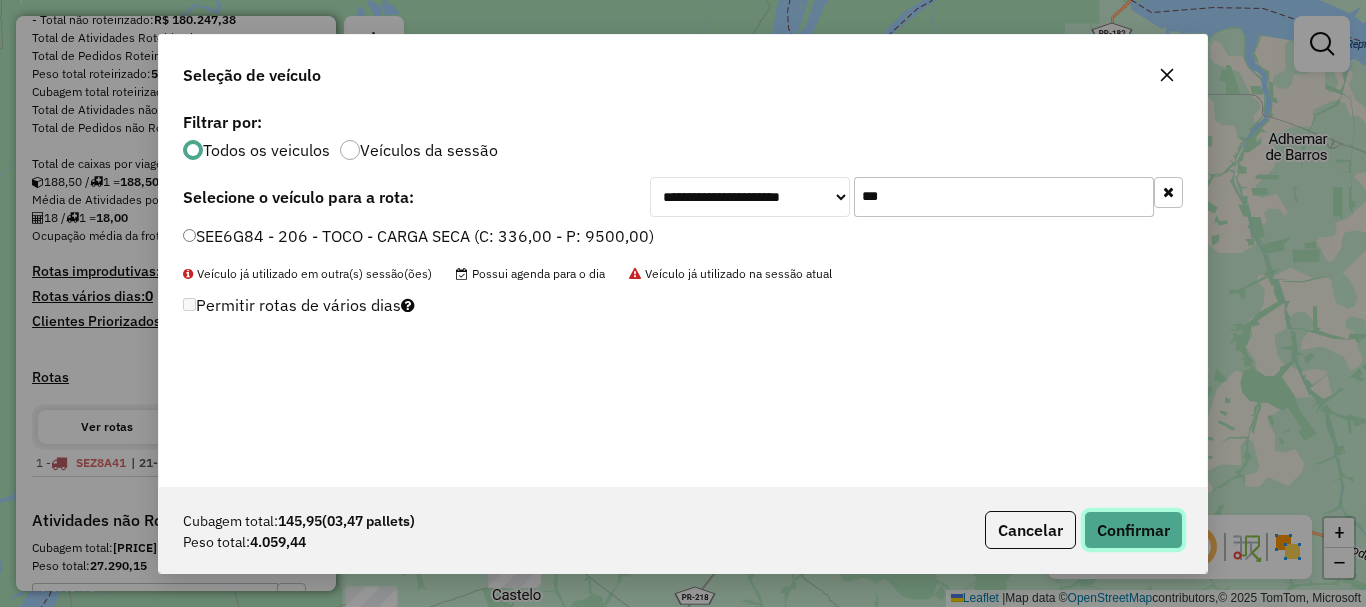 drag, startPoint x: 1111, startPoint y: 521, endPoint x: 1084, endPoint y: 390, distance: 133.75351 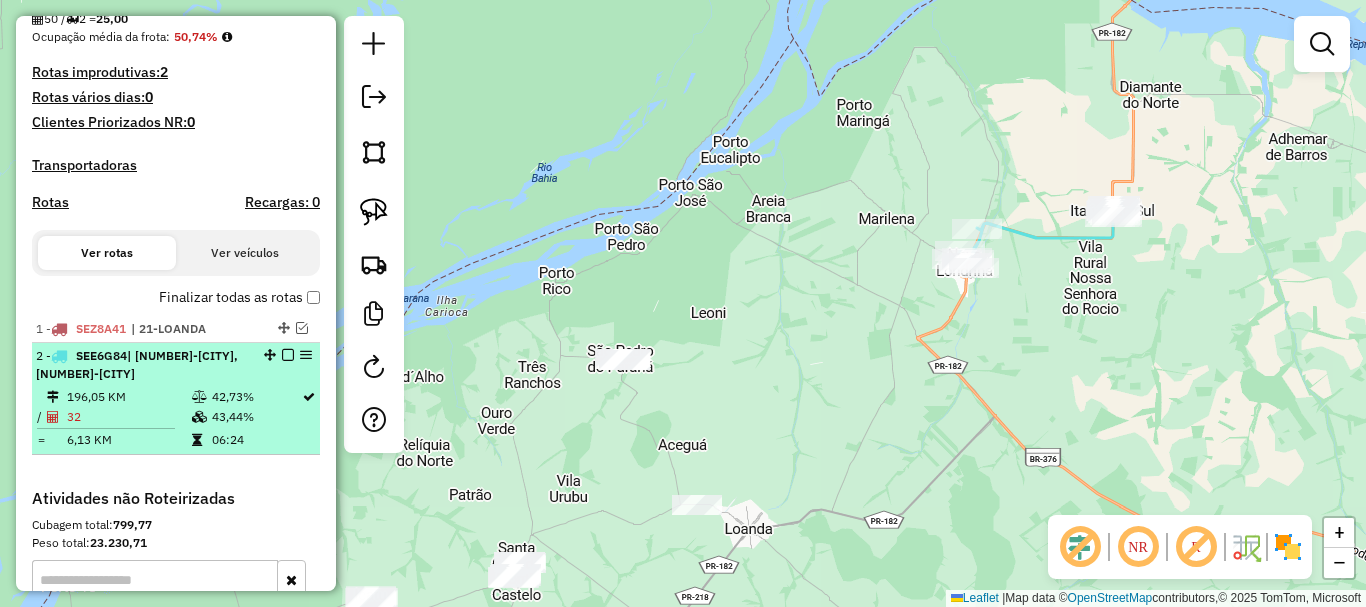 scroll, scrollTop: 500, scrollLeft: 0, axis: vertical 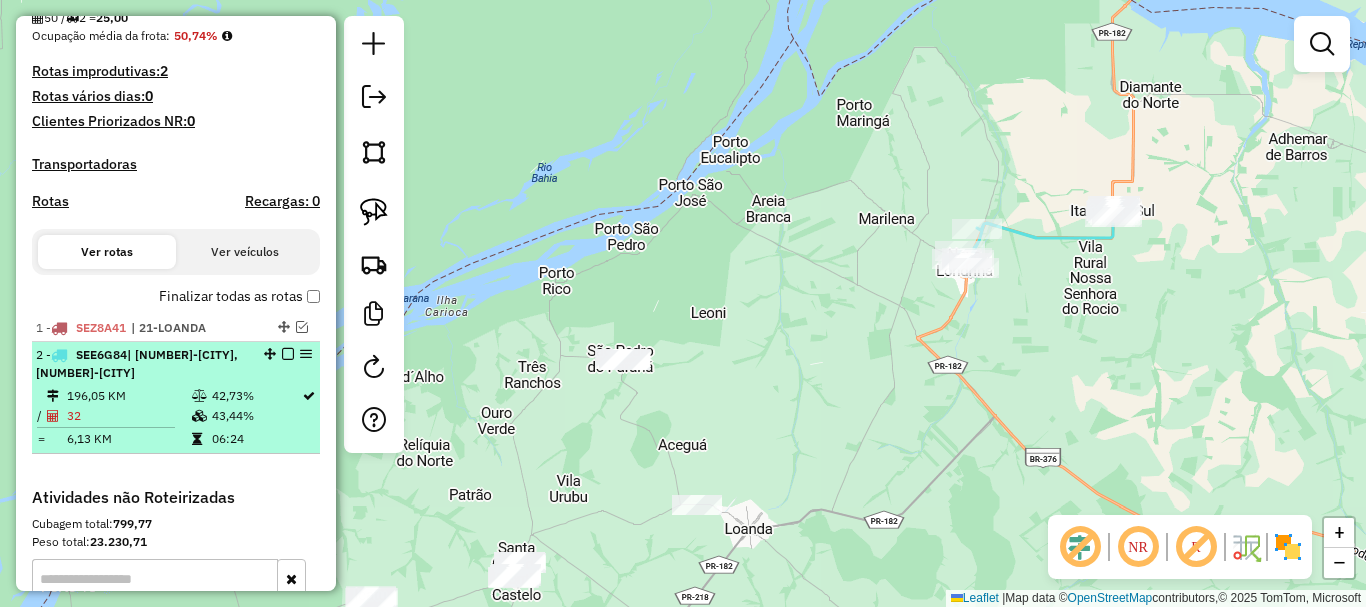 click at bounding box center (288, 354) 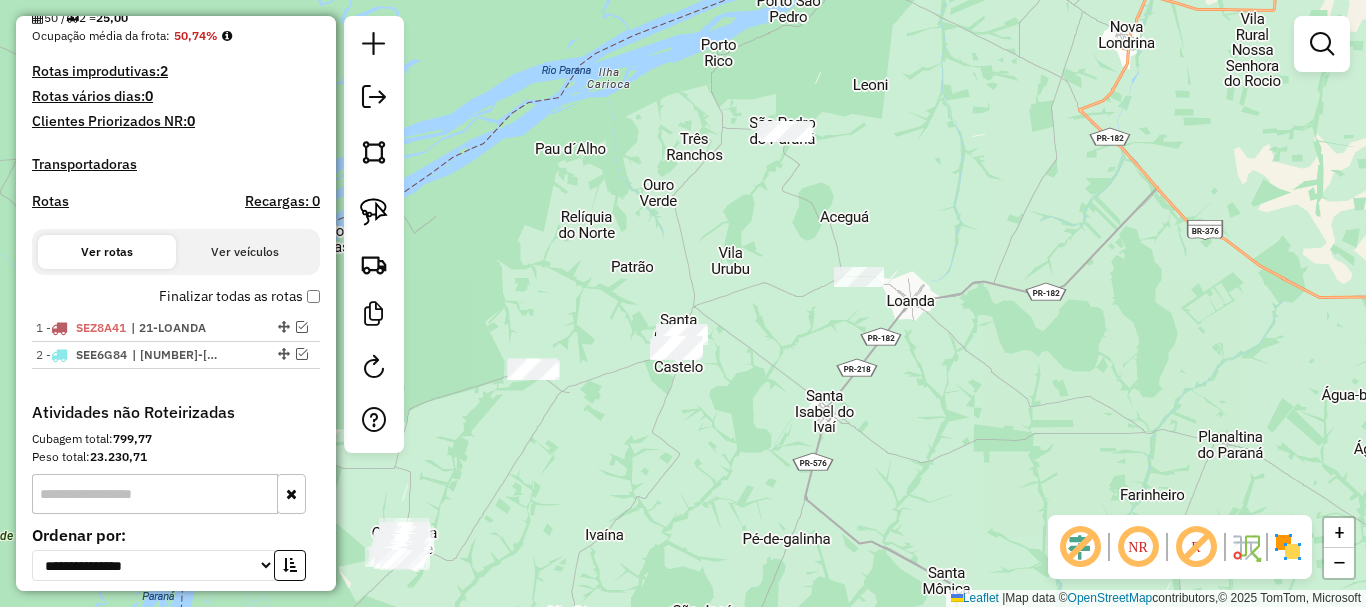 drag, startPoint x: 618, startPoint y: 364, endPoint x: 729, endPoint y: 213, distance: 187.40865 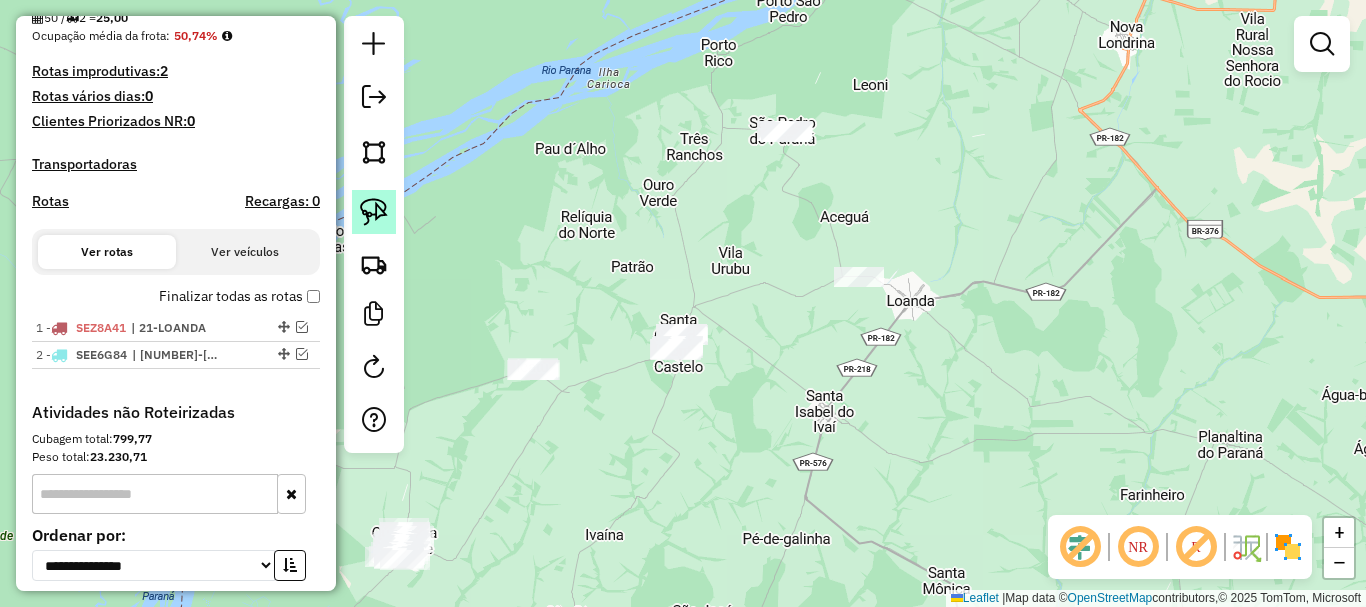 click 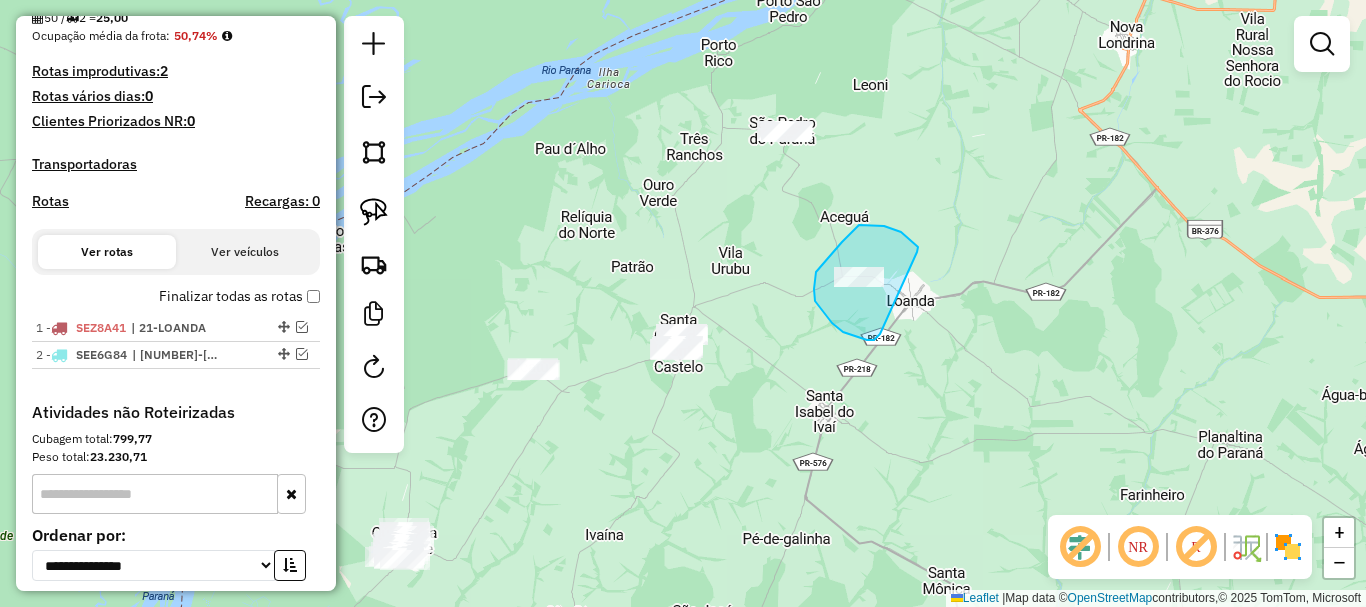 drag, startPoint x: 917, startPoint y: 252, endPoint x: 887, endPoint y: 326, distance: 79.84986 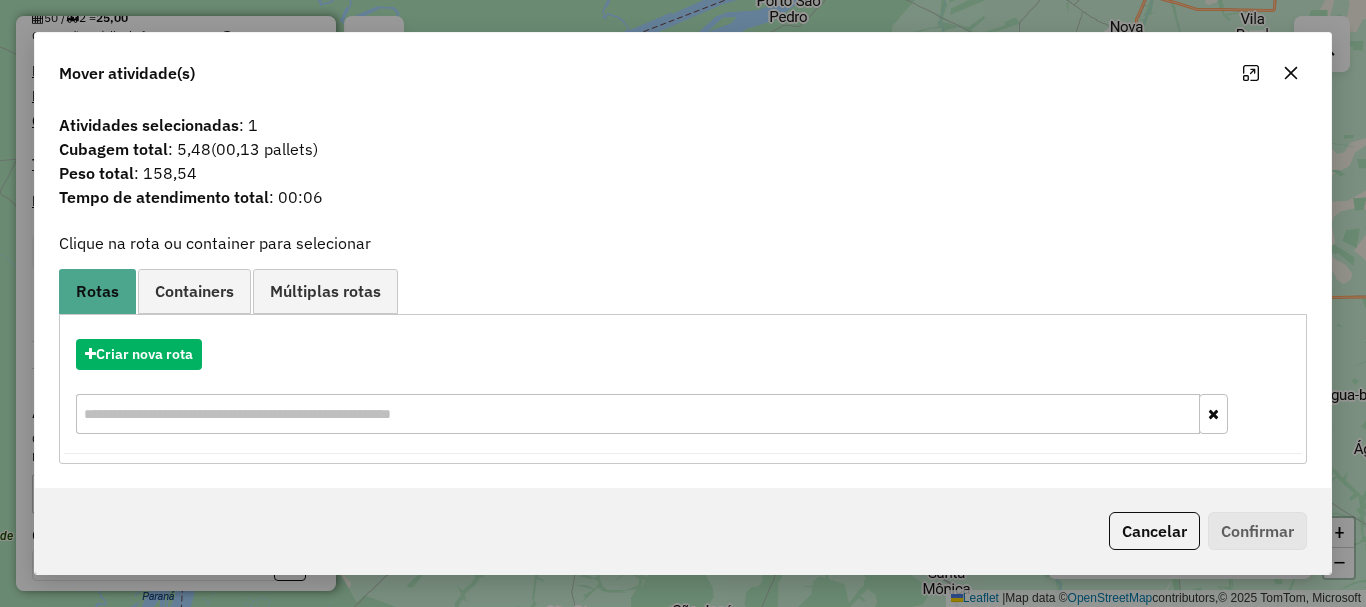 click 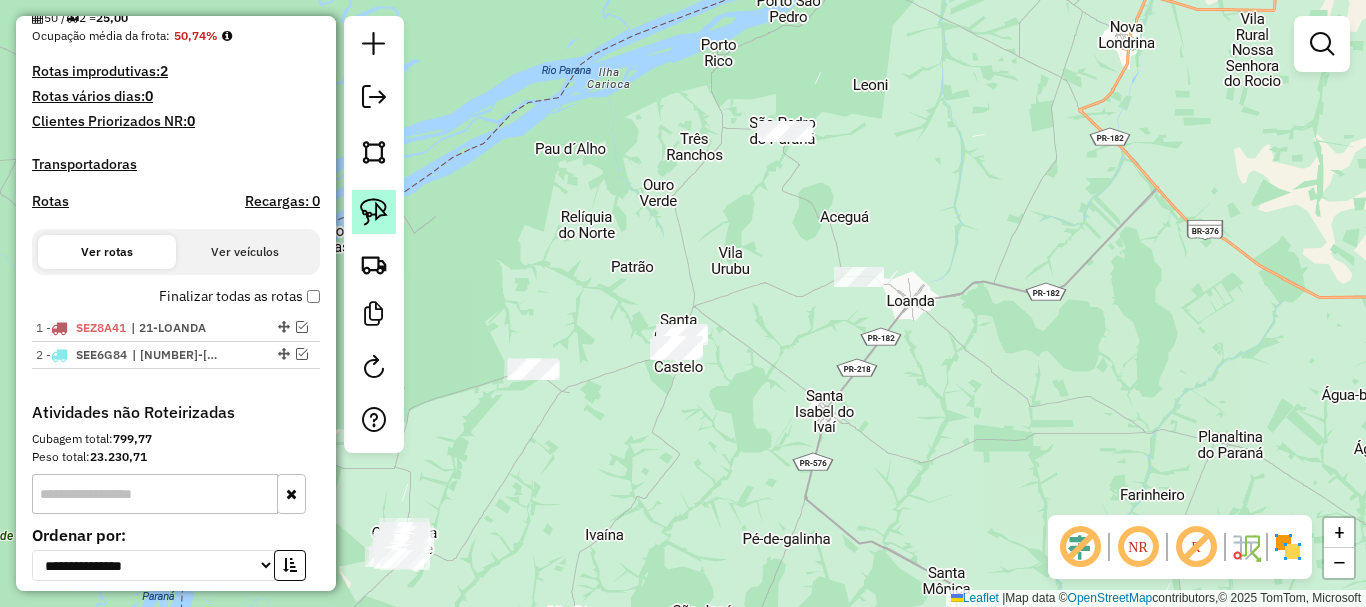click 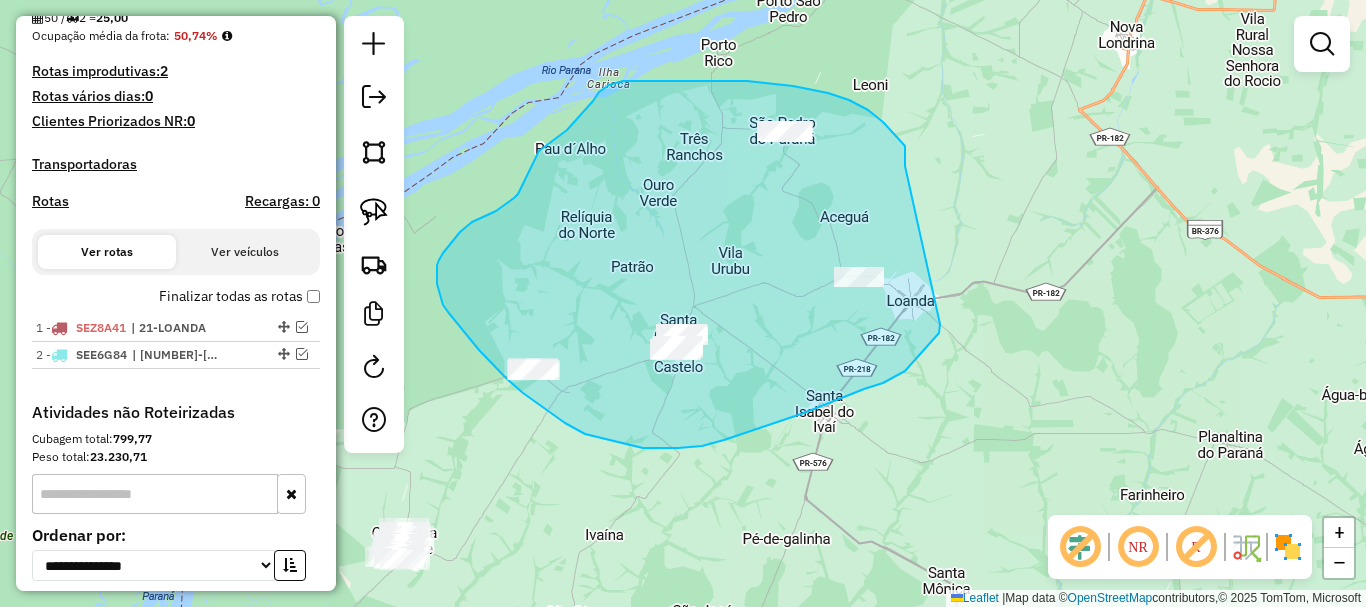 drag, startPoint x: 905, startPoint y: 163, endPoint x: 940, endPoint y: 324, distance: 164.76044 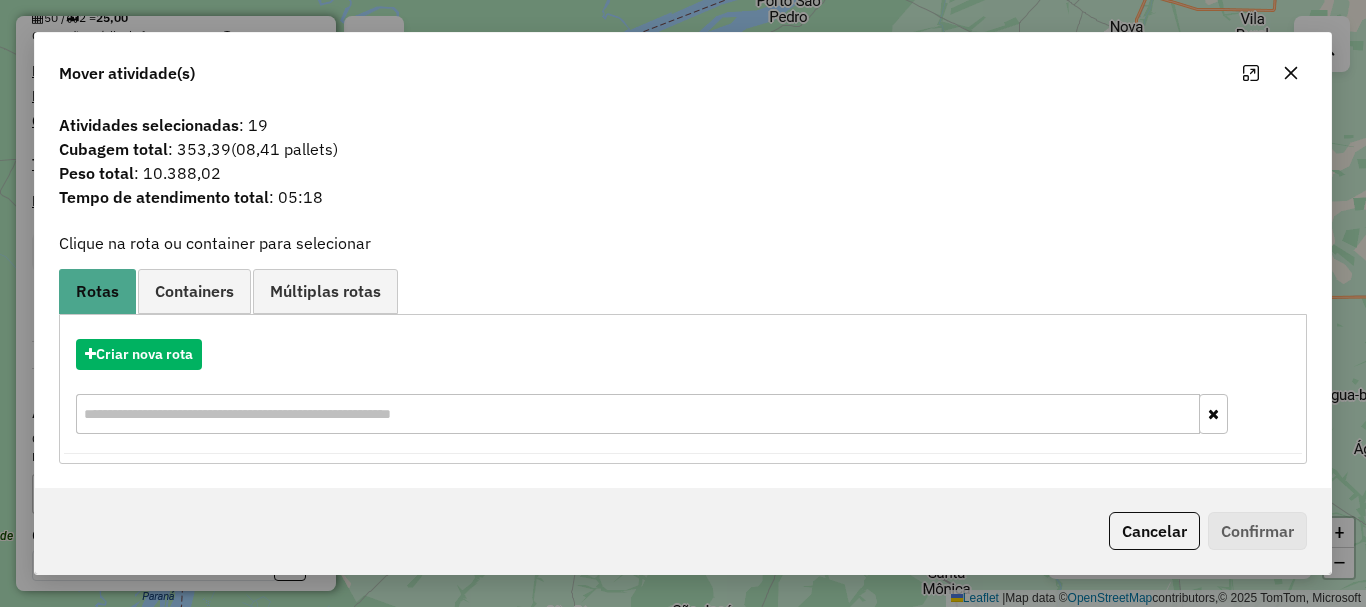 click 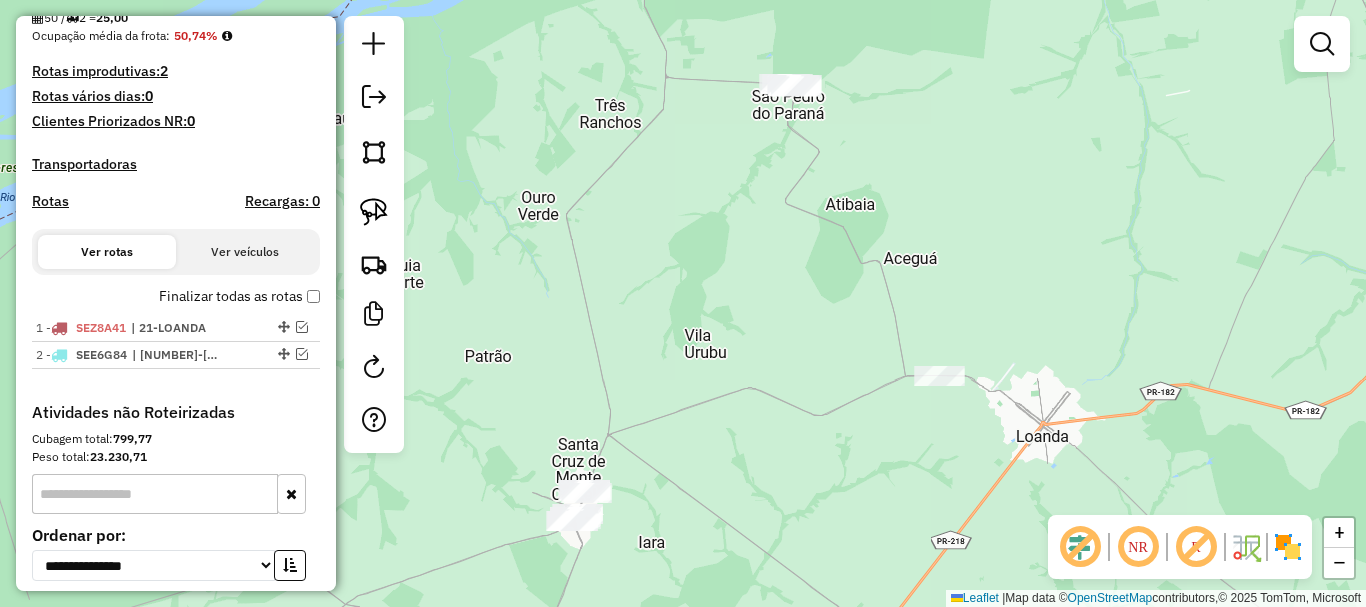 drag, startPoint x: 773, startPoint y: 193, endPoint x: 758, endPoint y: 221, distance: 31.764761 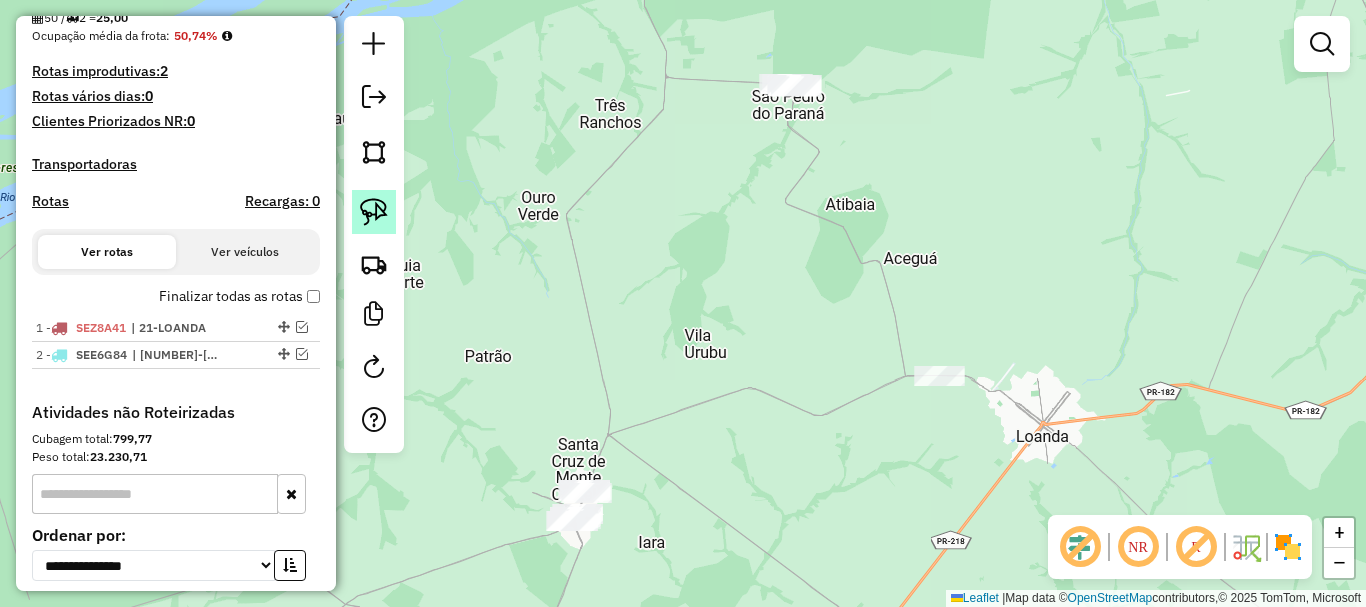 click 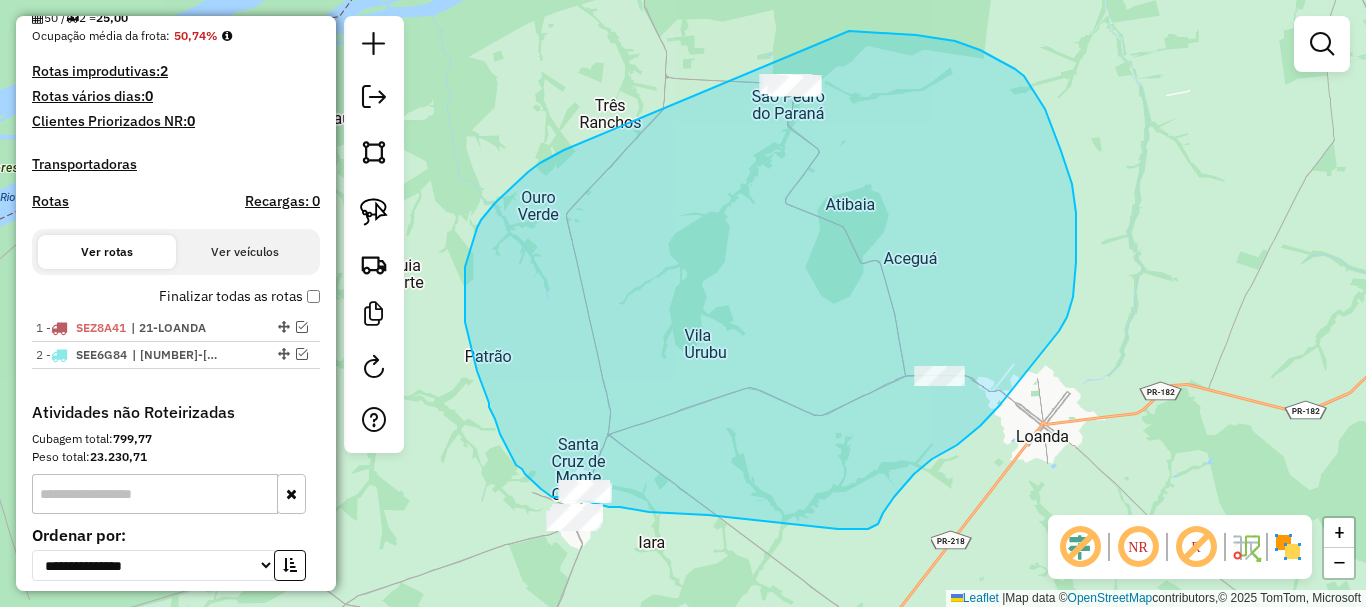 drag, startPoint x: 564, startPoint y: 150, endPoint x: 832, endPoint y: 32, distance: 292.8276 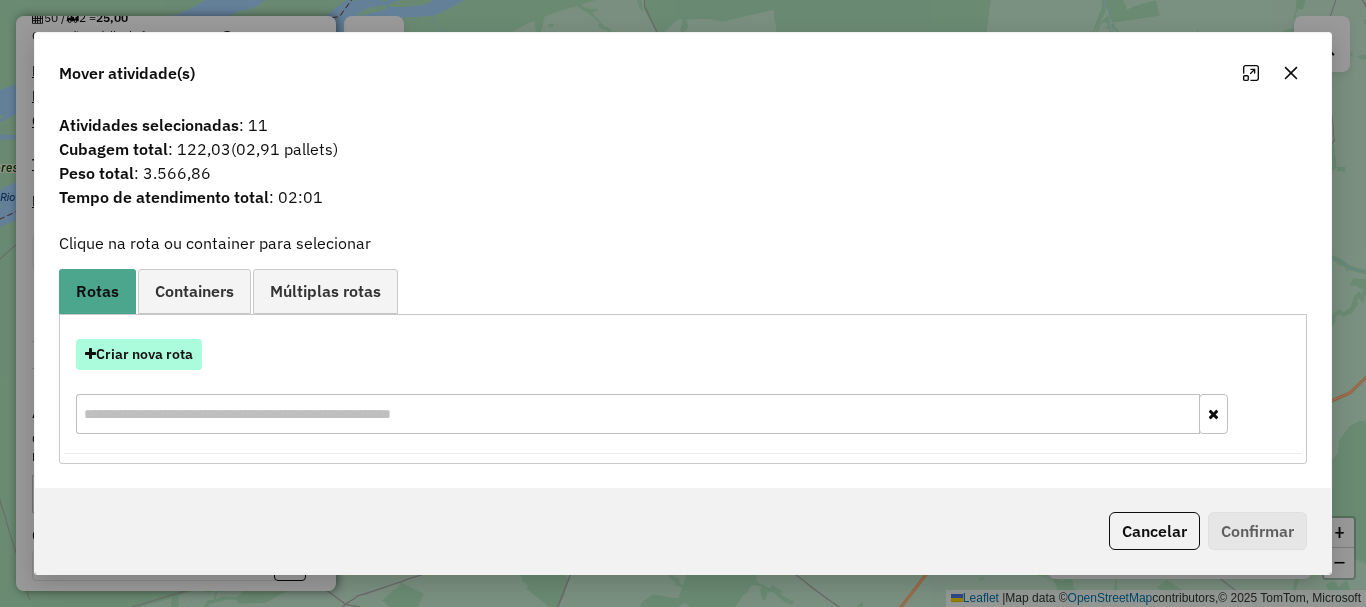 click on "Criar nova rota" at bounding box center (139, 354) 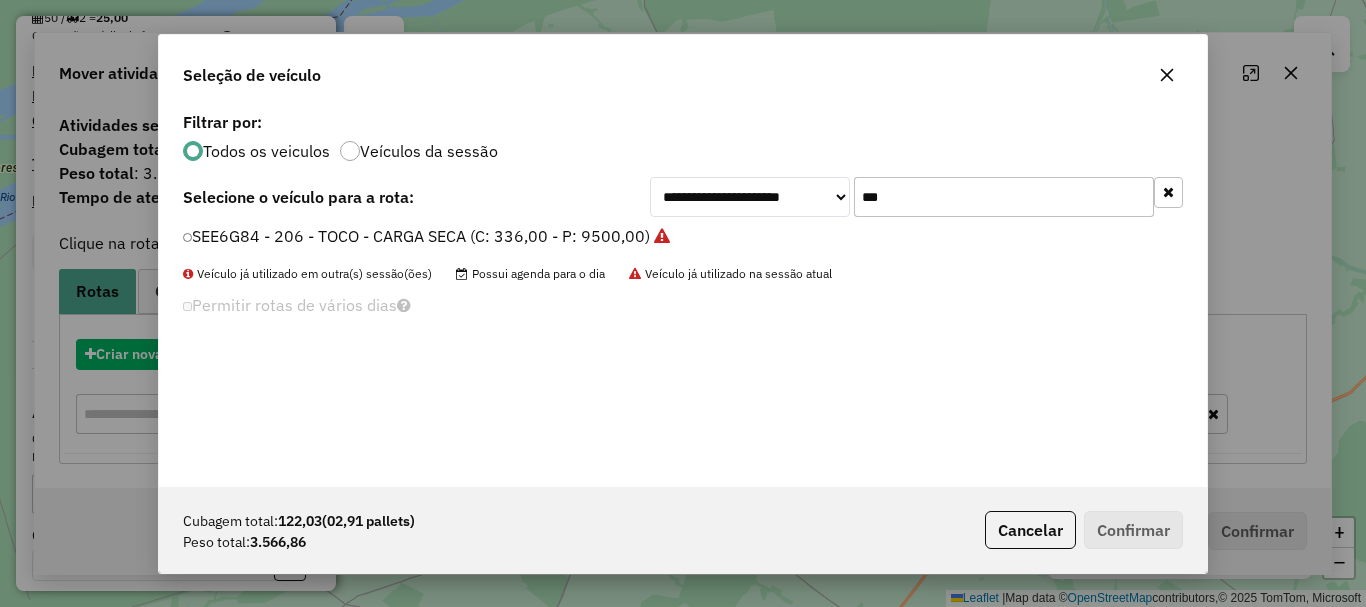 scroll, scrollTop: 11, scrollLeft: 6, axis: both 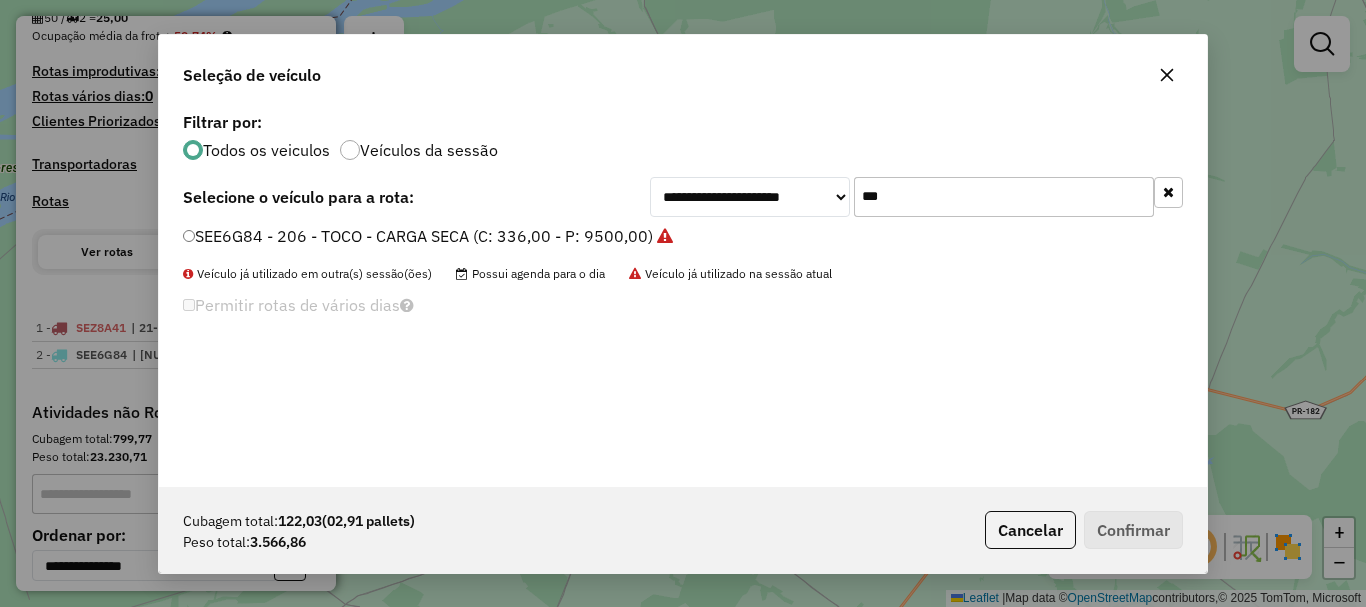 drag, startPoint x: 891, startPoint y: 193, endPoint x: 756, endPoint y: 163, distance: 138.29317 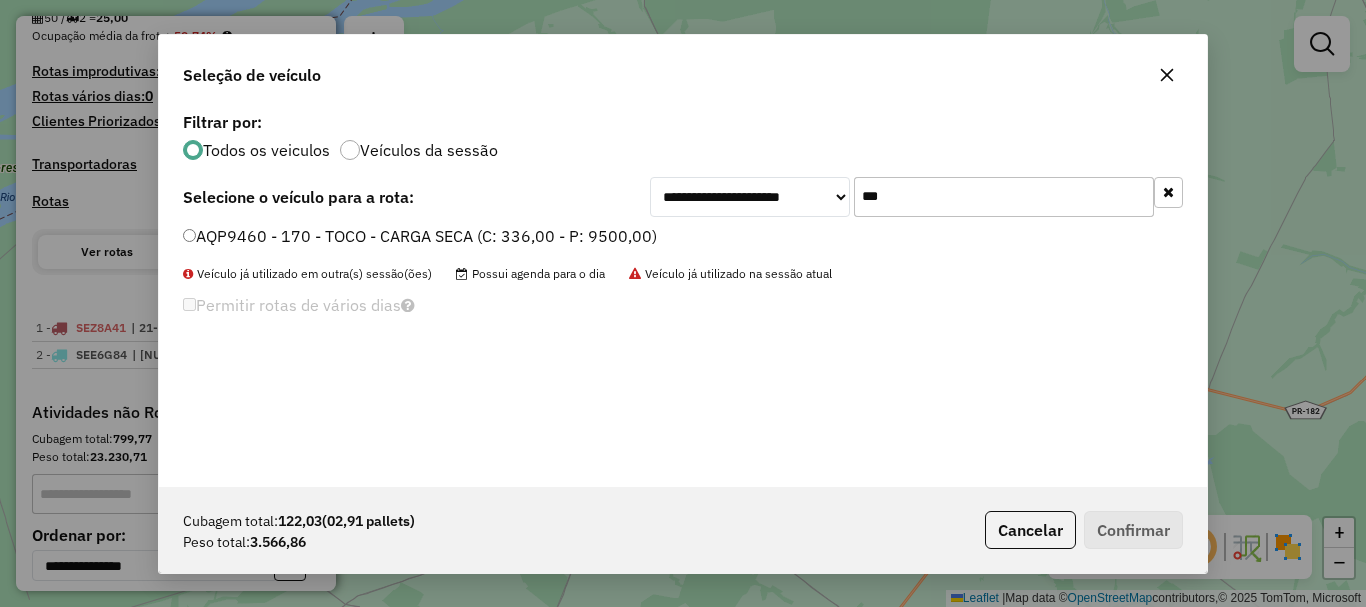 type on "***" 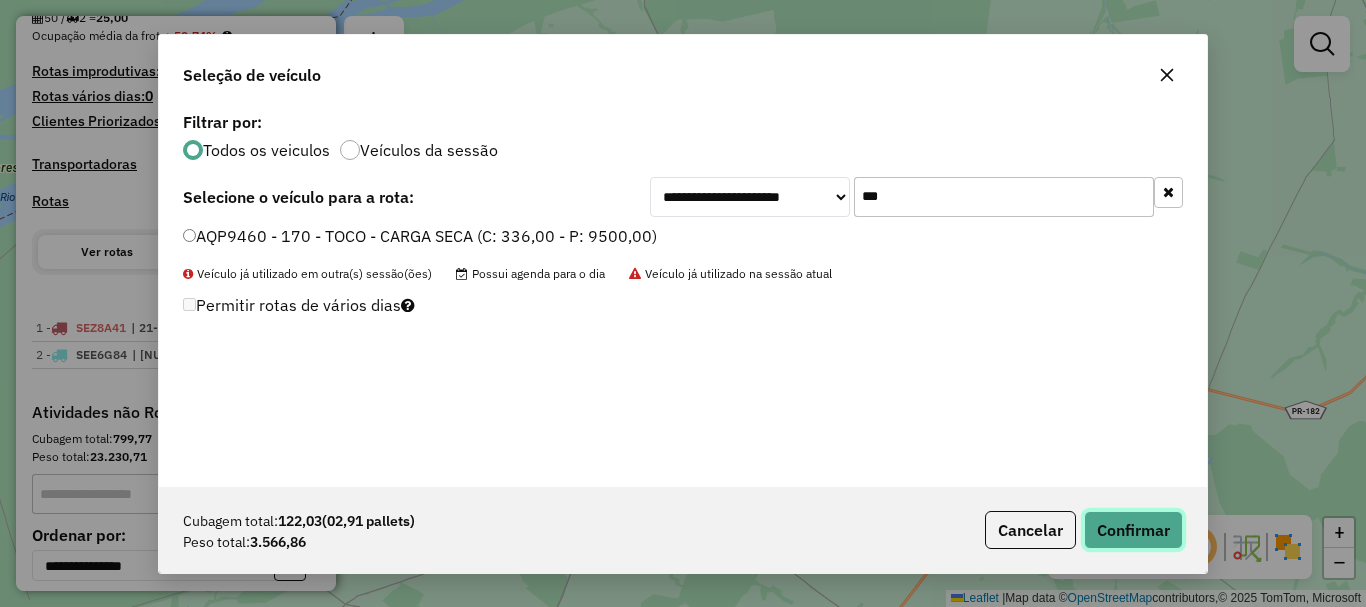 click on "Confirmar" 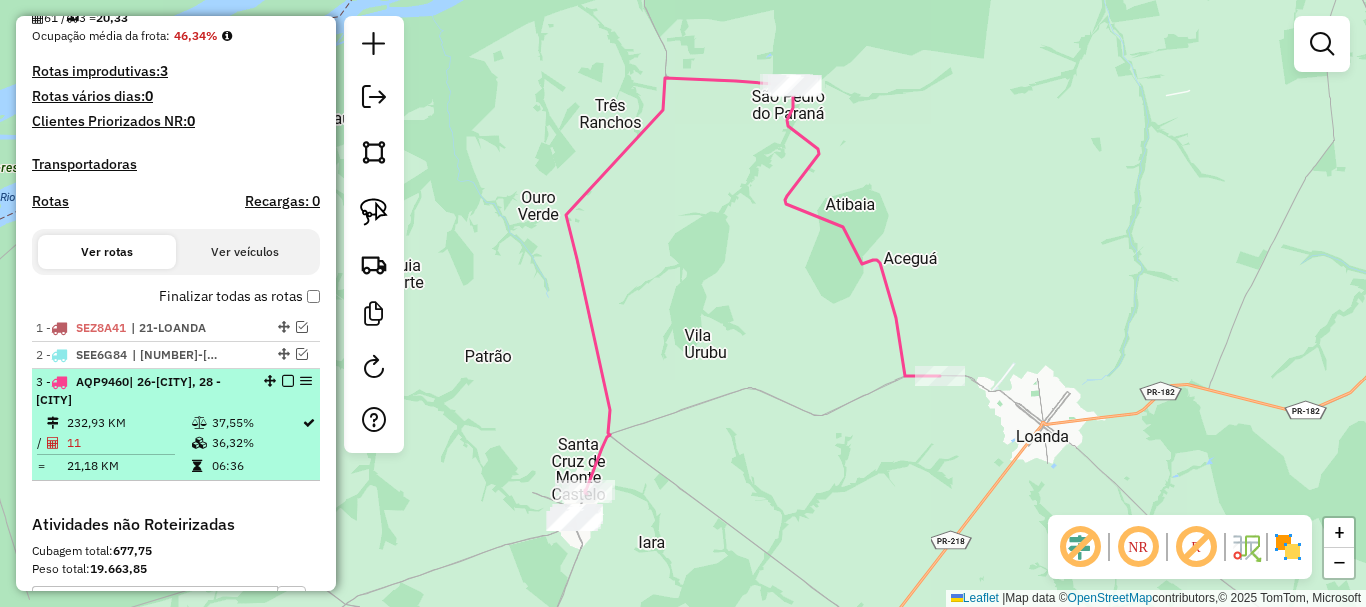 click at bounding box center (113, 454) 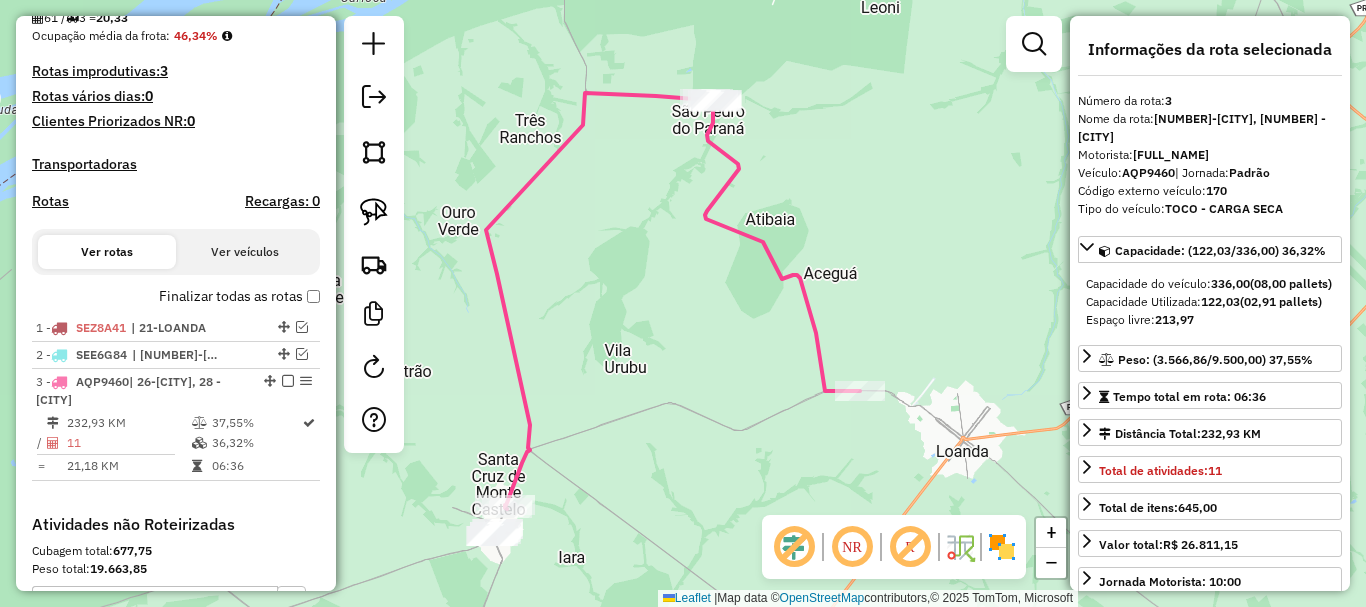 click at bounding box center [1034, 44] 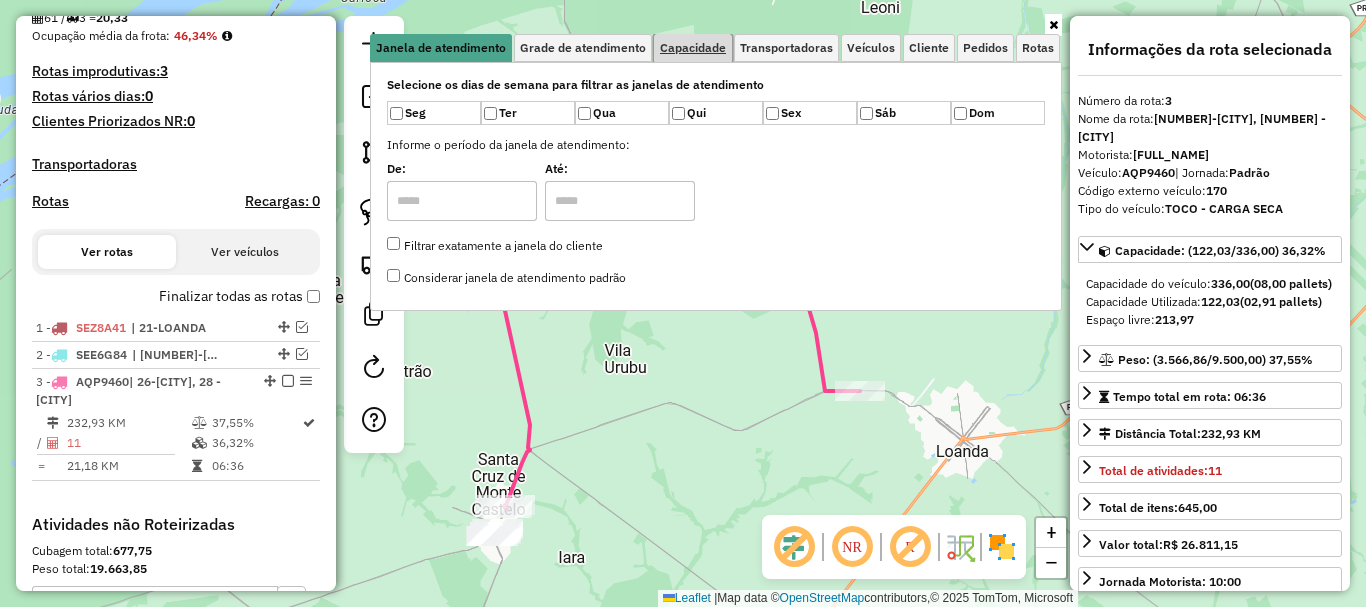 click on "Capacidade" at bounding box center (693, 48) 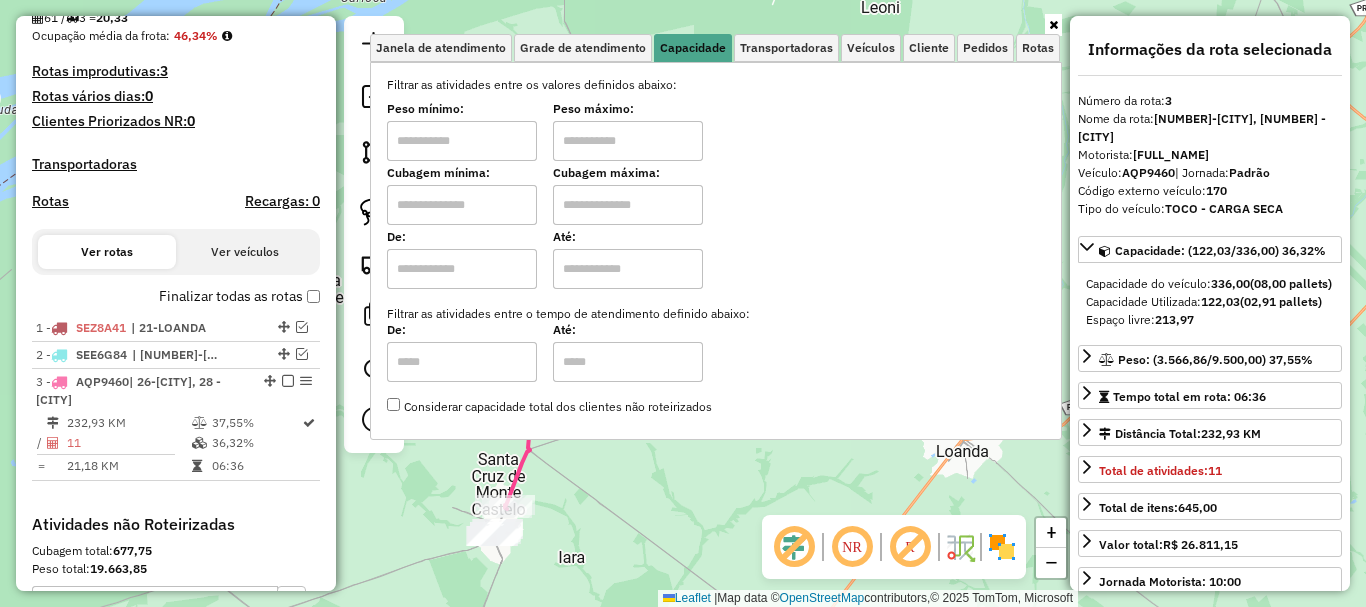 click at bounding box center (462, 141) 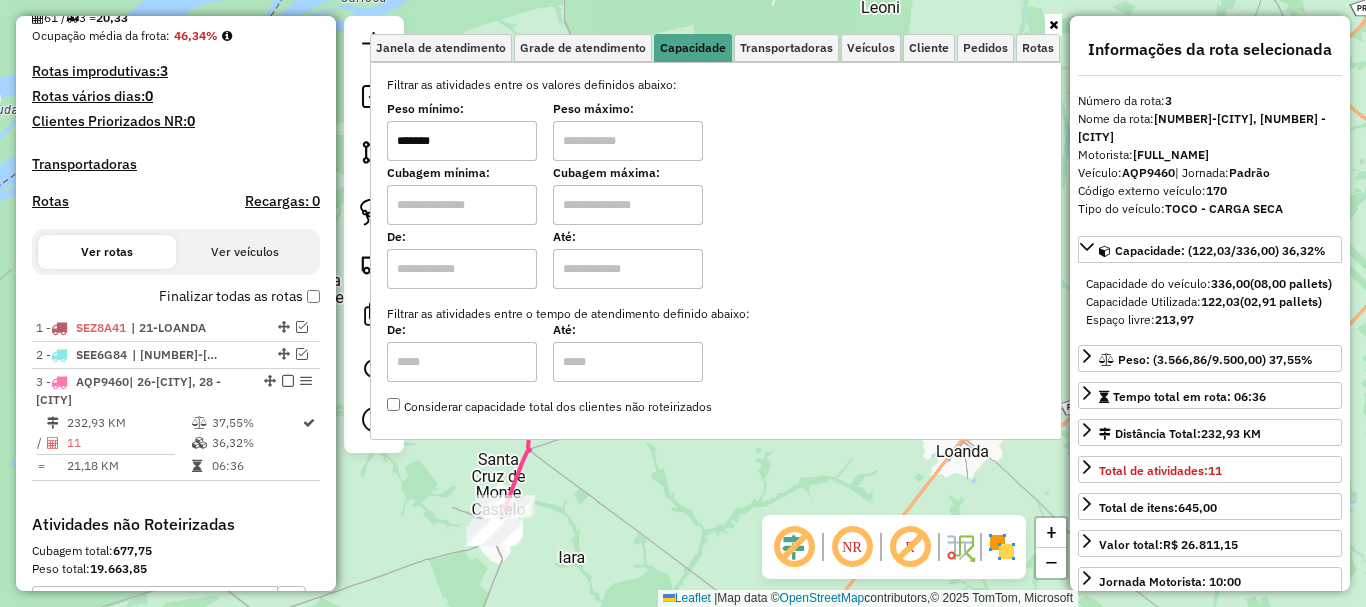 type on "*******" 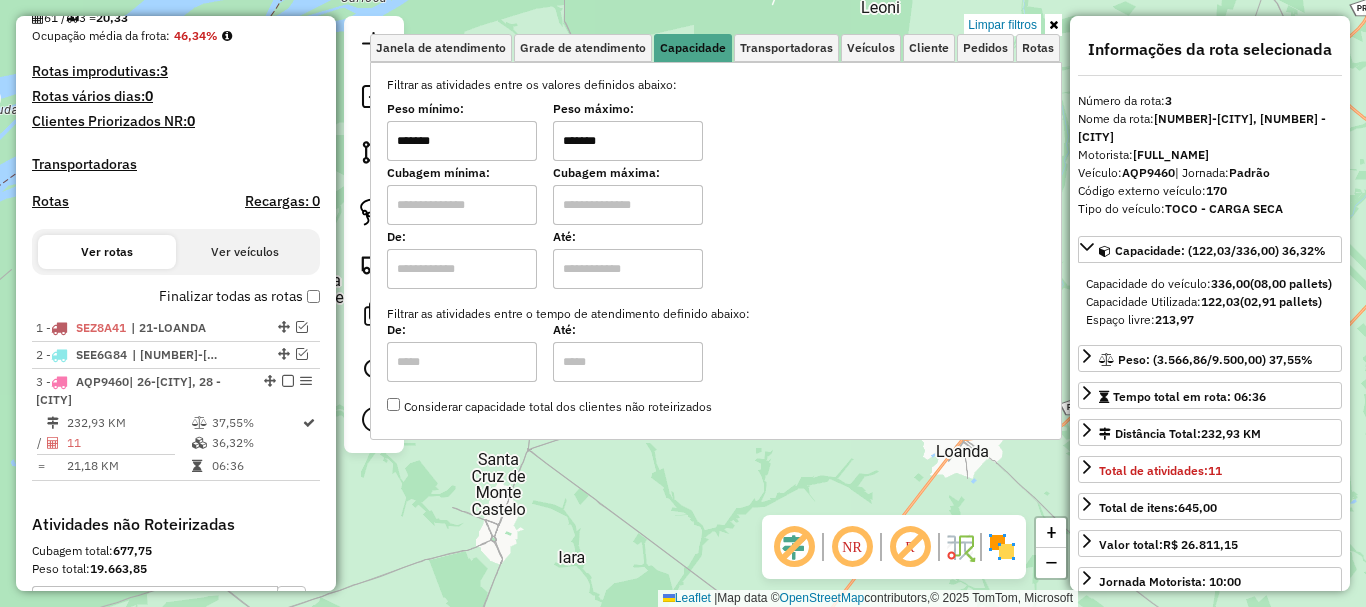 drag, startPoint x: 461, startPoint y: 134, endPoint x: 388, endPoint y: 148, distance: 74.330345 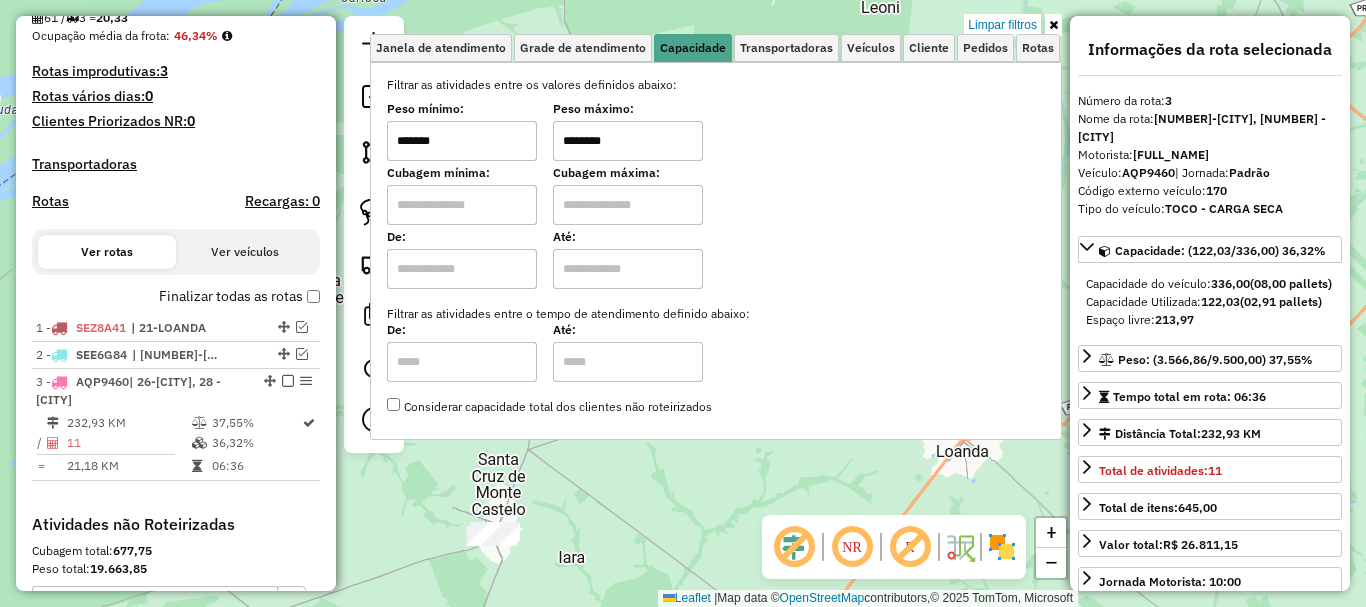 type on "********" 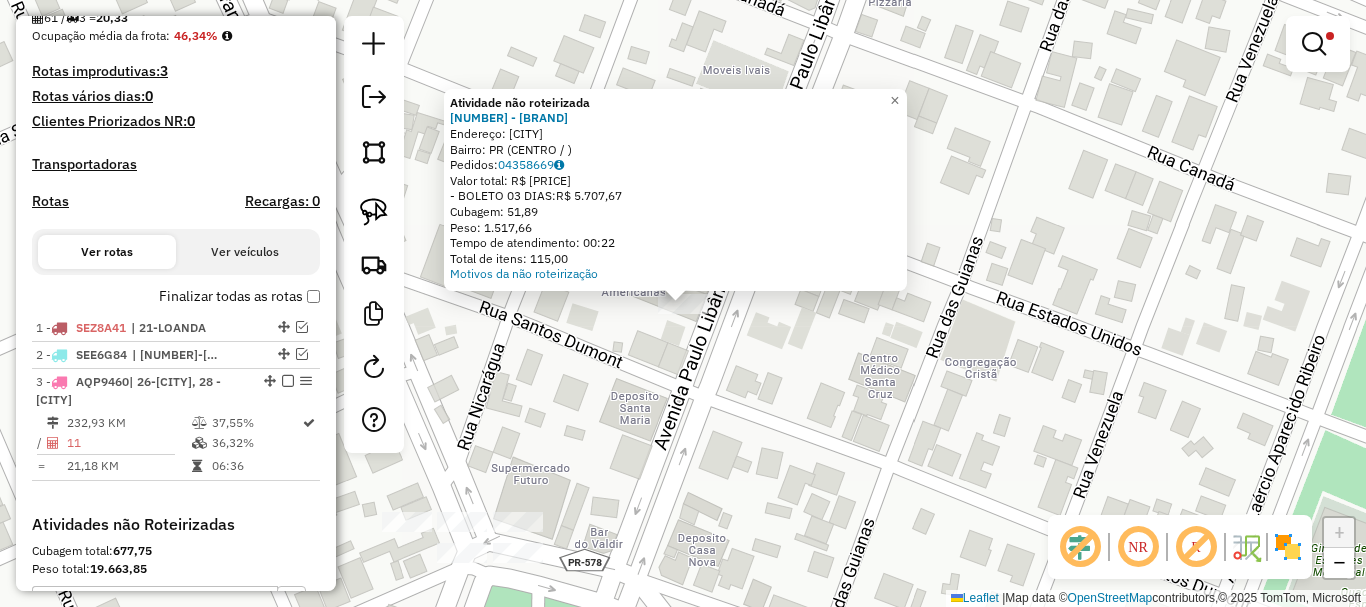 click on "Endereço: [CITY] Bairro: [NEIGHBORHOOD] ([CITY] / [STATE]) Pedidos: [NUMBER] Valor total: R$ [PRICE] Tempo de atendimento: [TIME] Total de itens: [NUMBER] Motivos da não roteirização × Limpar filtros Janela de atendimento Grade de atendimento Capacidade Transportadoras Veículos Cliente Pedidos Rotas Selecione os dias de semana para filtrar as janelas de atendimento Seg Ter Qua Qui Sex Sáb Dom Informe o período da janela de atendimento: De: Até: Filtrar exatamente a janela do cliente Considerar janela de atendimento padrão Selecione os dias de semana para filtrar as grades de atendimento Seg Ter Qua Qui Sex Sáb Dom Considerar clientes sem dia de atendimento cadastrado Clientes fora do dia de atendimento selecionado Filtrar as atividades entre os valores definidos abaixo: Peso mínimo: ******* Peso máximo: ******** Cubagem mínima: De:" 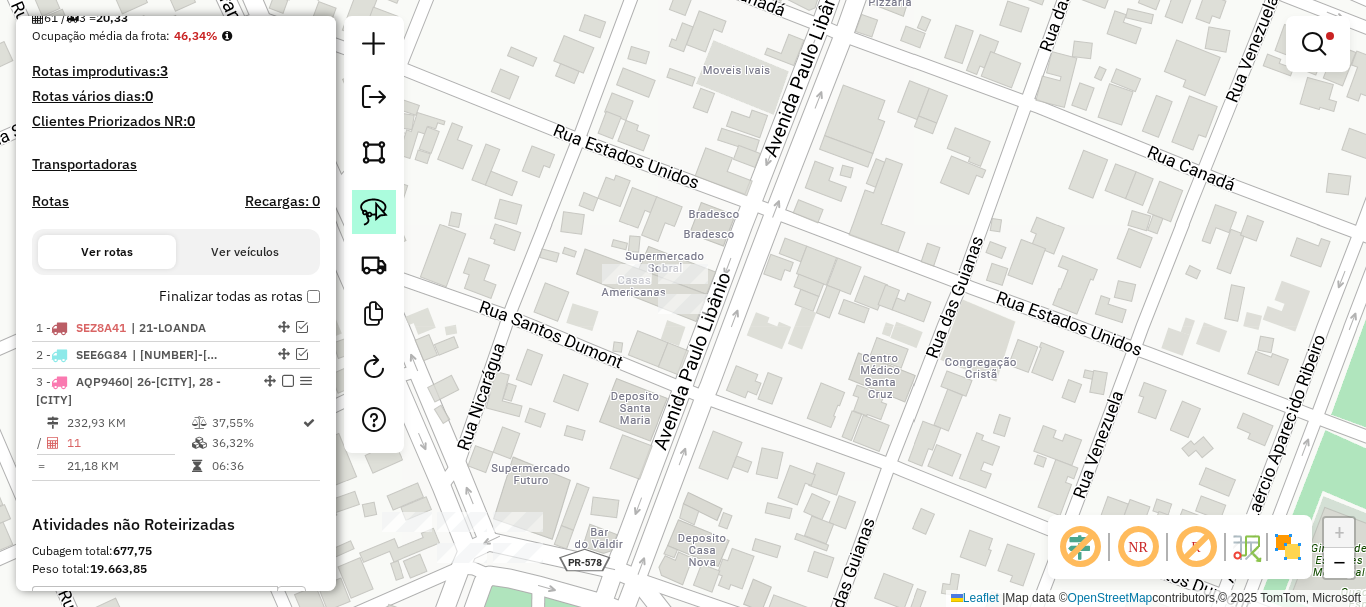 click 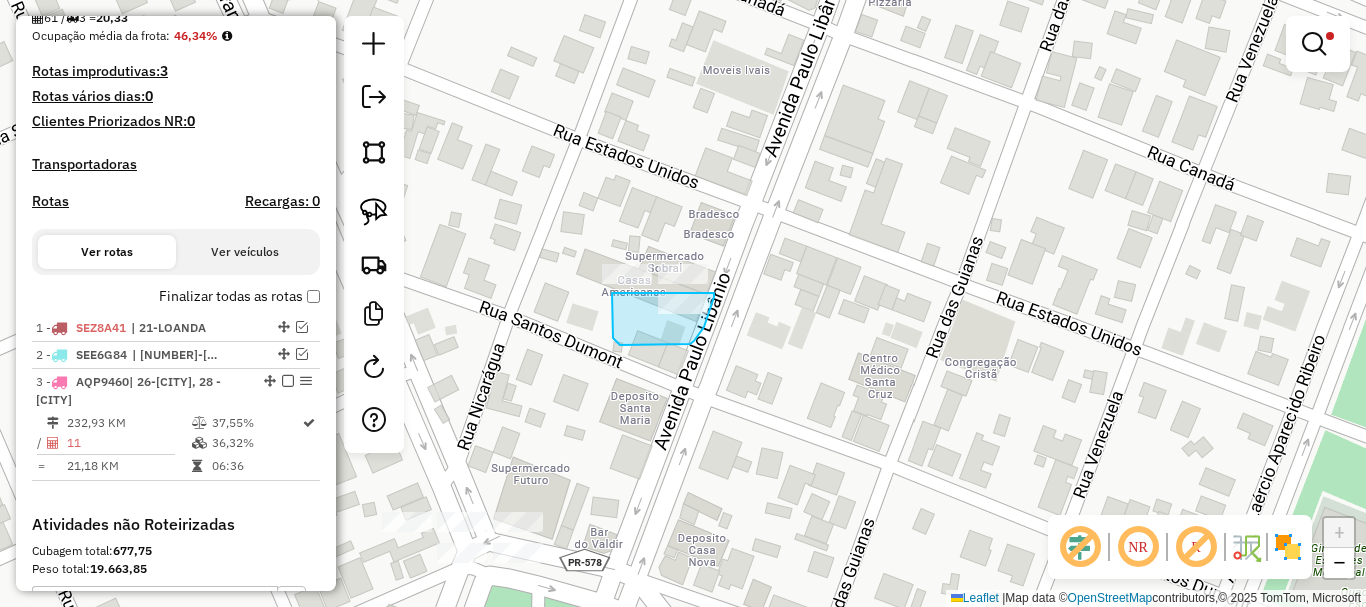 drag, startPoint x: 612, startPoint y: 293, endPoint x: 714, endPoint y: 293, distance: 102 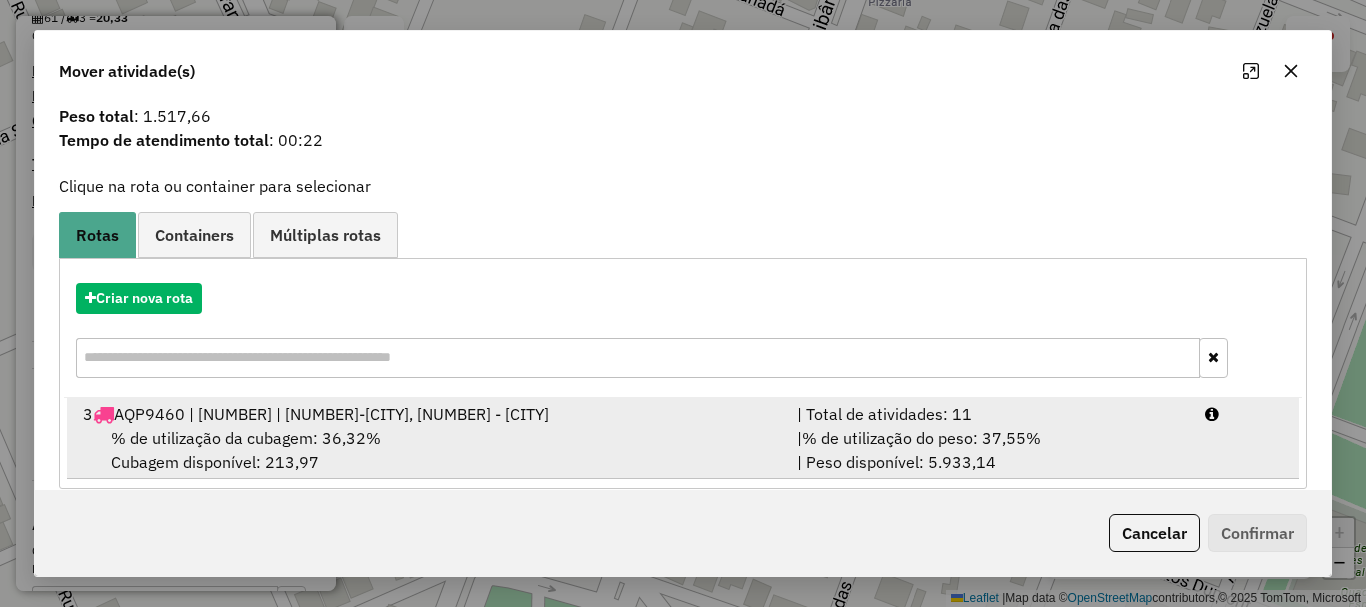 scroll, scrollTop: 78, scrollLeft: 0, axis: vertical 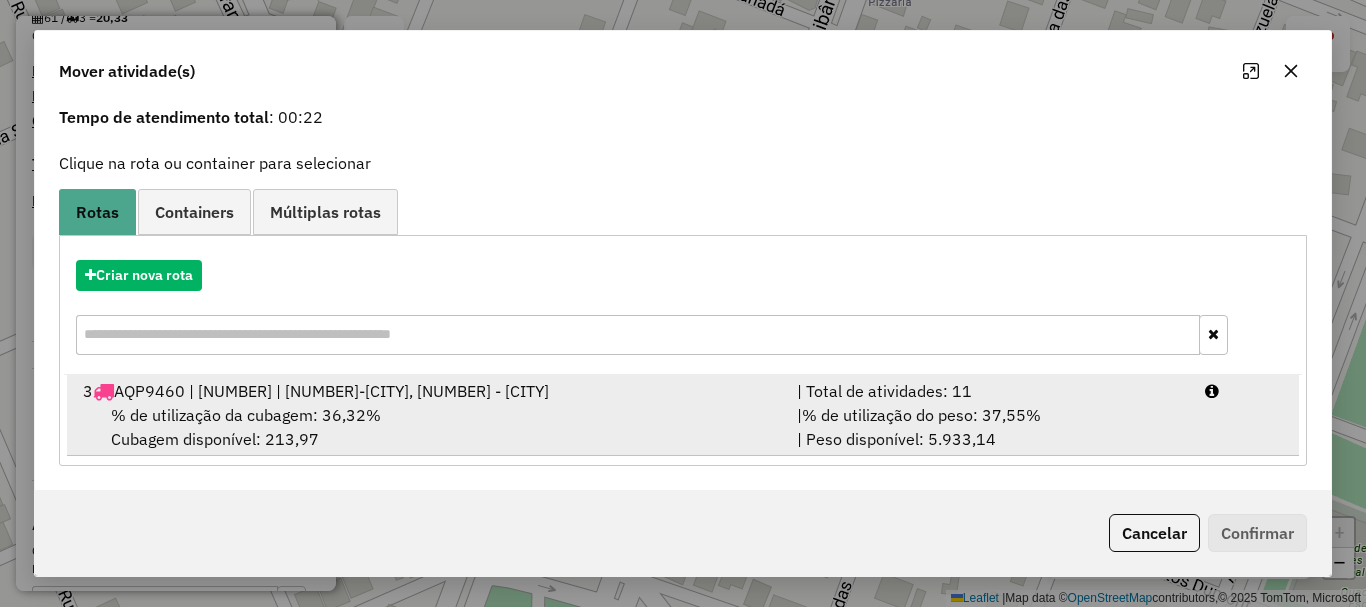 click on "% de utilização da cubagem: 36,32%  Cubagem disponível: 213,97" at bounding box center [428, 427] 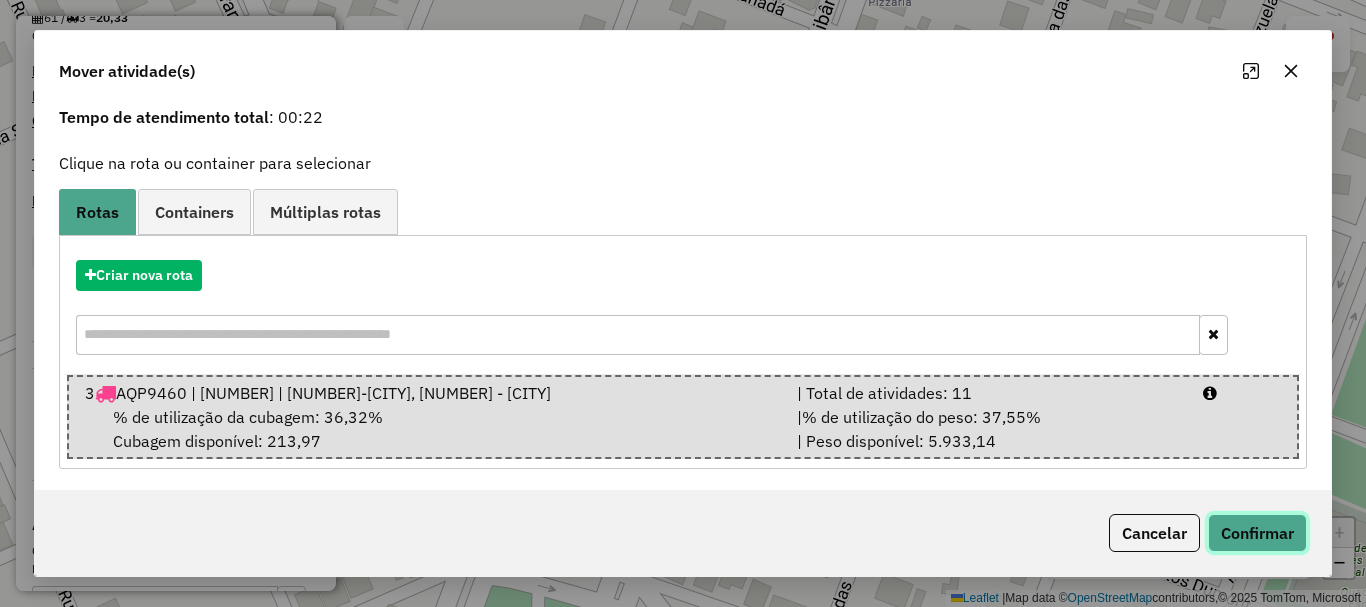 click on "Confirmar" 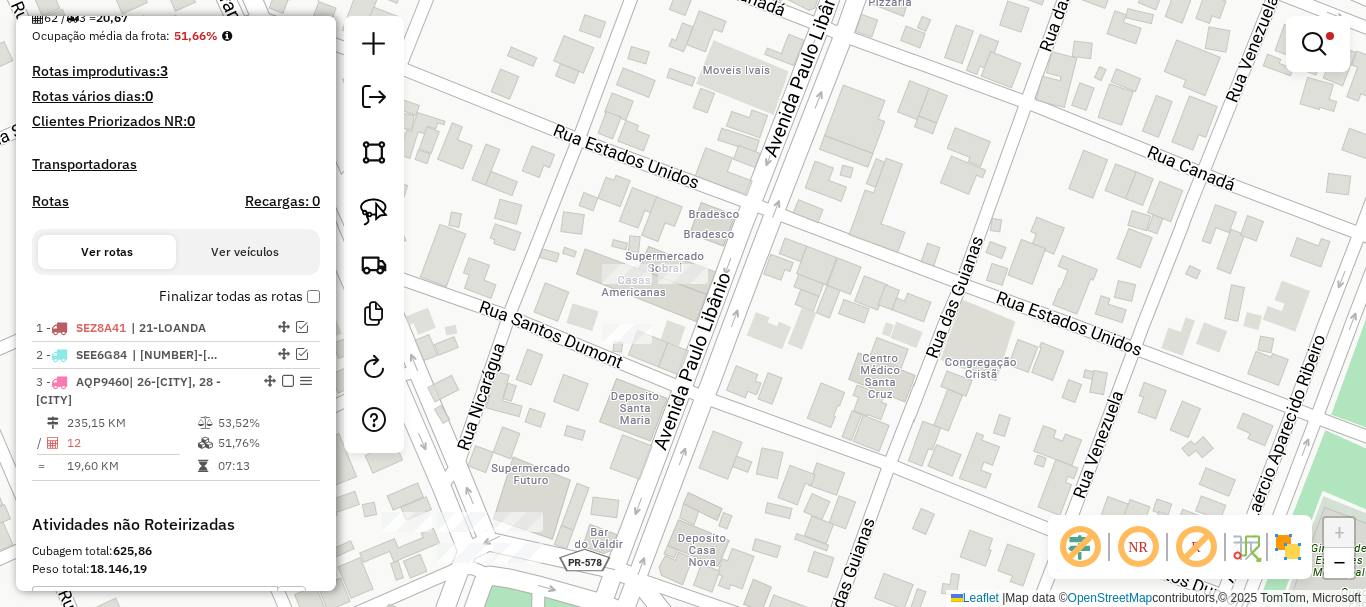 scroll, scrollTop: 0, scrollLeft: 0, axis: both 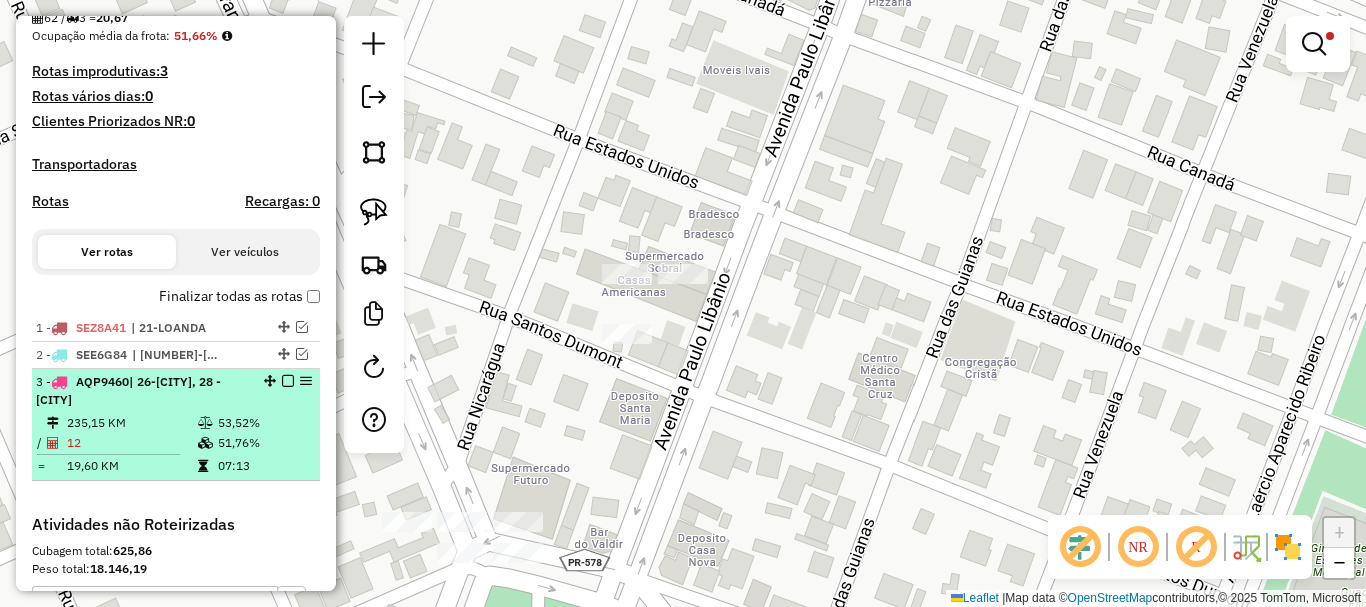 click at bounding box center [288, 381] 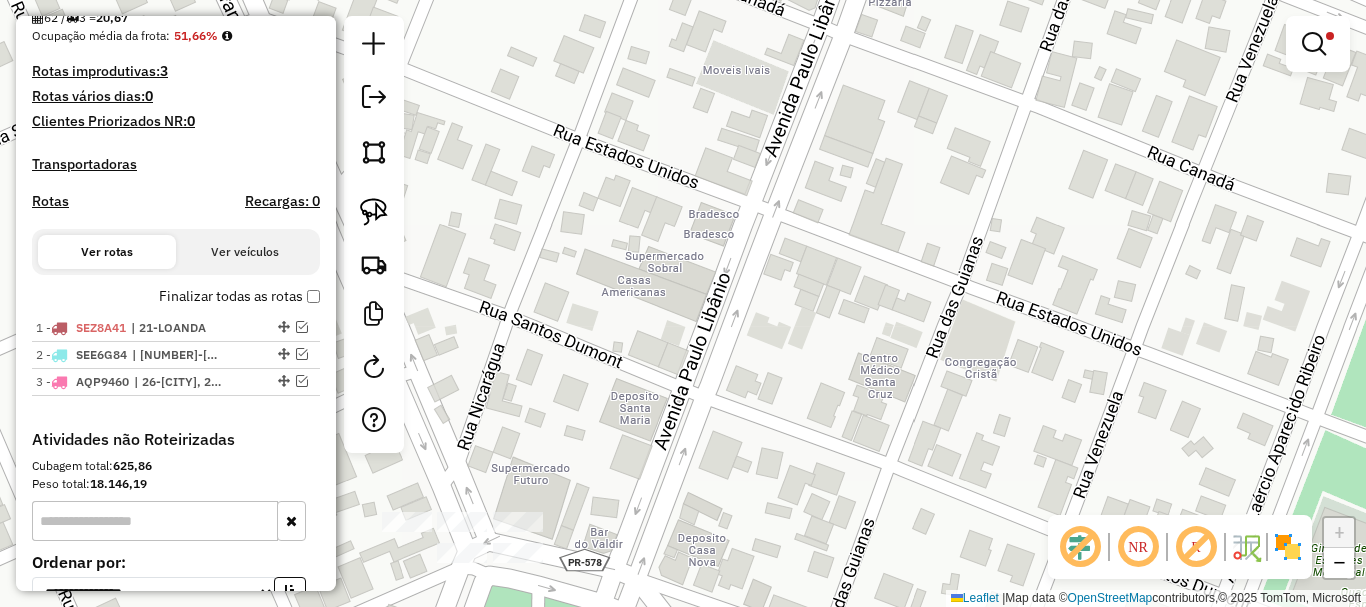 click at bounding box center [1318, 44] 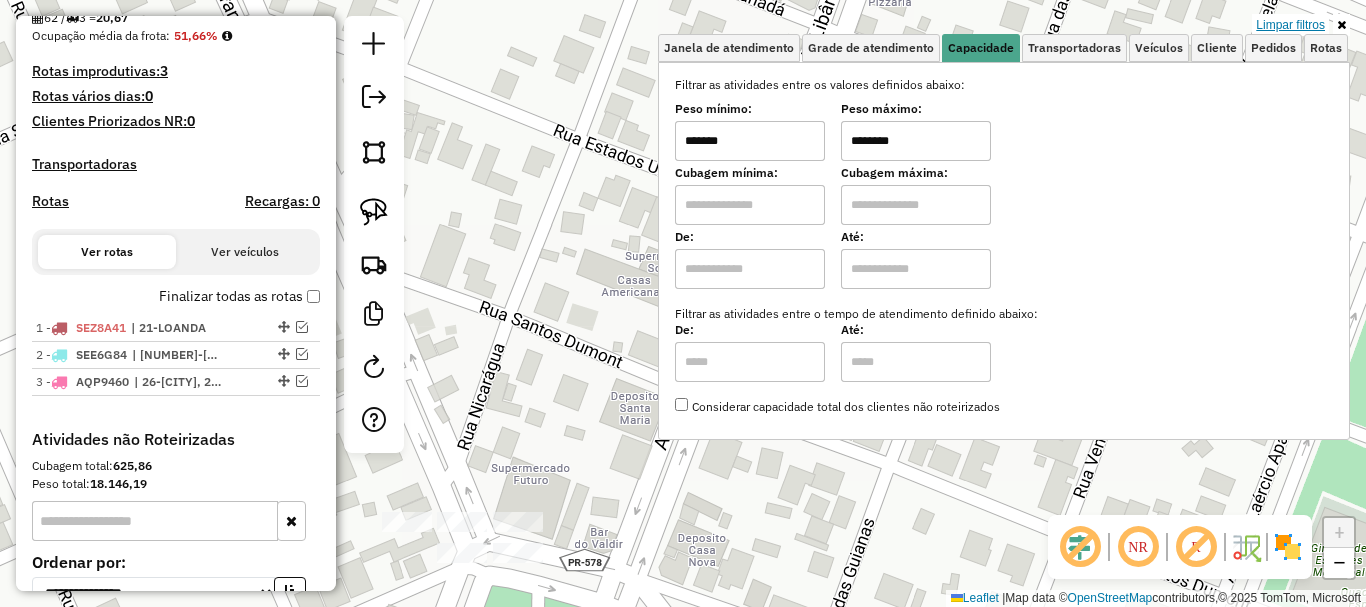 click on "Limpar filtros" at bounding box center (1290, 25) 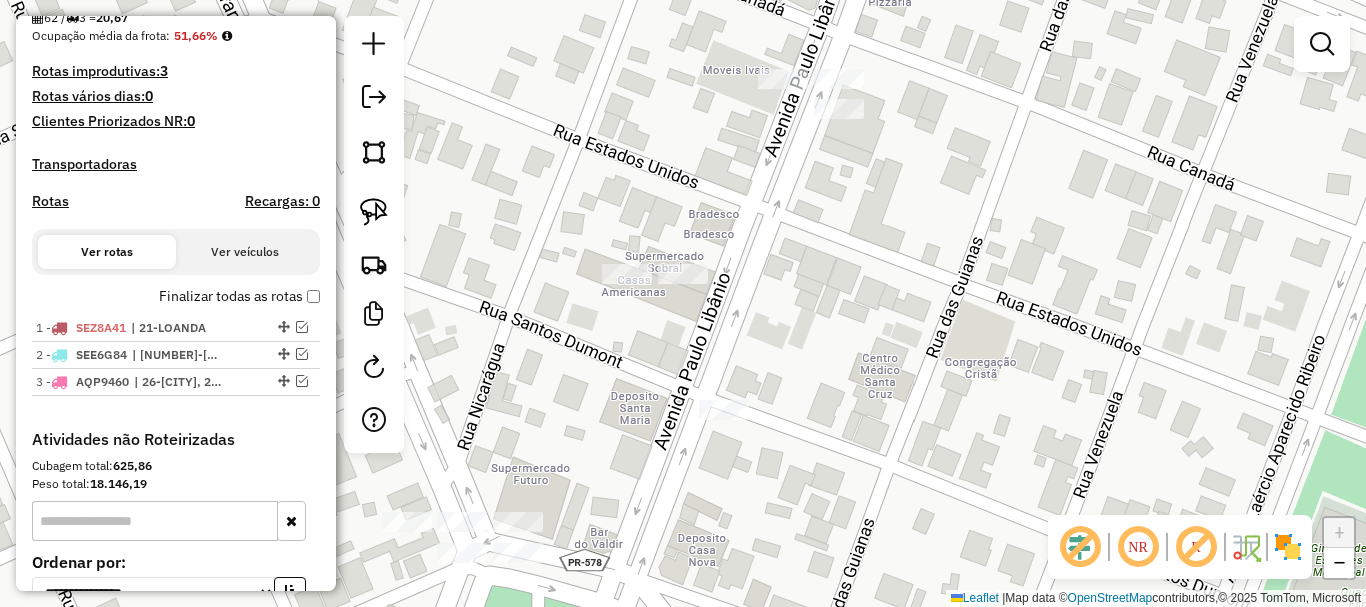 drag, startPoint x: 601, startPoint y: 333, endPoint x: 734, endPoint y: 311, distance: 134.80727 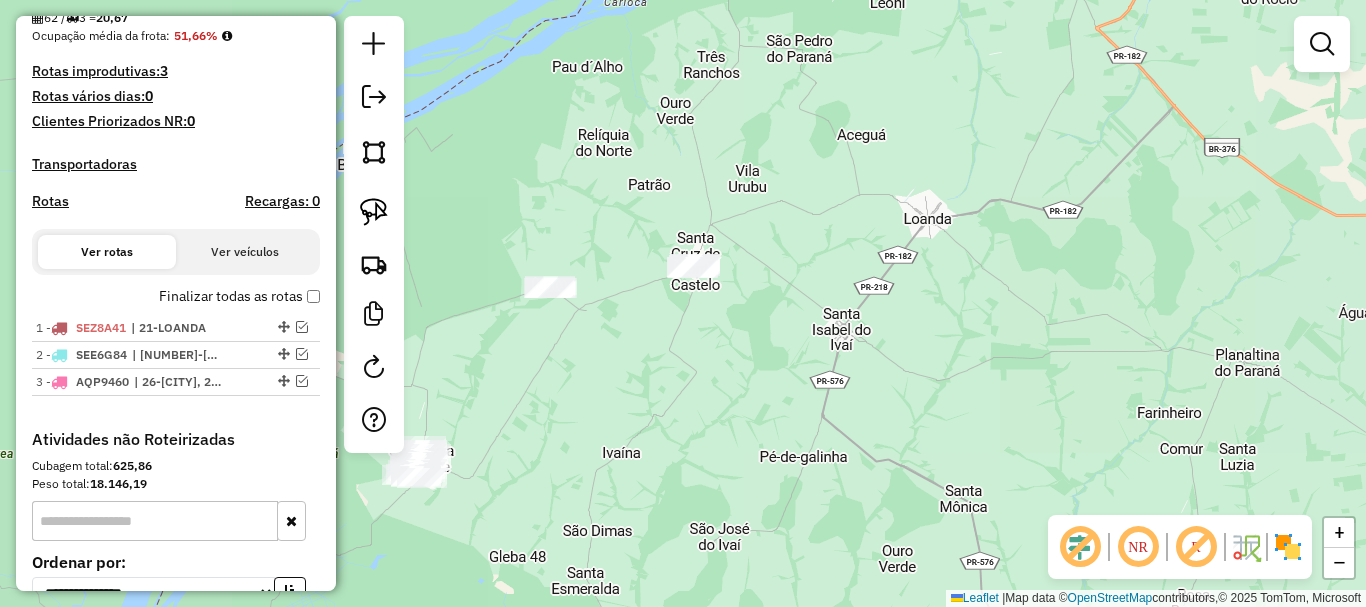 click on "Janela de atendimento Grade de atendimento Capacidade Transportadoras Veículos Cliente Pedidos  Rotas Selecione os dias de semana para filtrar as janelas de atendimento  Seg   Ter   Qua   Qui   Sex   Sáb   Dom  Informe o período da janela de atendimento: De: Até:  Filtrar exatamente a janela do cliente  Considerar janela de atendimento padrão  Selecione os dias de semana para filtrar as grades de atendimento  Seg   Ter   Qua   Qui   Sex   Sáb   Dom   Considerar clientes sem dia de atendimento cadastrado  Clientes fora do dia de atendimento selecionado Filtrar as atividades entre os valores definidos abaixo:  Peso mínimo:   Peso máximo:   Cubagem mínima:   Cubagem máxima:   De:   Até:  Filtrar as atividades entre o tempo de atendimento definido abaixo:  De:   Até:   Considerar capacidade total dos clientes não roteirizados Transportadora: Selecione um ou mais itens Tipo de veículo: Selecione um ou mais itens Veículo: Selecione um ou mais itens Motorista: Selecione um ou mais itens Nome: Rótulo:" 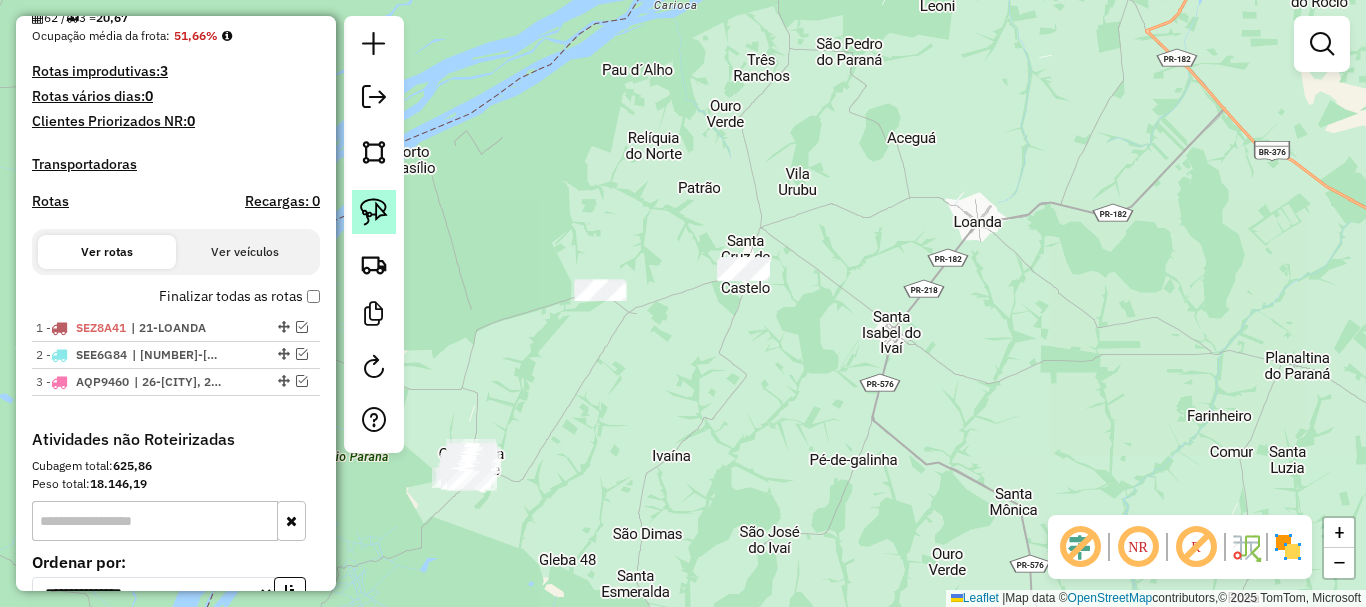 click 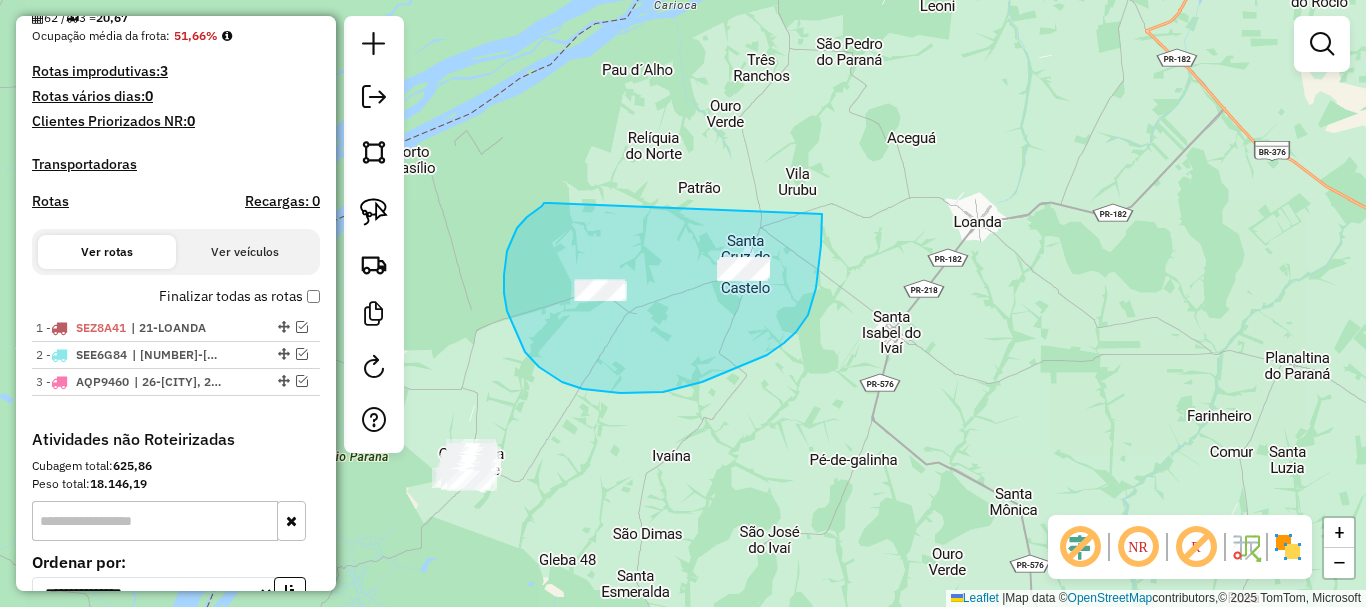drag, startPoint x: 546, startPoint y: 202, endPoint x: 822, endPoint y: 189, distance: 276.306 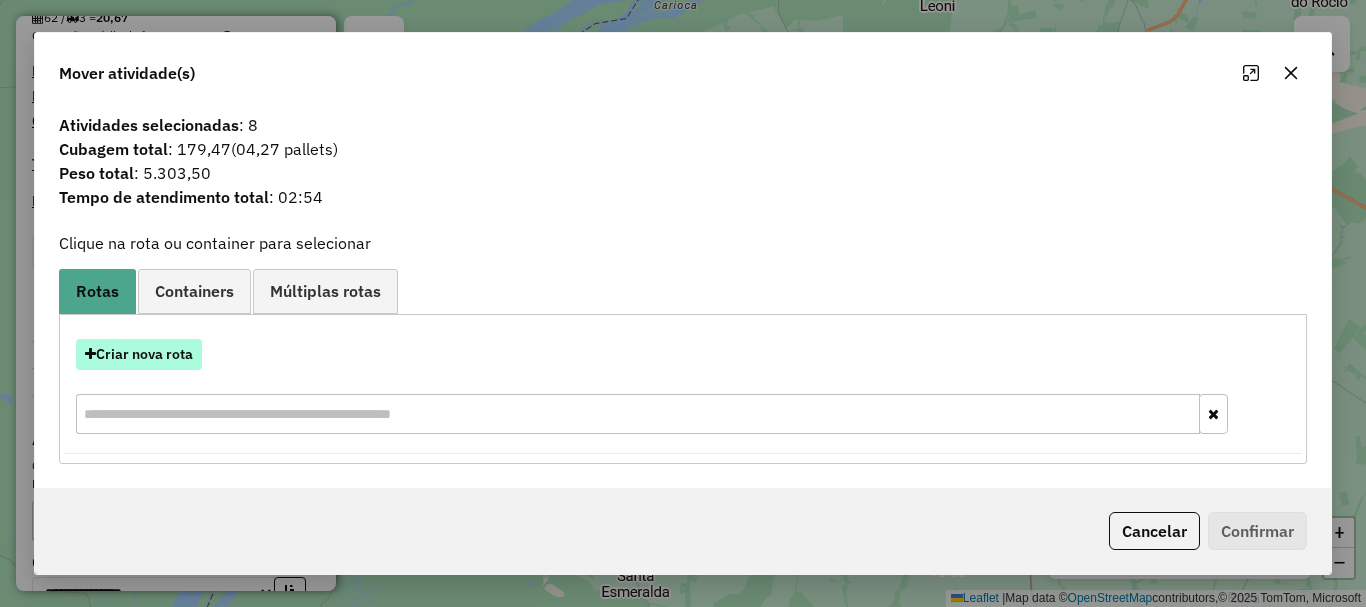 click on "Criar nova rota" at bounding box center (139, 354) 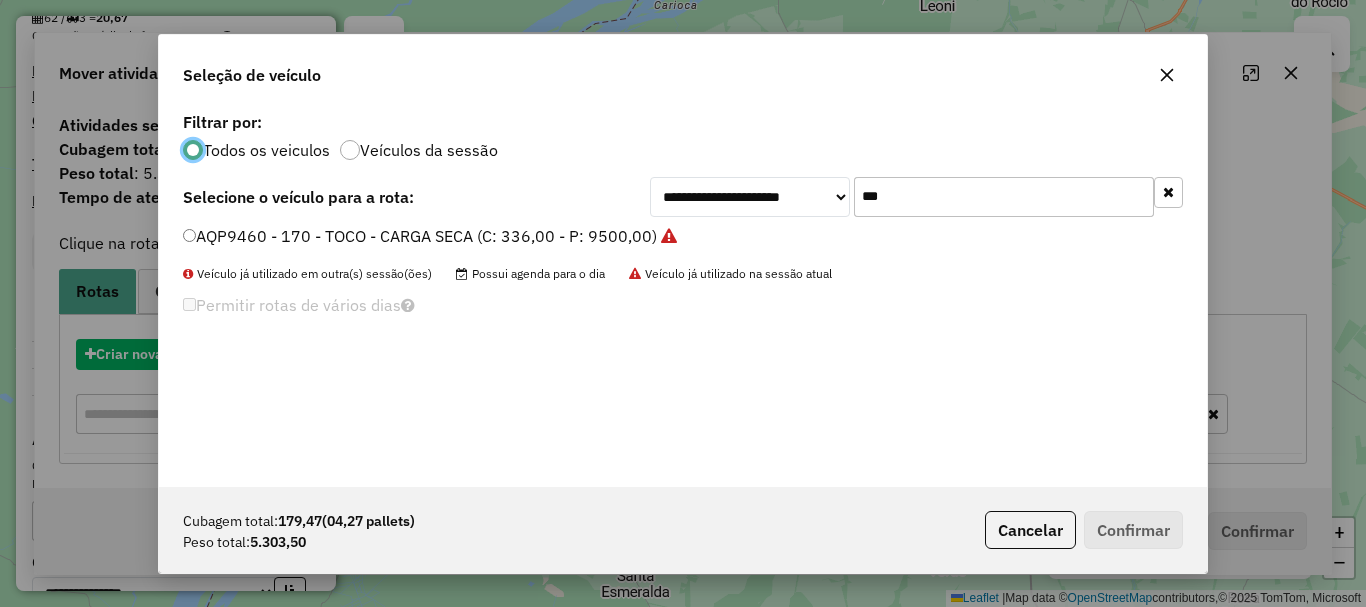 scroll, scrollTop: 11, scrollLeft: 6, axis: both 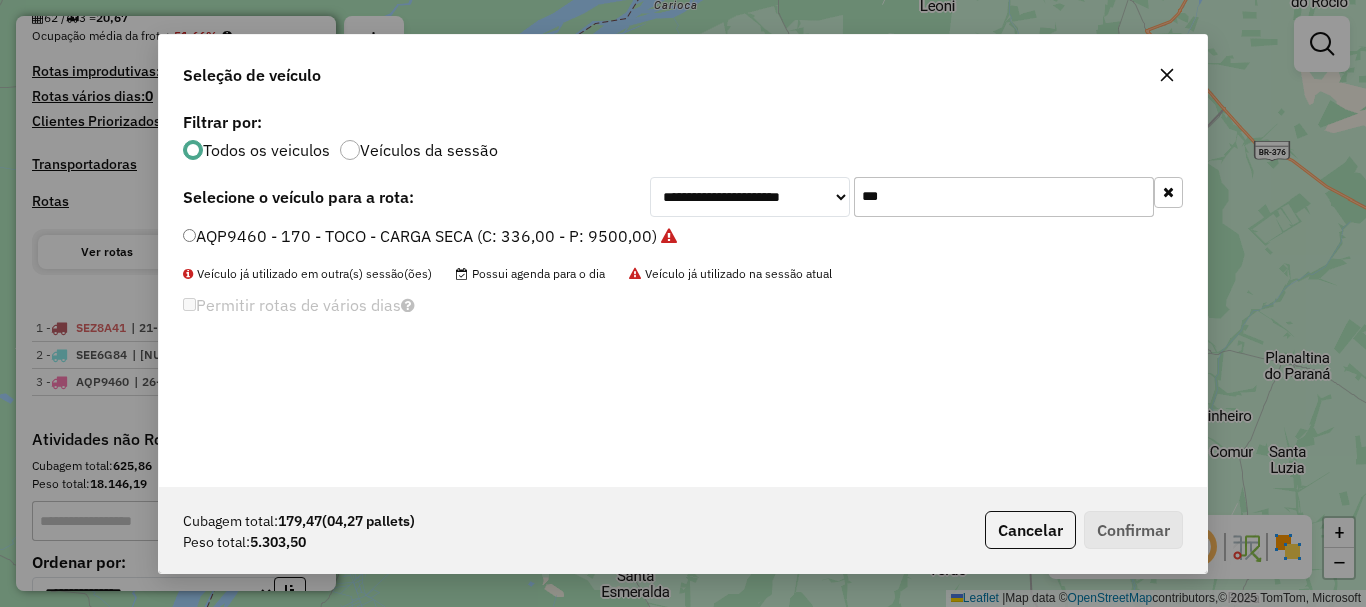 drag, startPoint x: 916, startPoint y: 198, endPoint x: 786, endPoint y: 159, distance: 135.72398 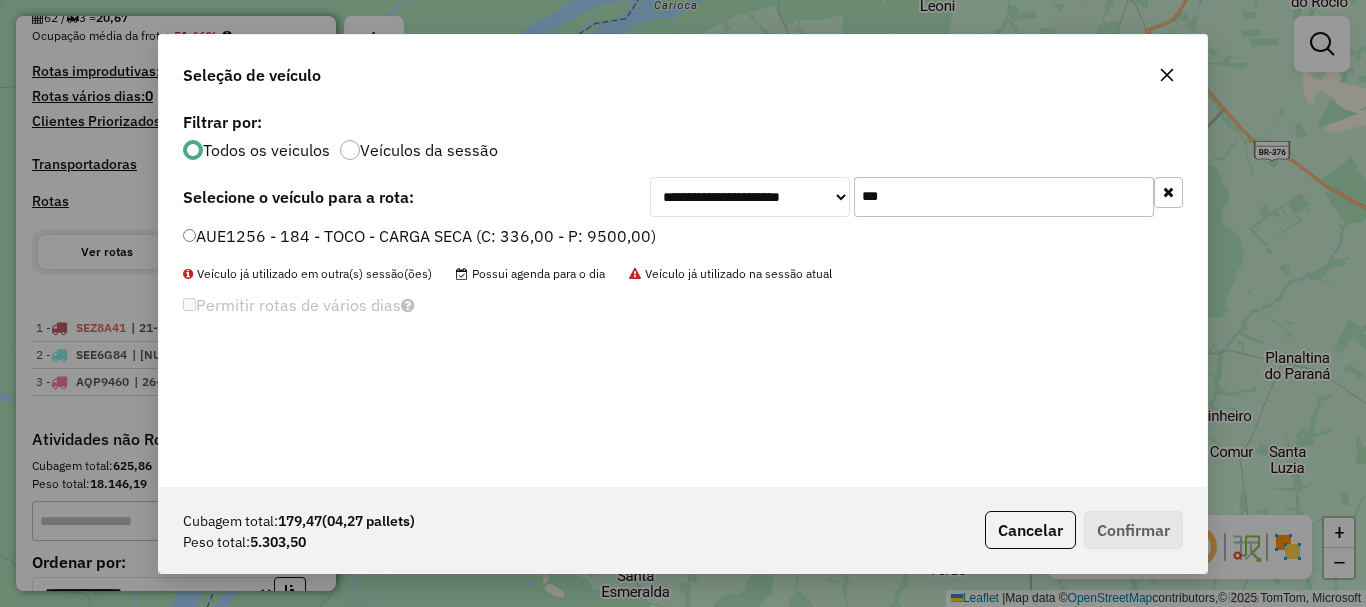 type on "***" 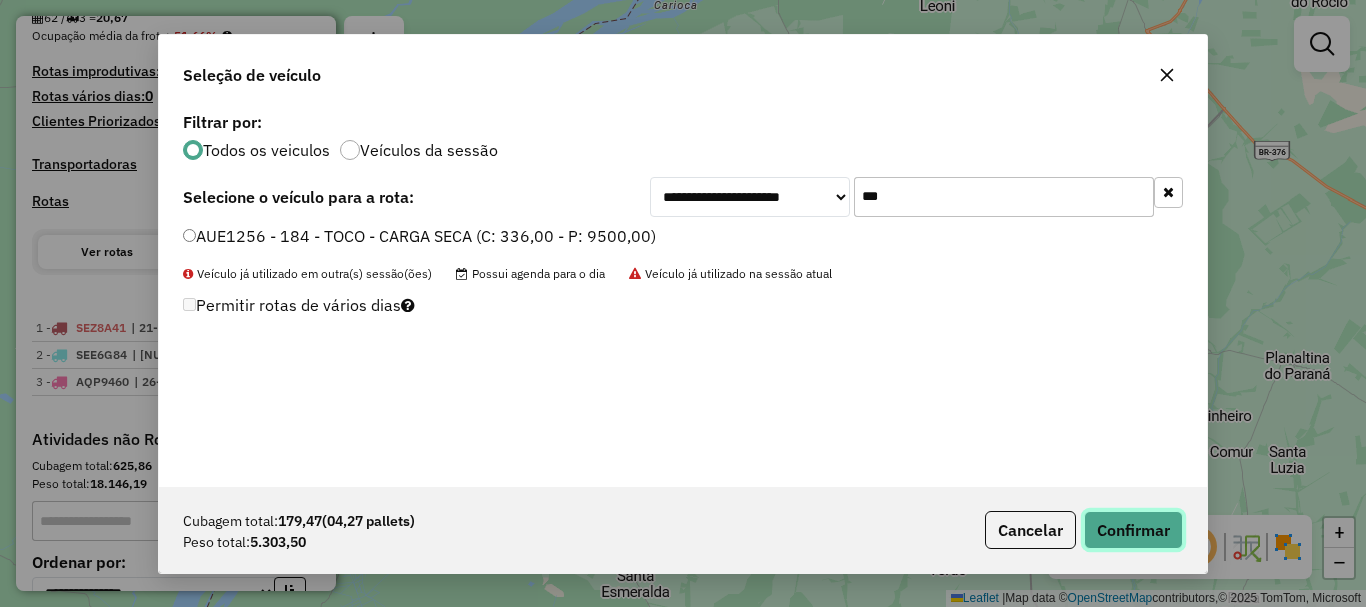 click on "Confirmar" 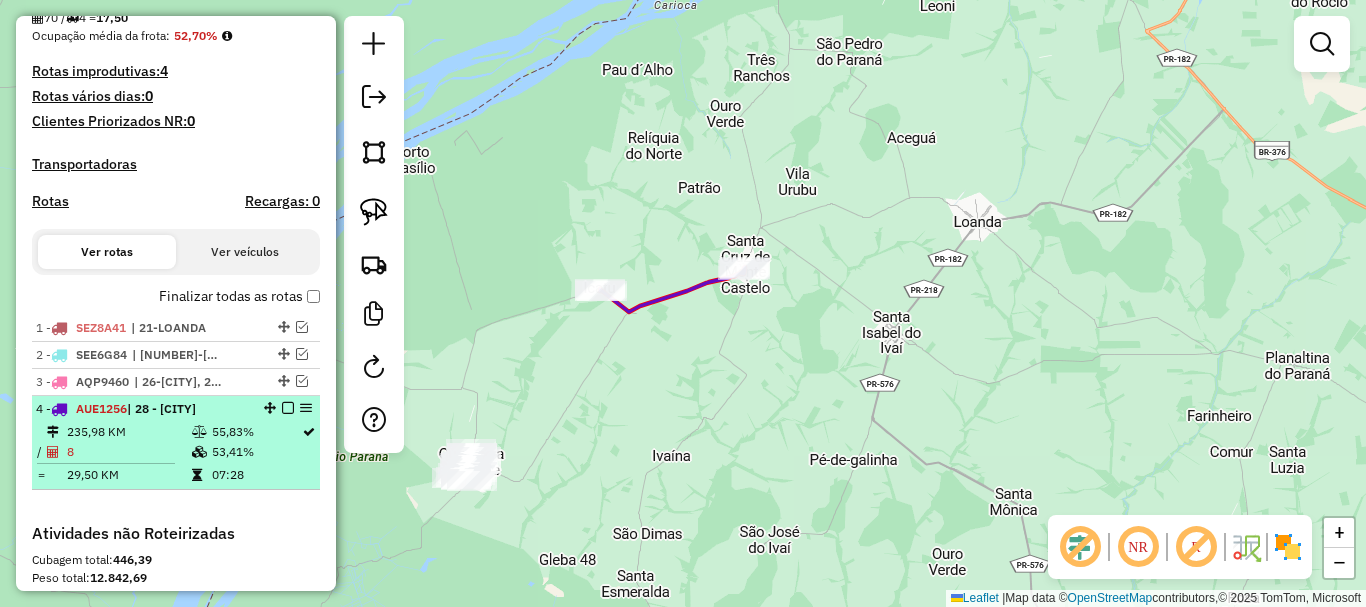 click at bounding box center (288, 408) 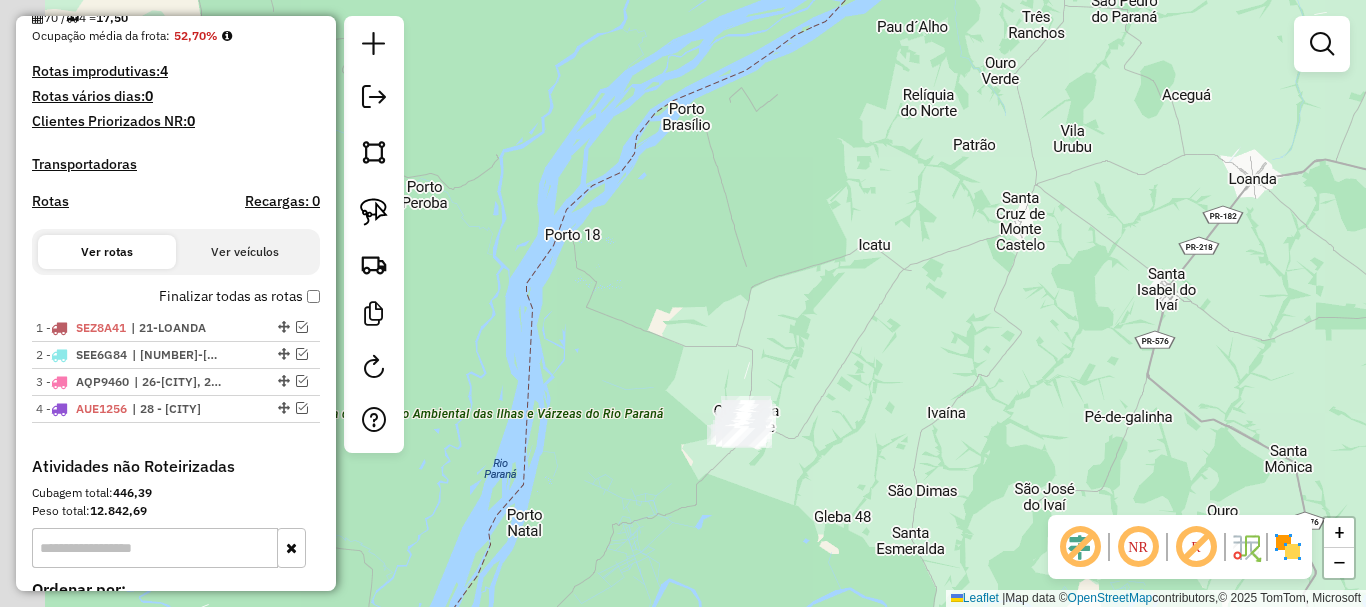 drag, startPoint x: 479, startPoint y: 387, endPoint x: 838, endPoint y: 313, distance: 366.5474 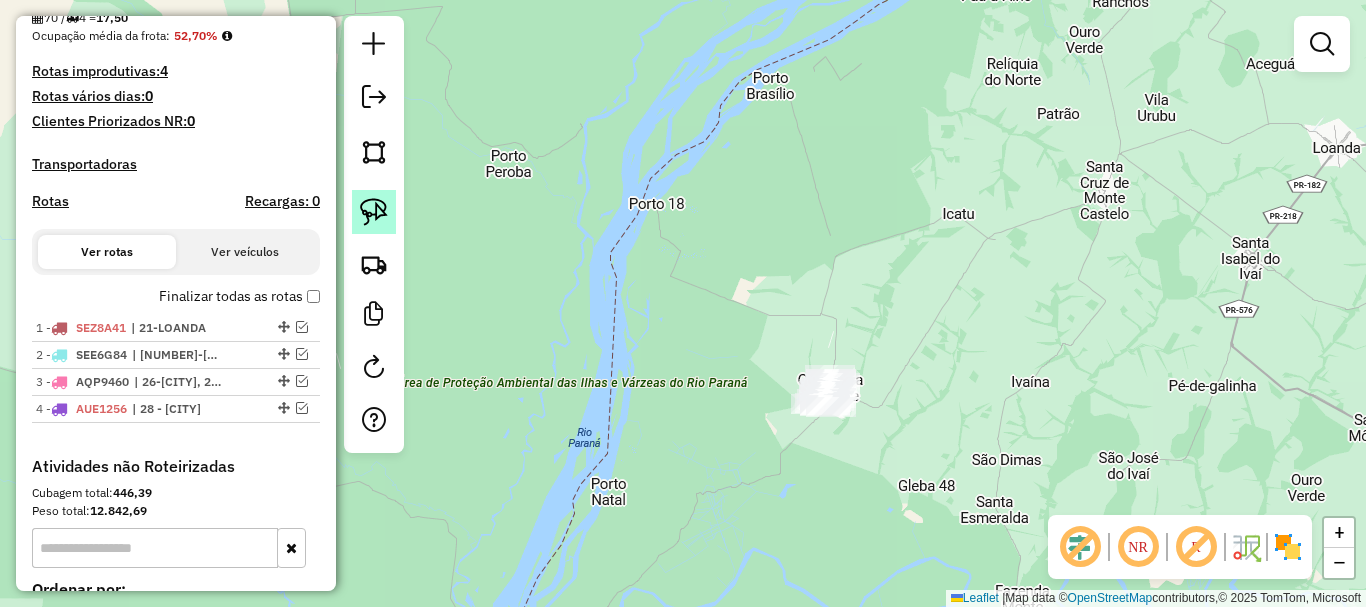 click 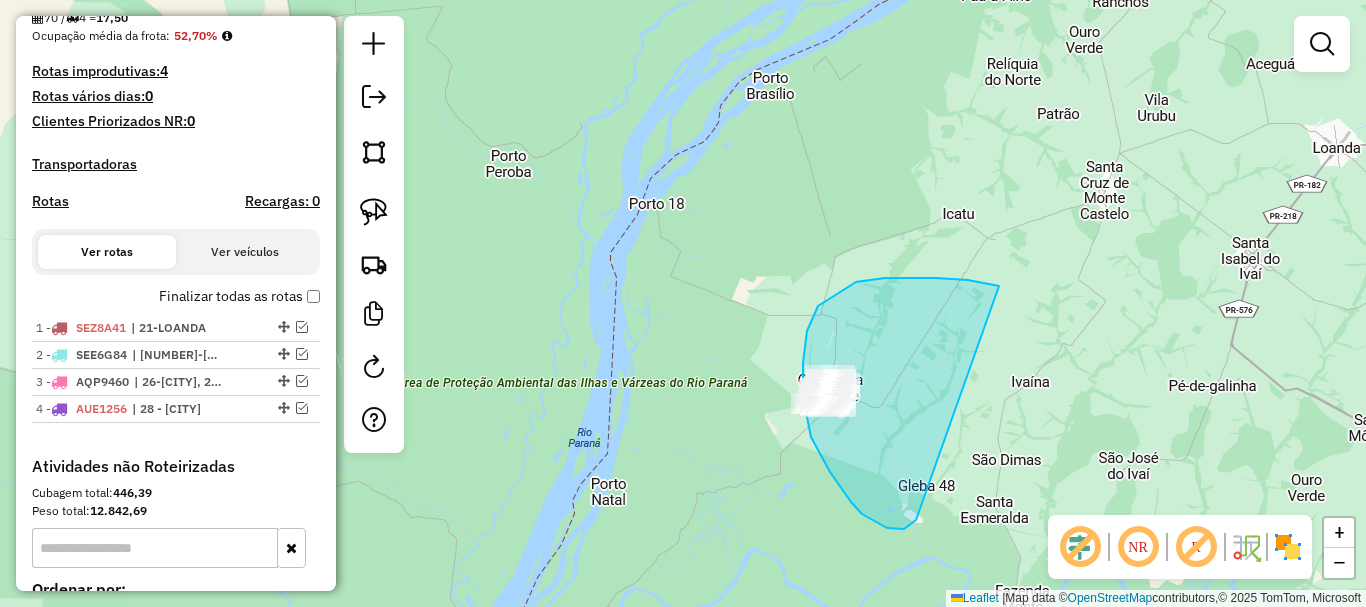 drag, startPoint x: 999, startPoint y: 286, endPoint x: 918, endPoint y: 518, distance: 245.7336 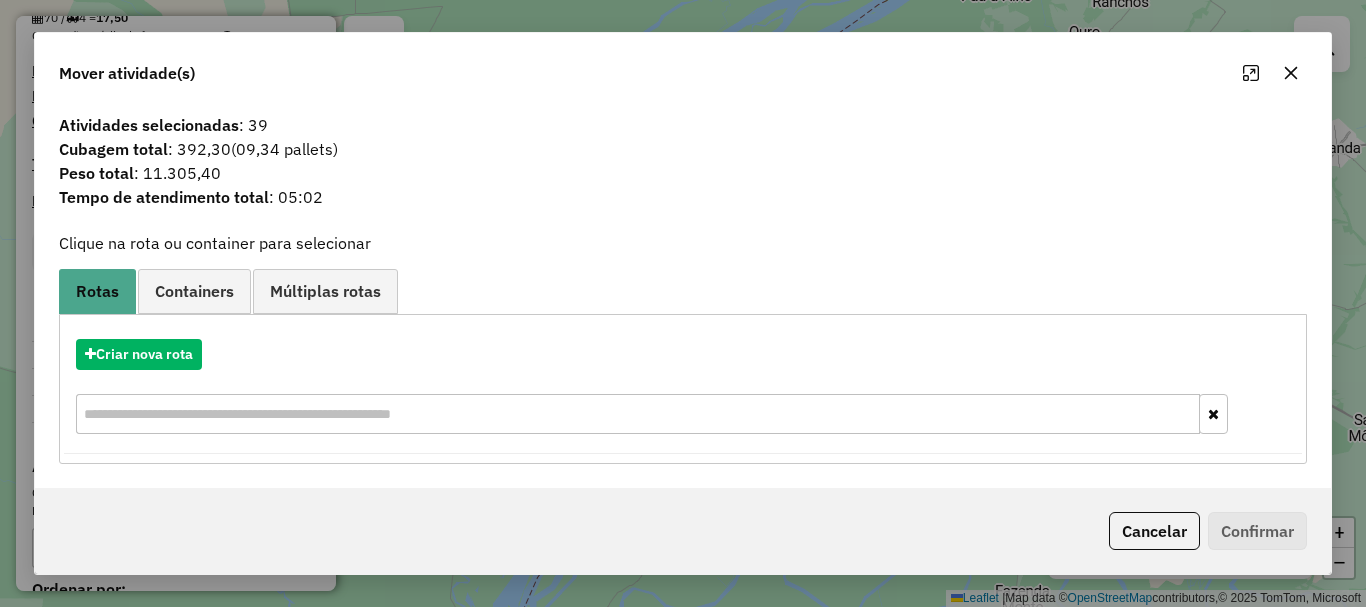 click 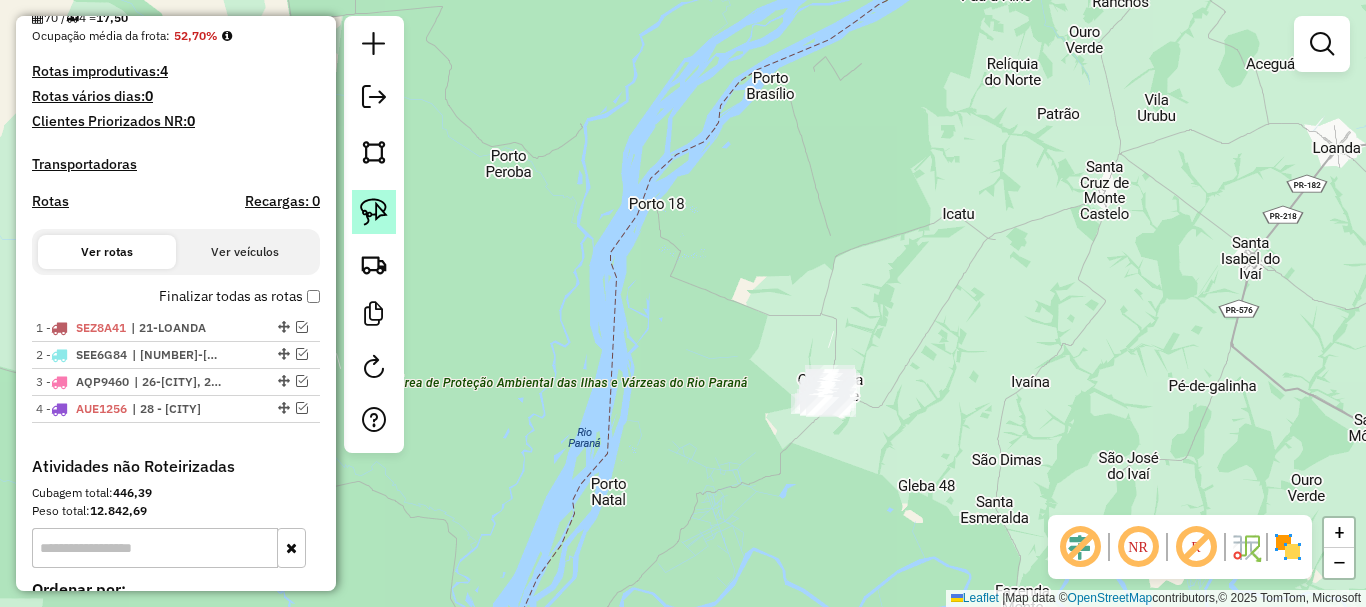click 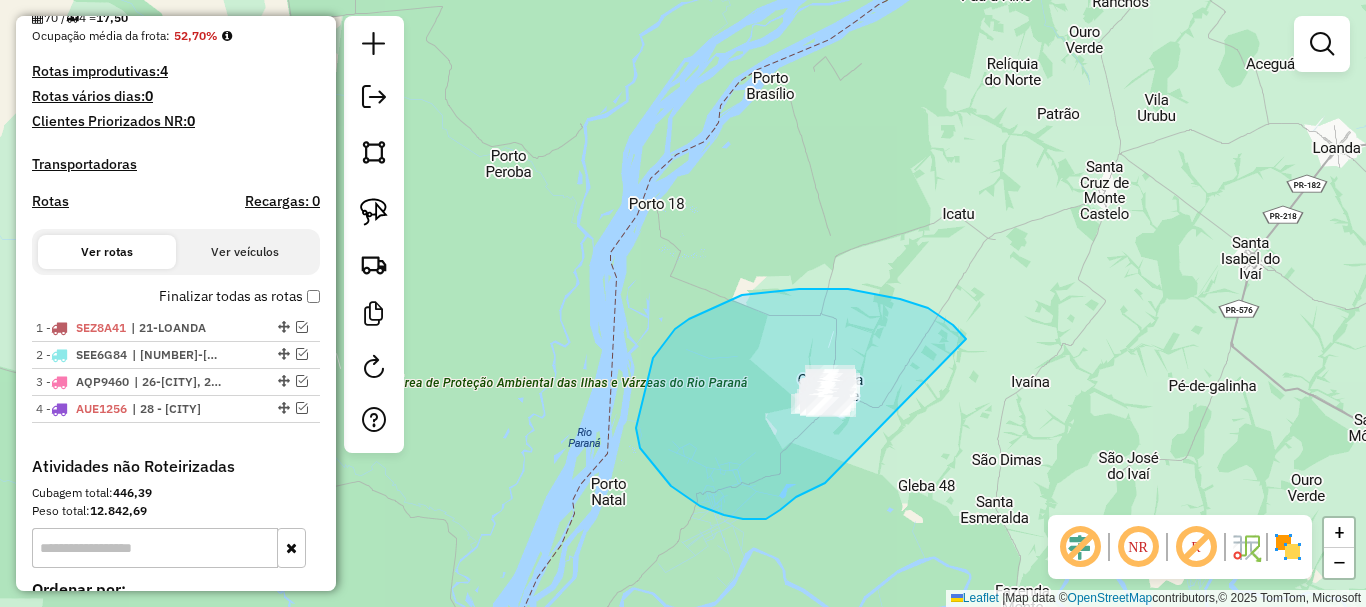 drag, startPoint x: 966, startPoint y: 339, endPoint x: 843, endPoint y: 471, distance: 180.4245 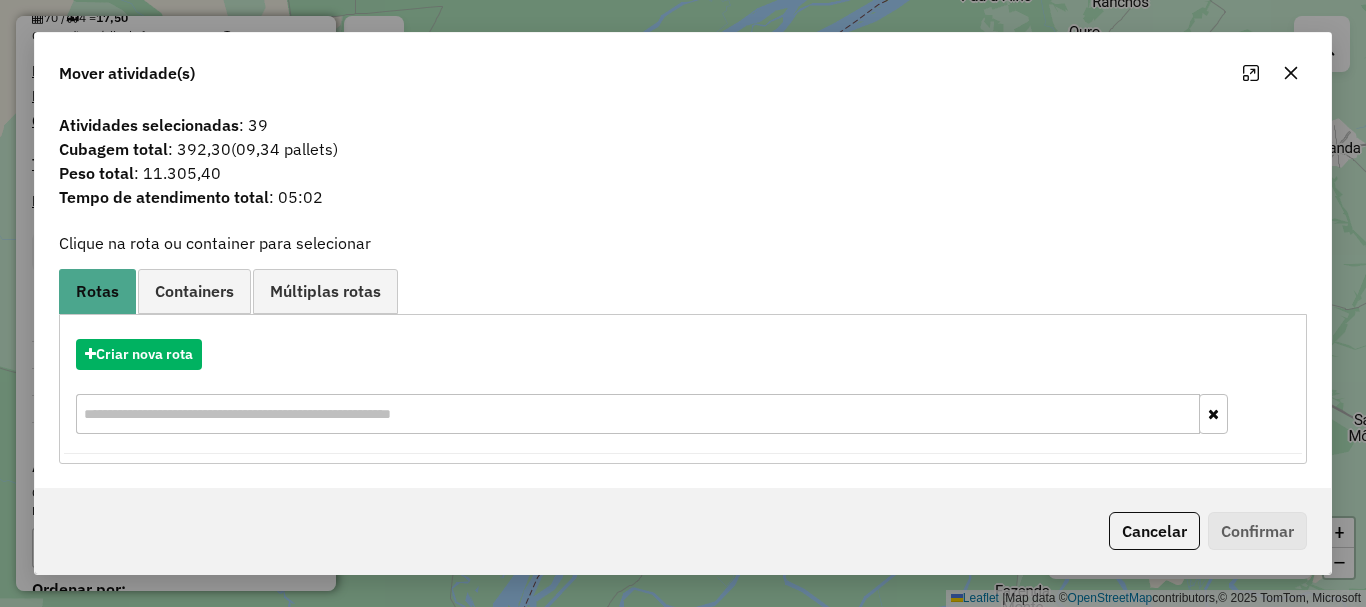 click 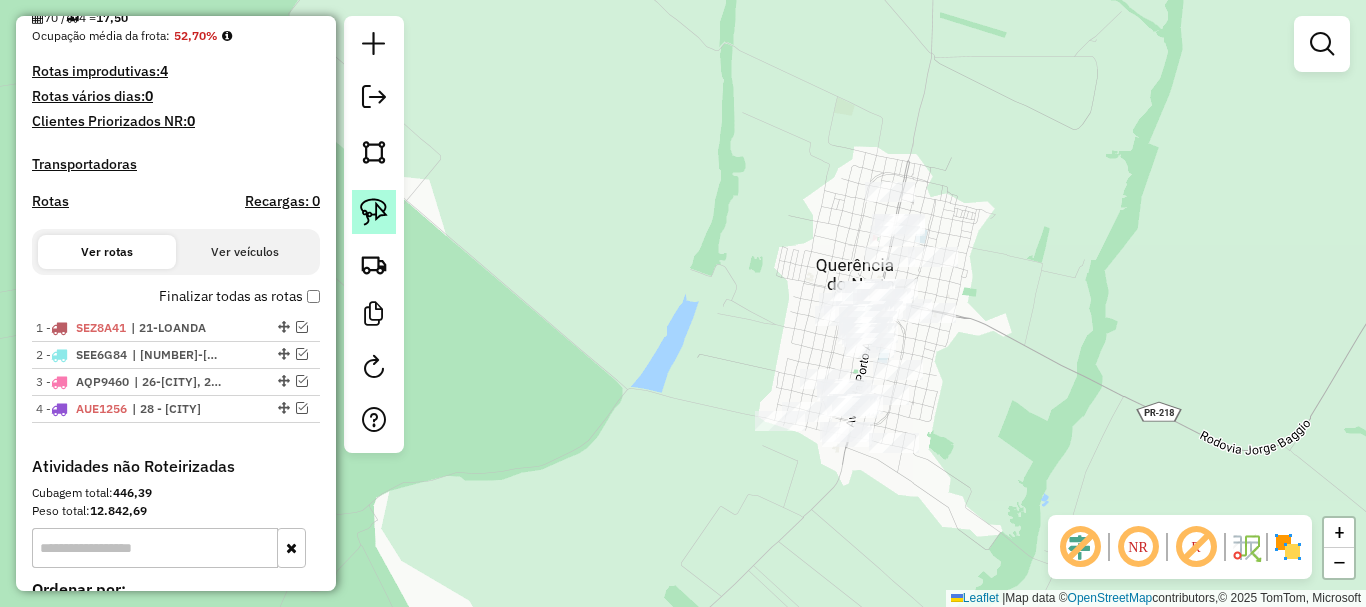click 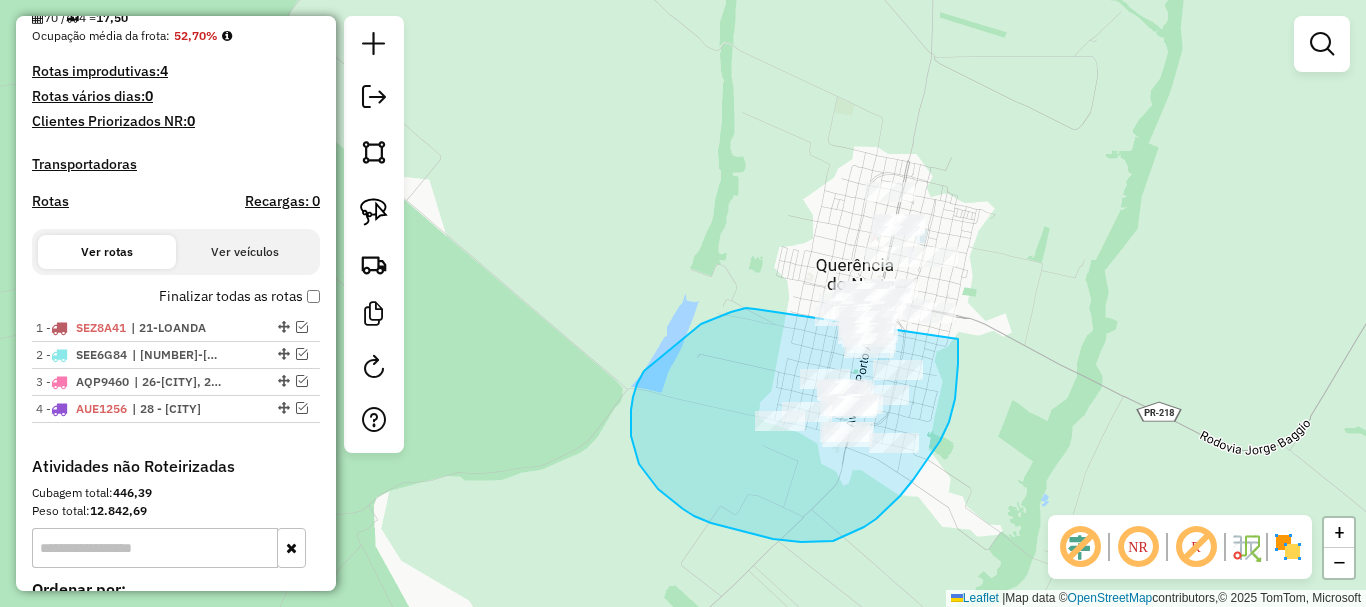 drag, startPoint x: 755, startPoint y: 309, endPoint x: 958, endPoint y: 339, distance: 205.20477 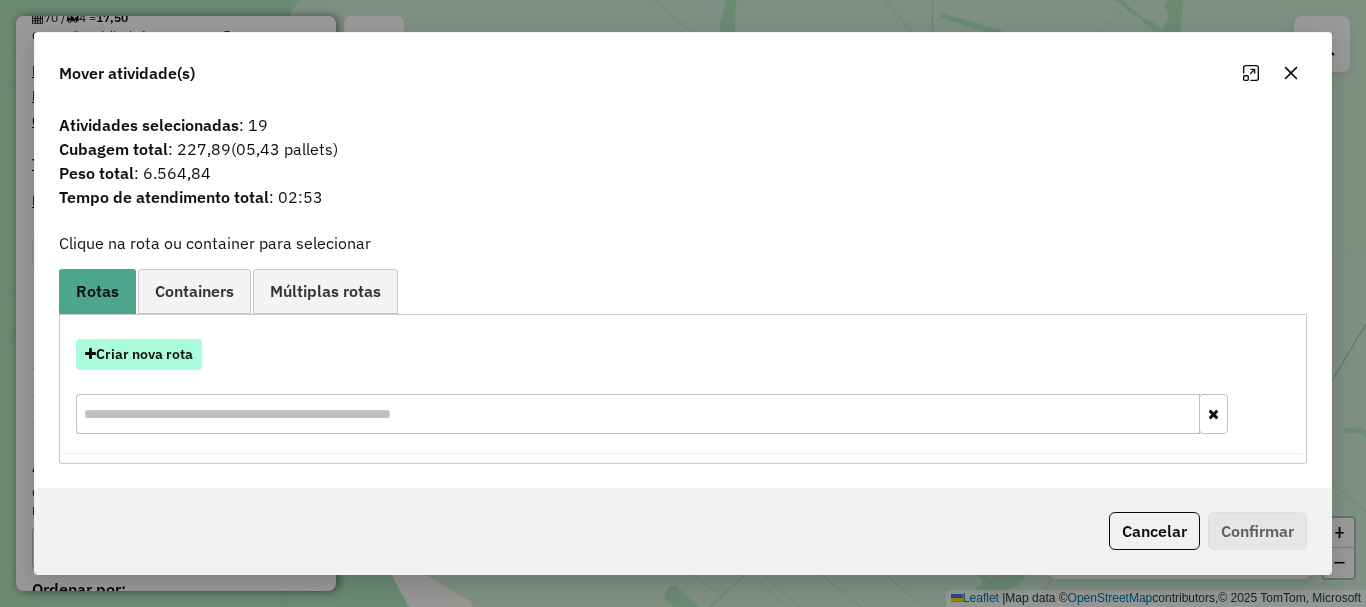 click on "Criar nova rota" at bounding box center (139, 354) 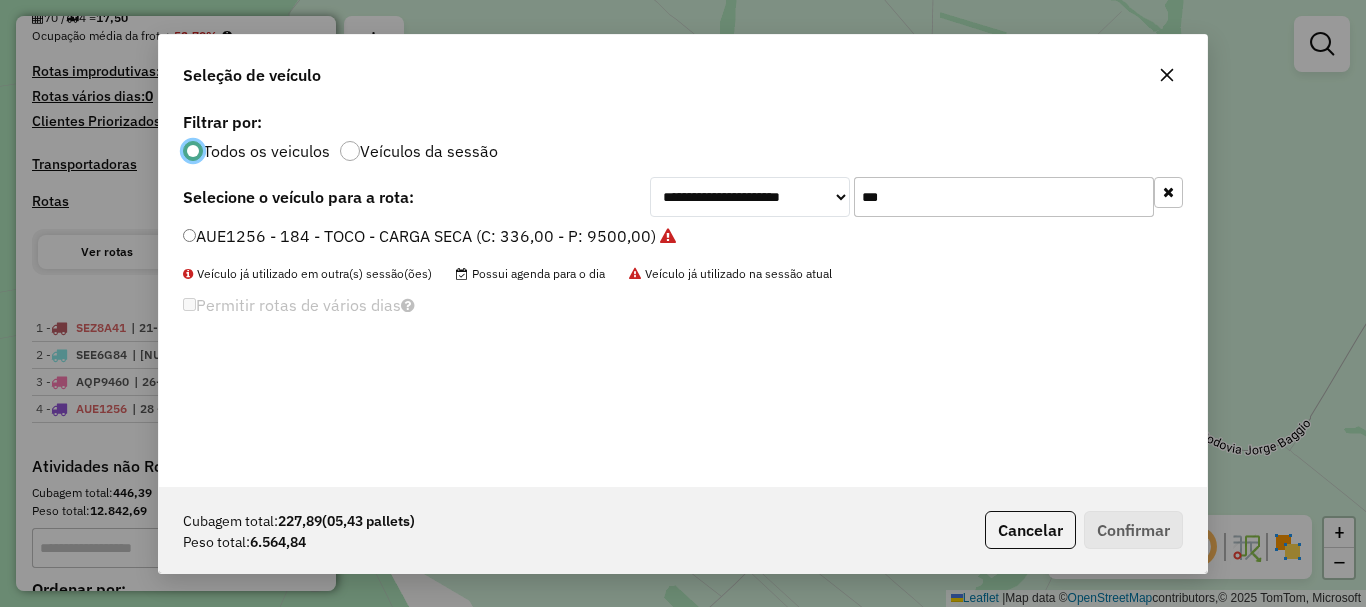 scroll, scrollTop: 11, scrollLeft: 6, axis: both 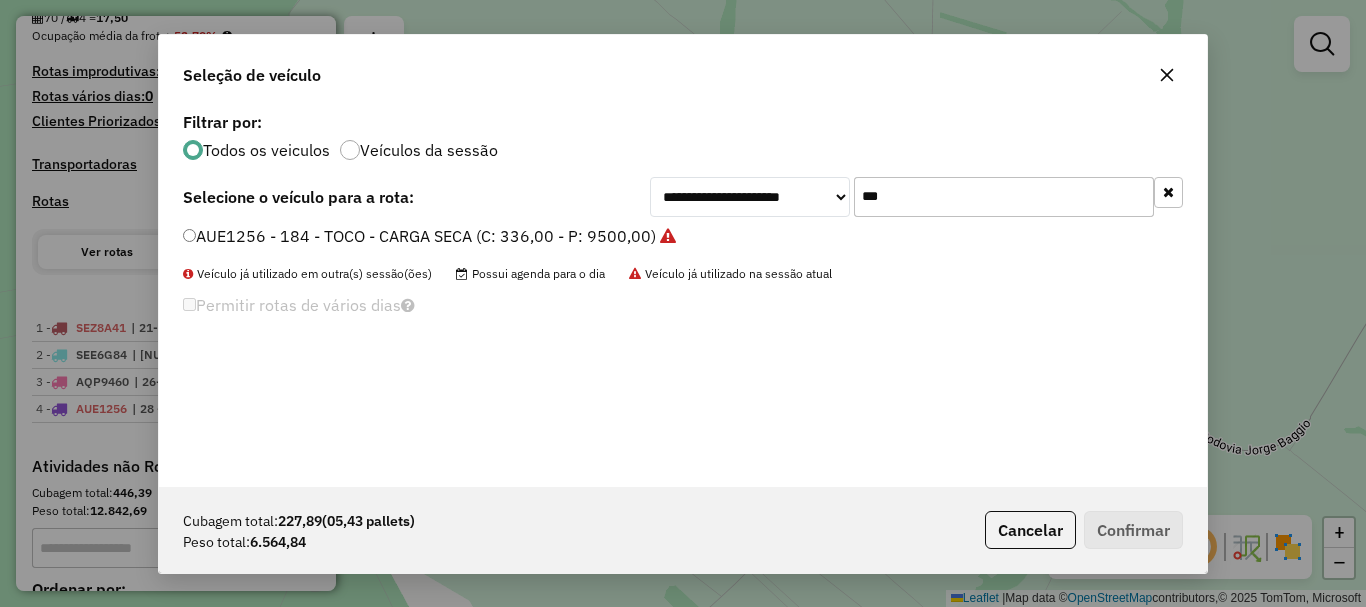 drag, startPoint x: 907, startPoint y: 191, endPoint x: 789, endPoint y: 71, distance: 168.29736 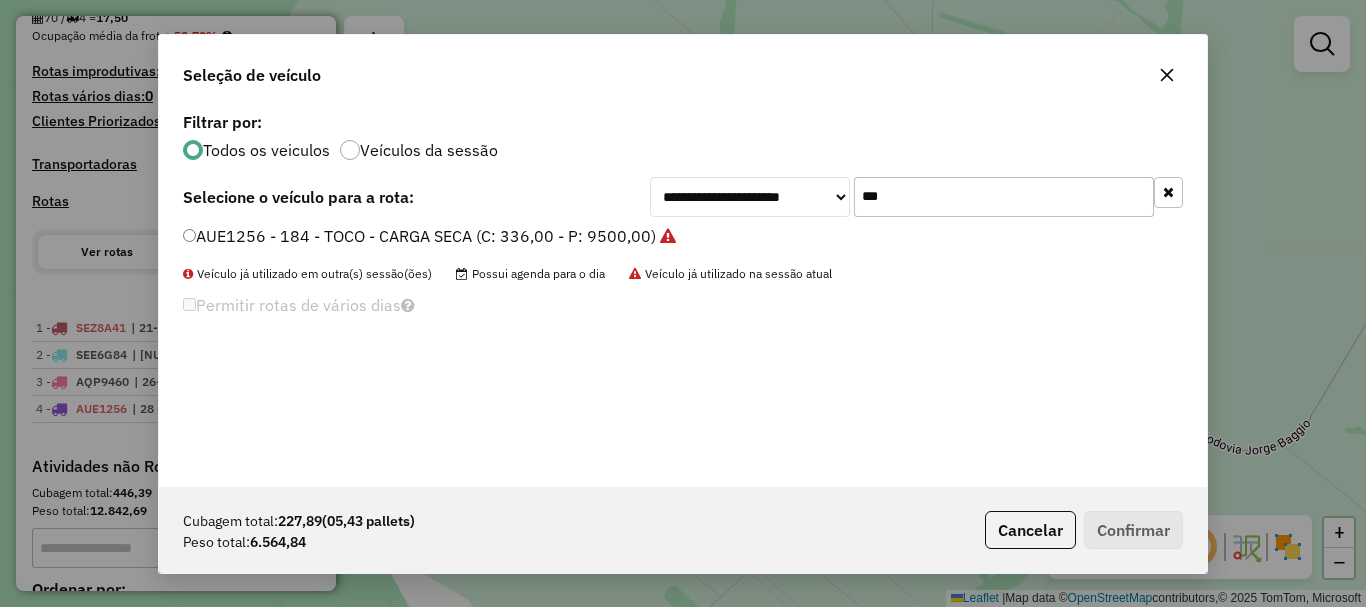 click on "**********" 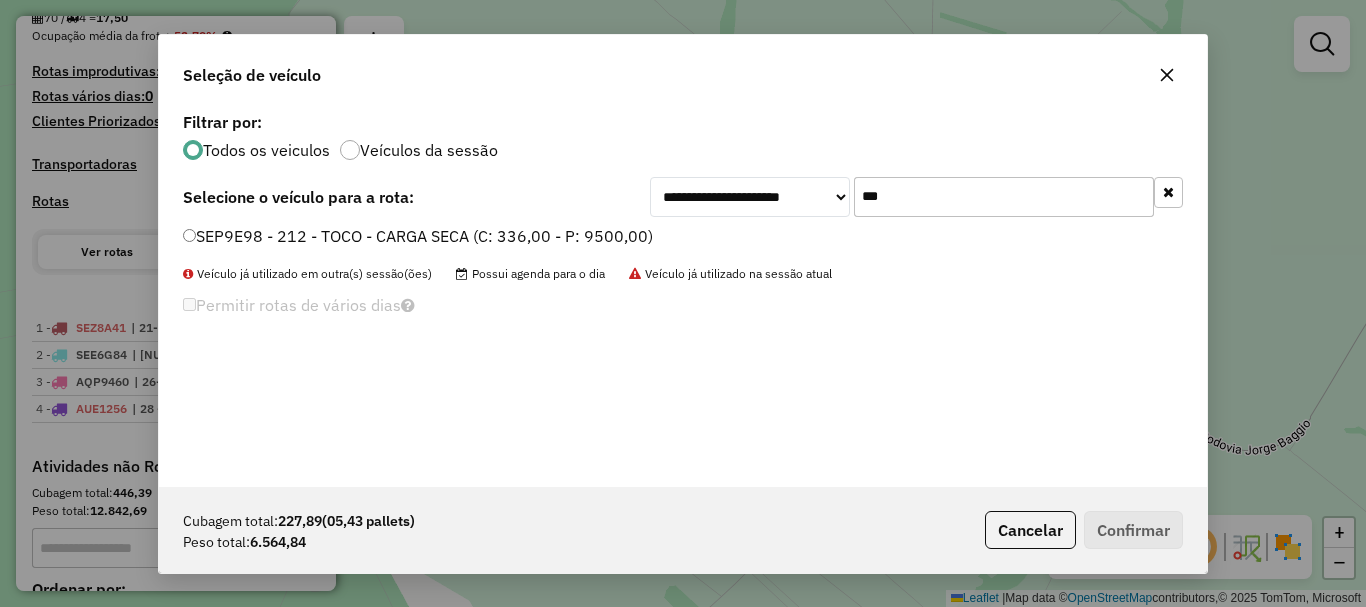 type on "***" 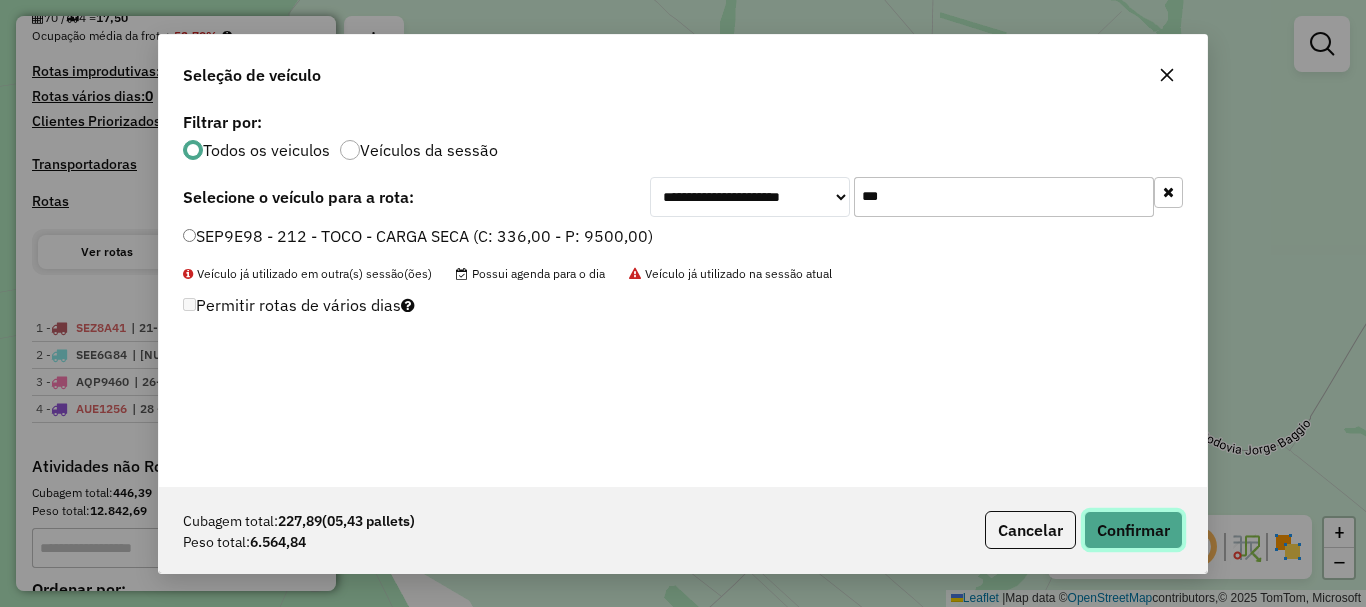 click on "Confirmar" 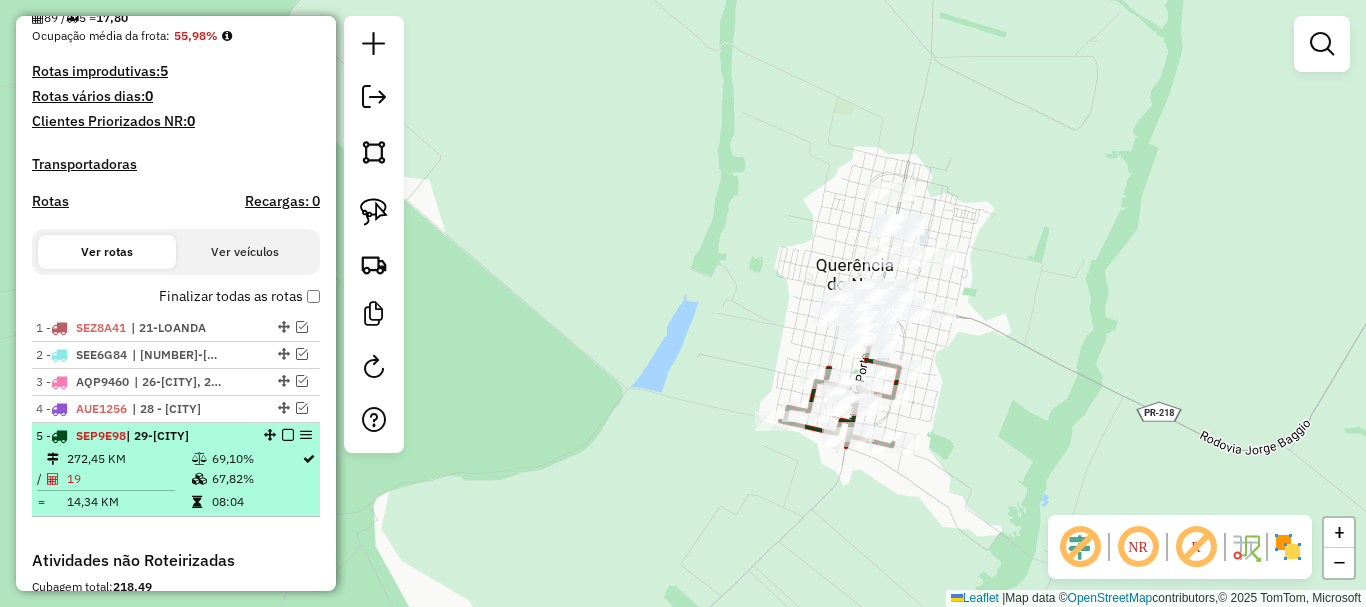 click on "272,45 KM" at bounding box center [128, 459] 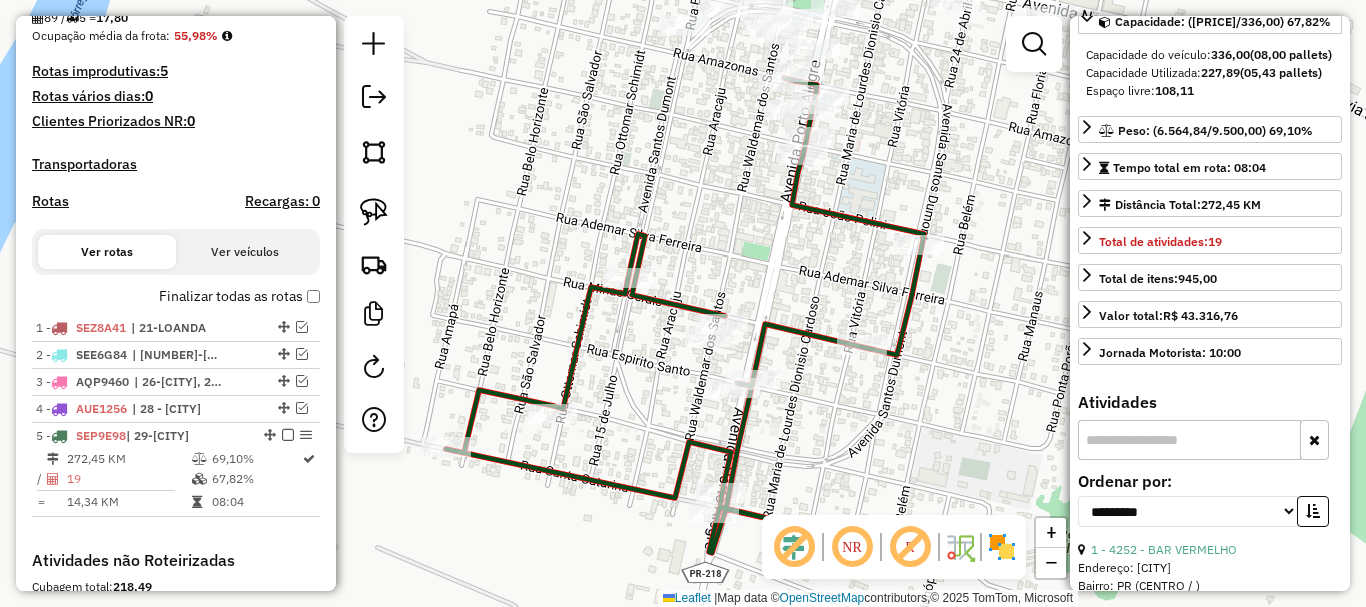 scroll, scrollTop: 400, scrollLeft: 0, axis: vertical 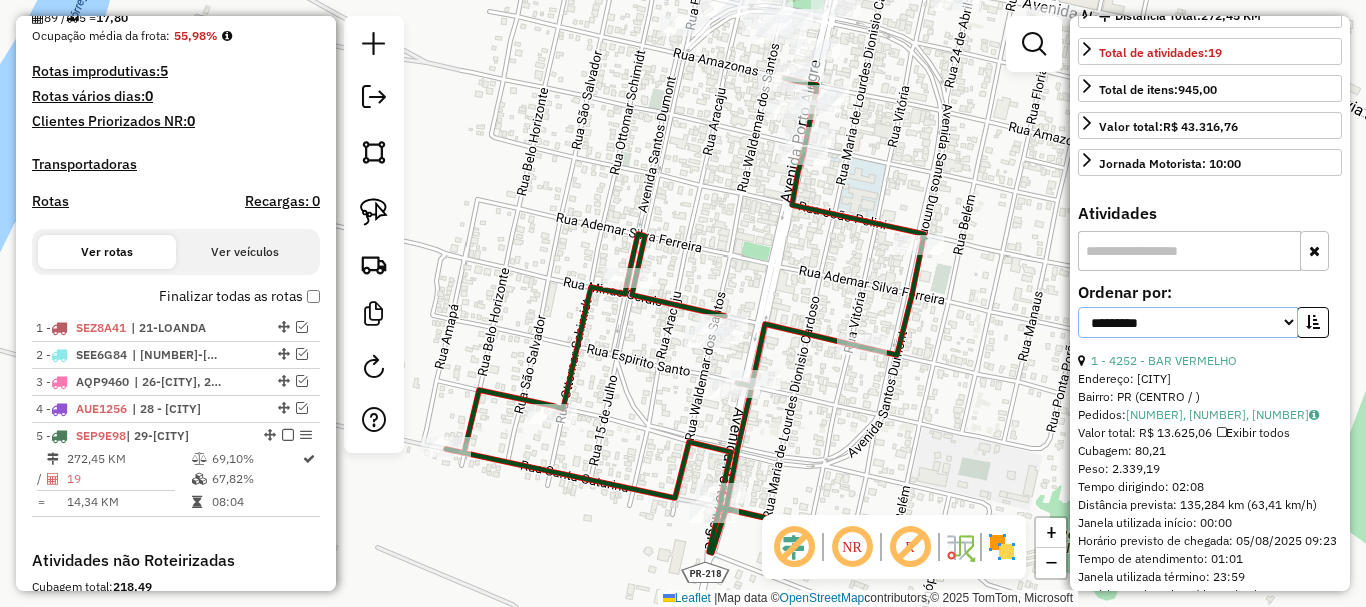 click on "**********" at bounding box center [1188, 322] 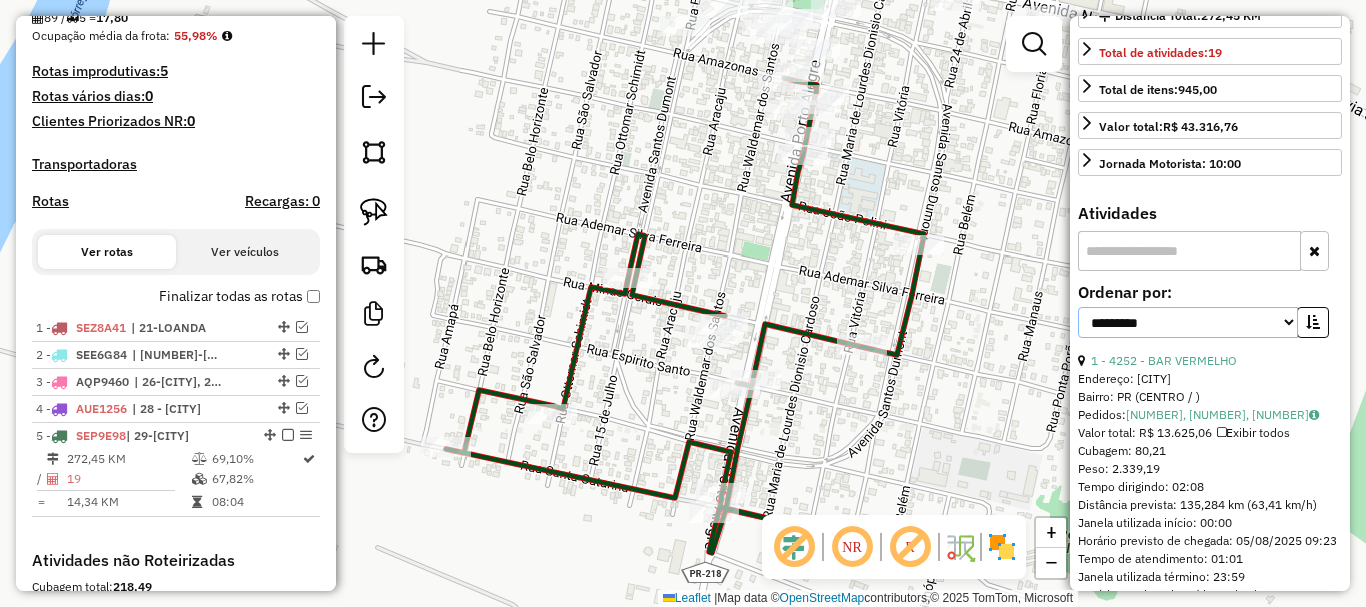 select on "*********" 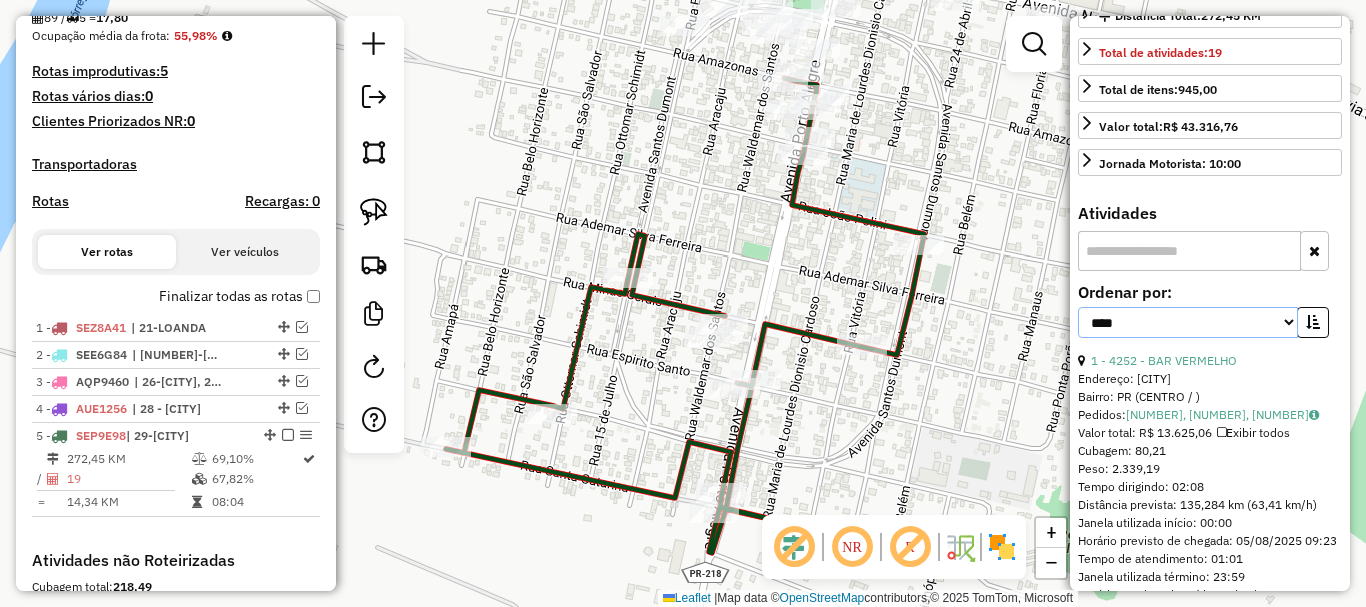 click on "**********" at bounding box center (1188, 322) 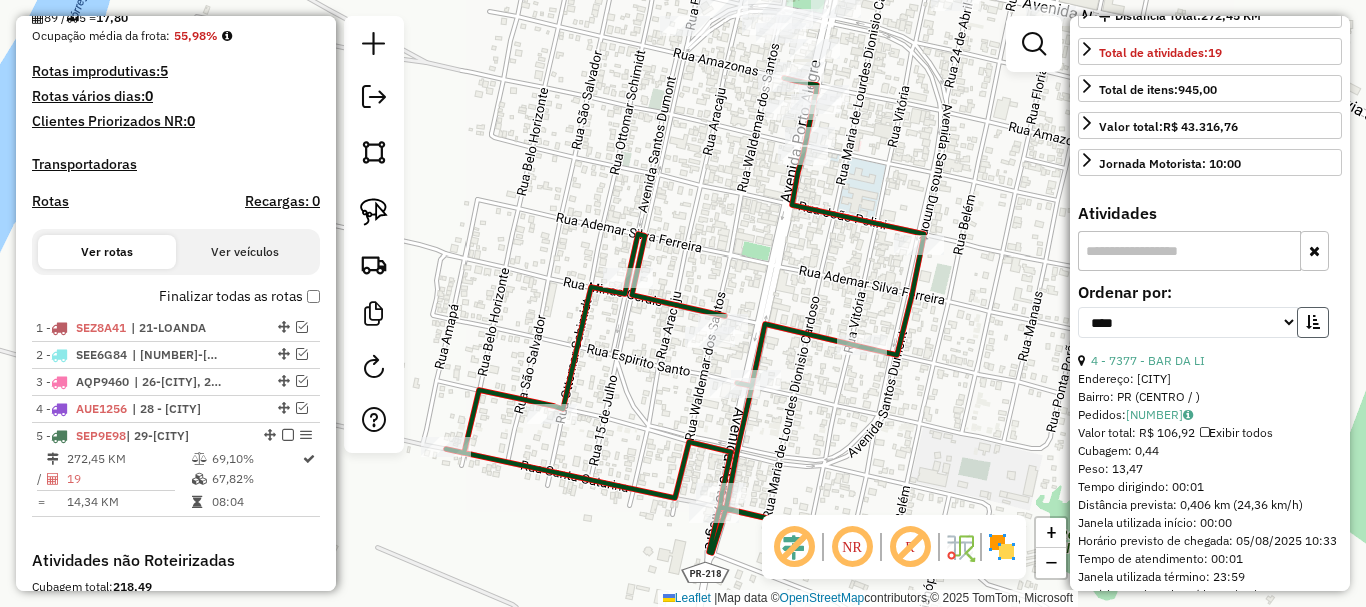 click at bounding box center (1313, 322) 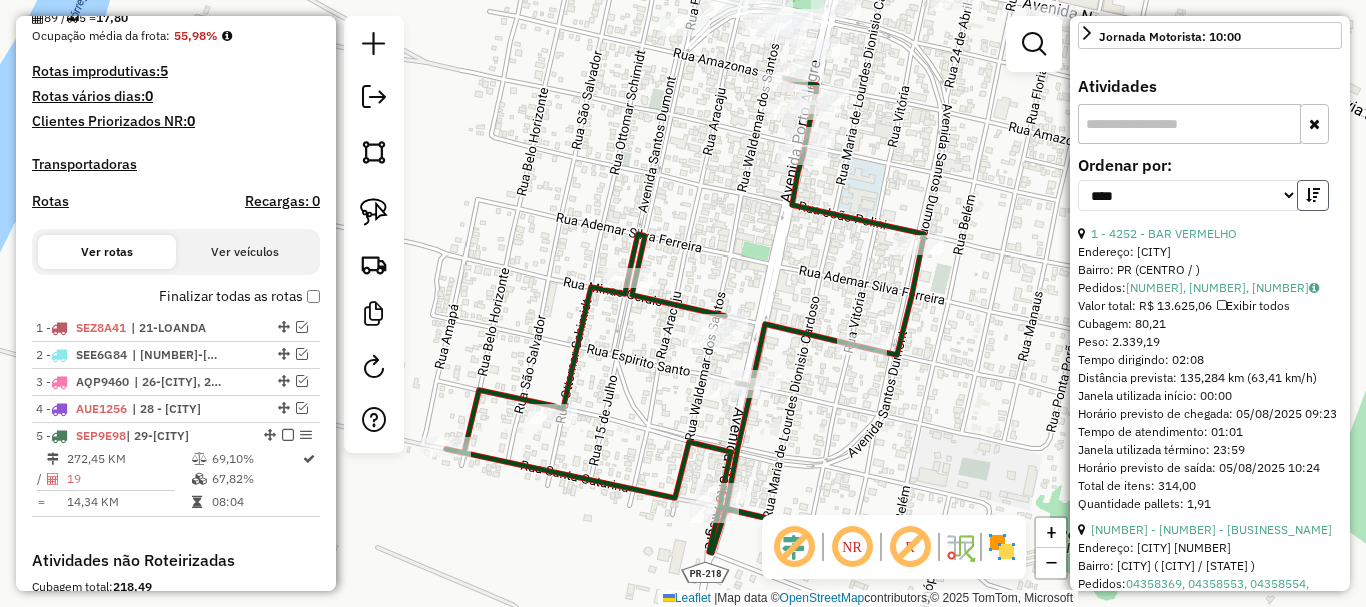 scroll, scrollTop: 700, scrollLeft: 0, axis: vertical 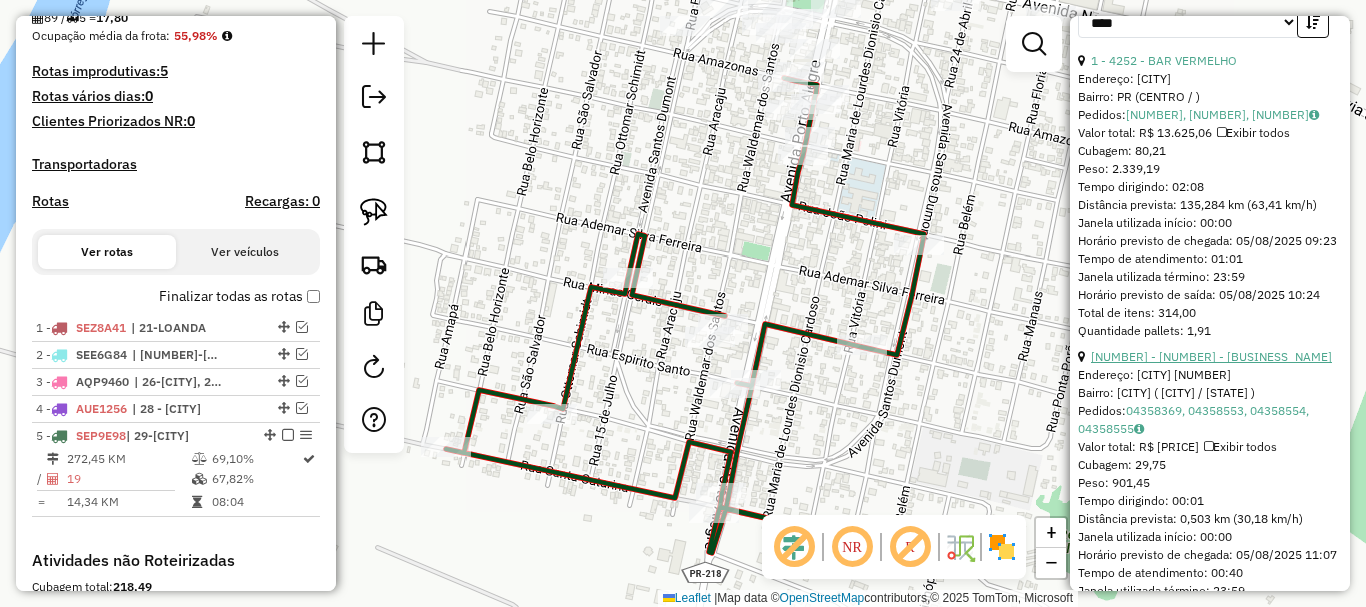 click on "[NUMBER] - [NUMBER] - [BUSINESS_NAME]" at bounding box center [1211, 356] 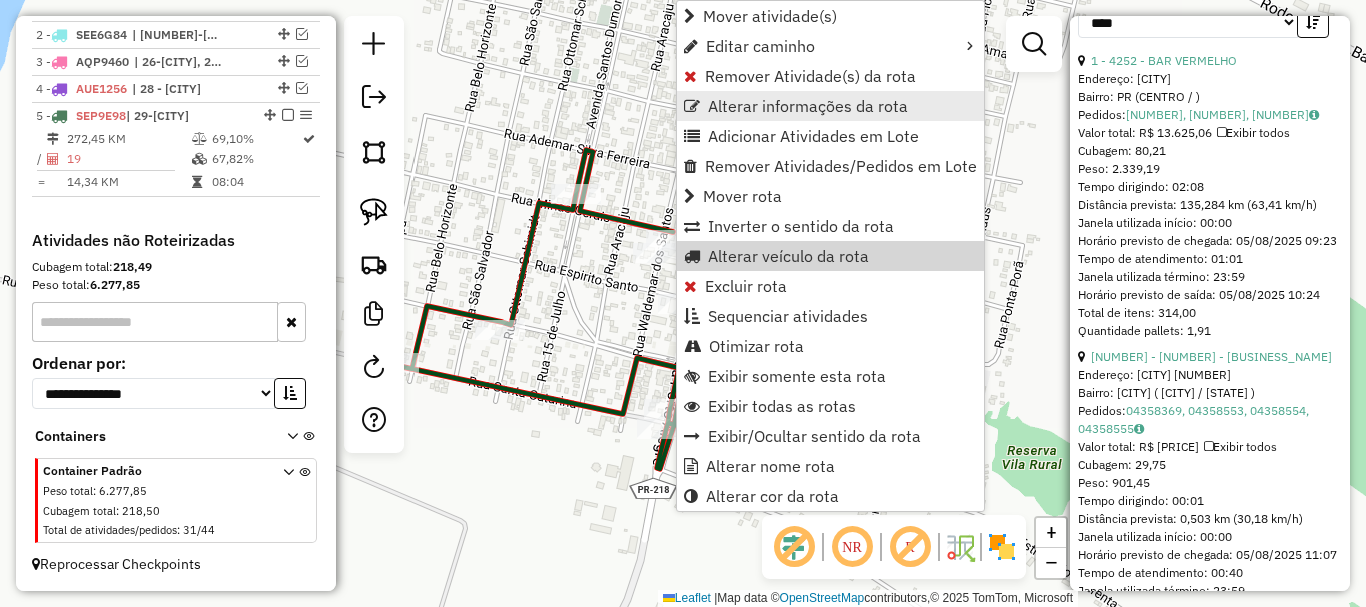 scroll, scrollTop: 838, scrollLeft: 0, axis: vertical 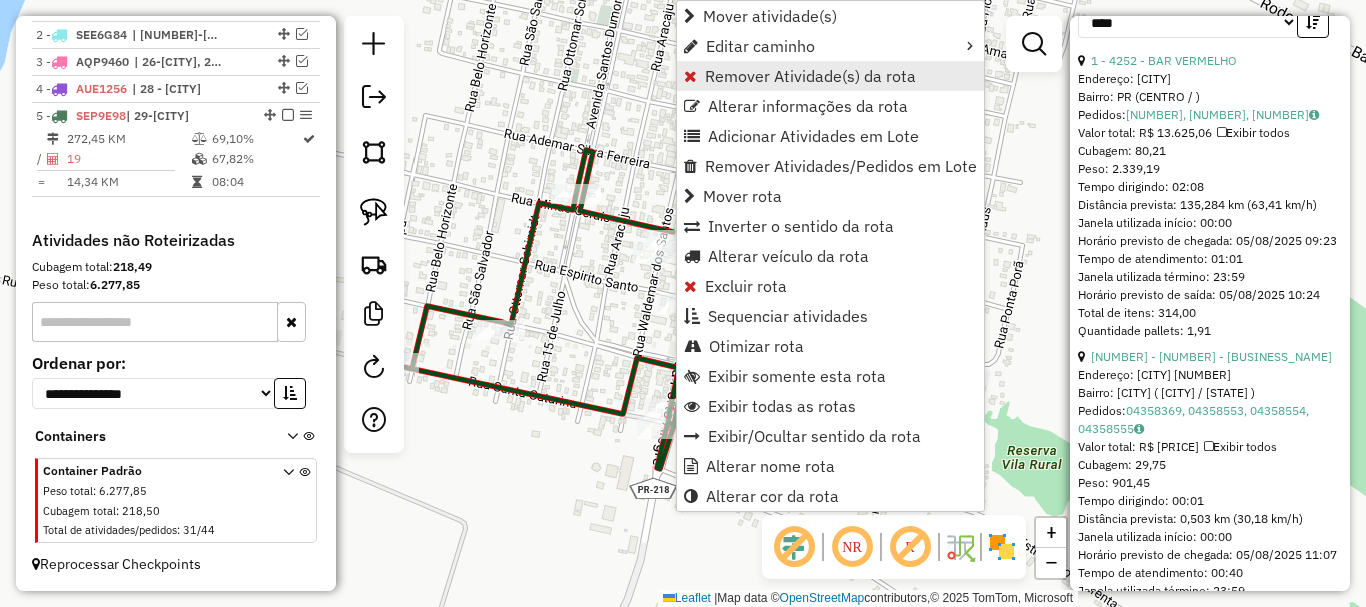 click on "Remover Atividade(s) da rota" at bounding box center [810, 76] 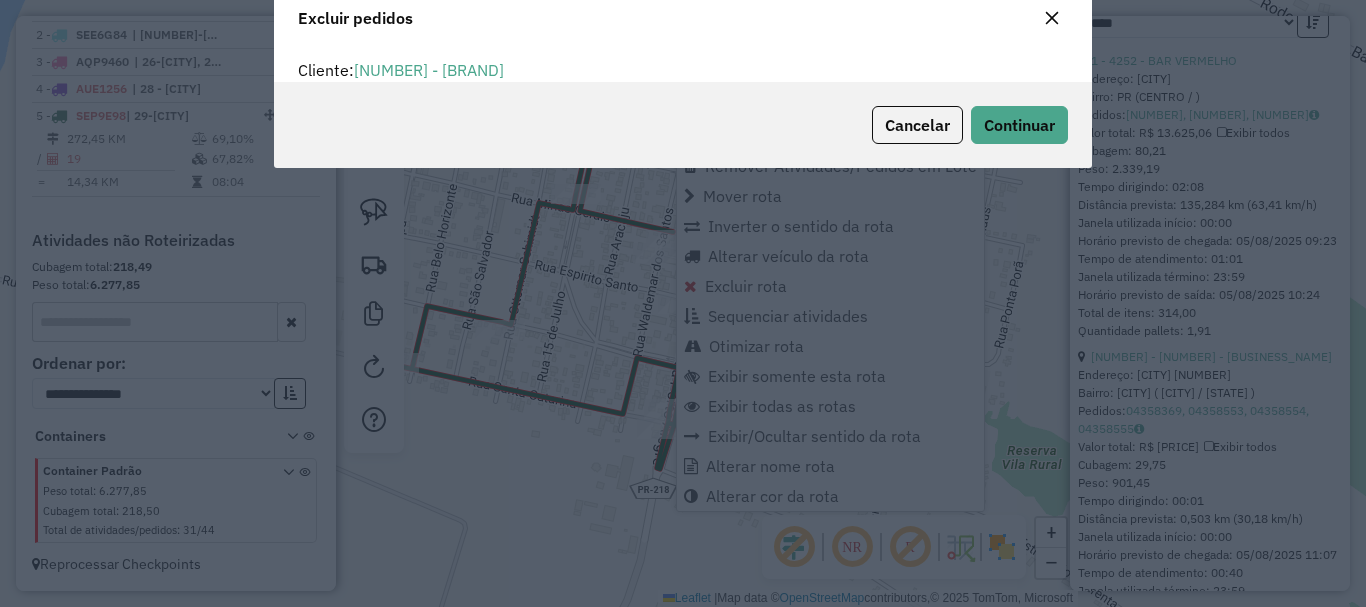 scroll, scrollTop: 12, scrollLeft: 6, axis: both 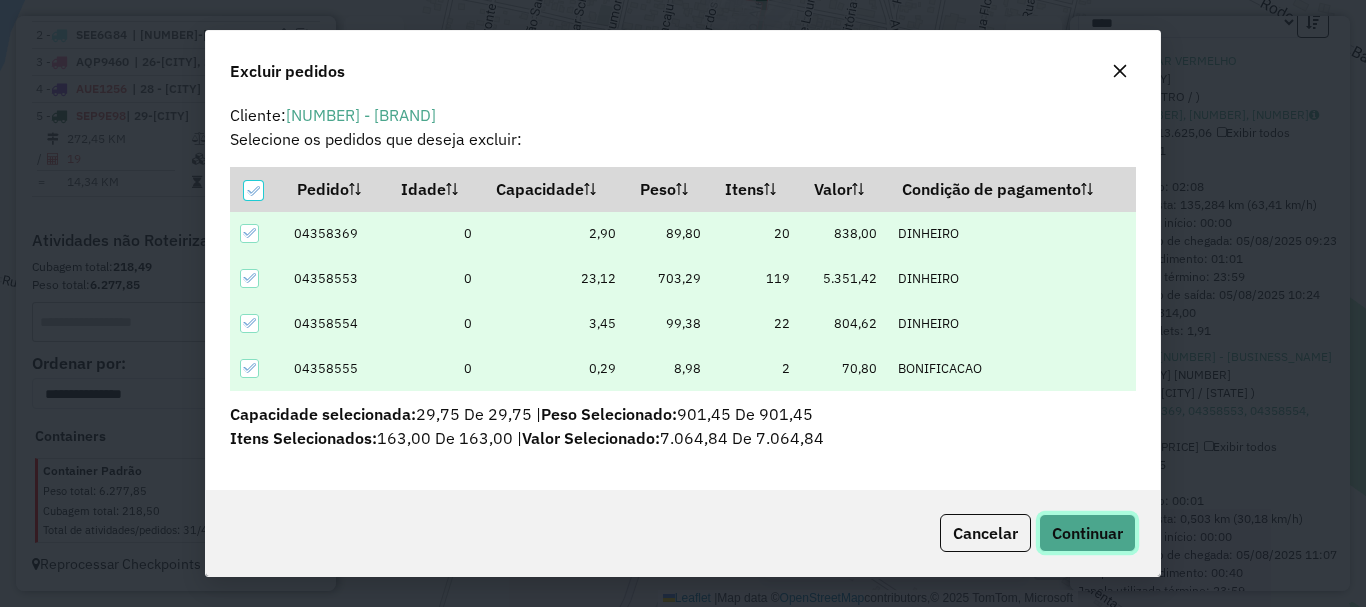 click on "Continuar" 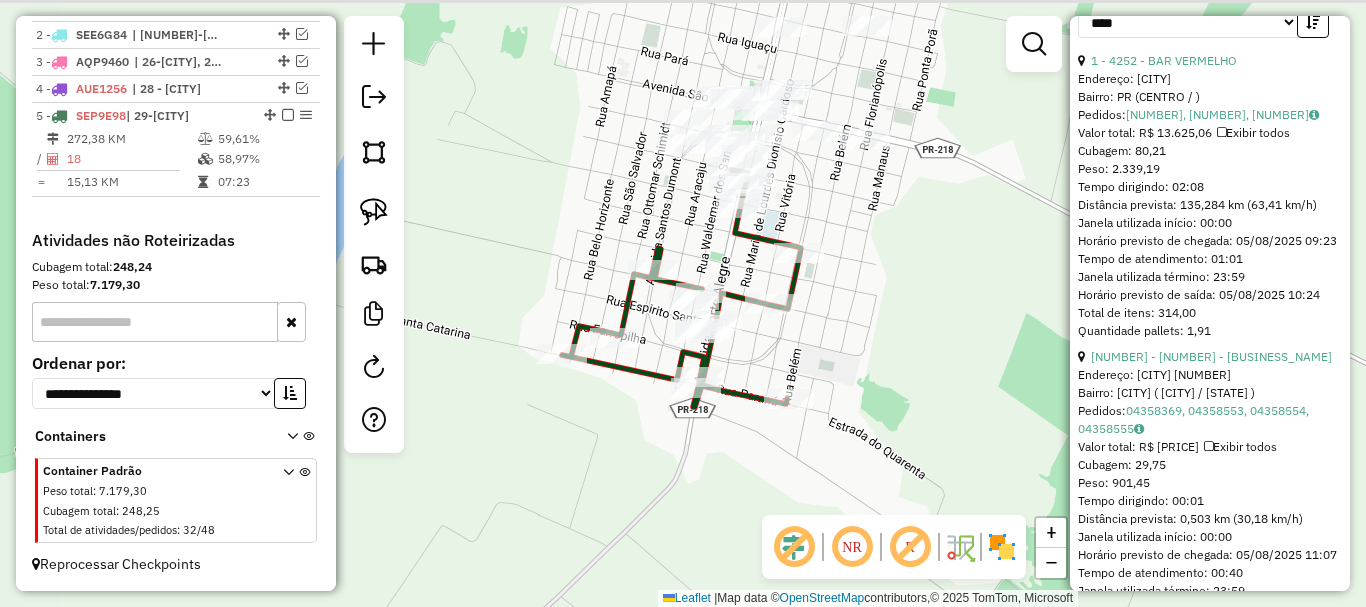 drag, startPoint x: 906, startPoint y: 152, endPoint x: 868, endPoint y: 289, distance: 142.17242 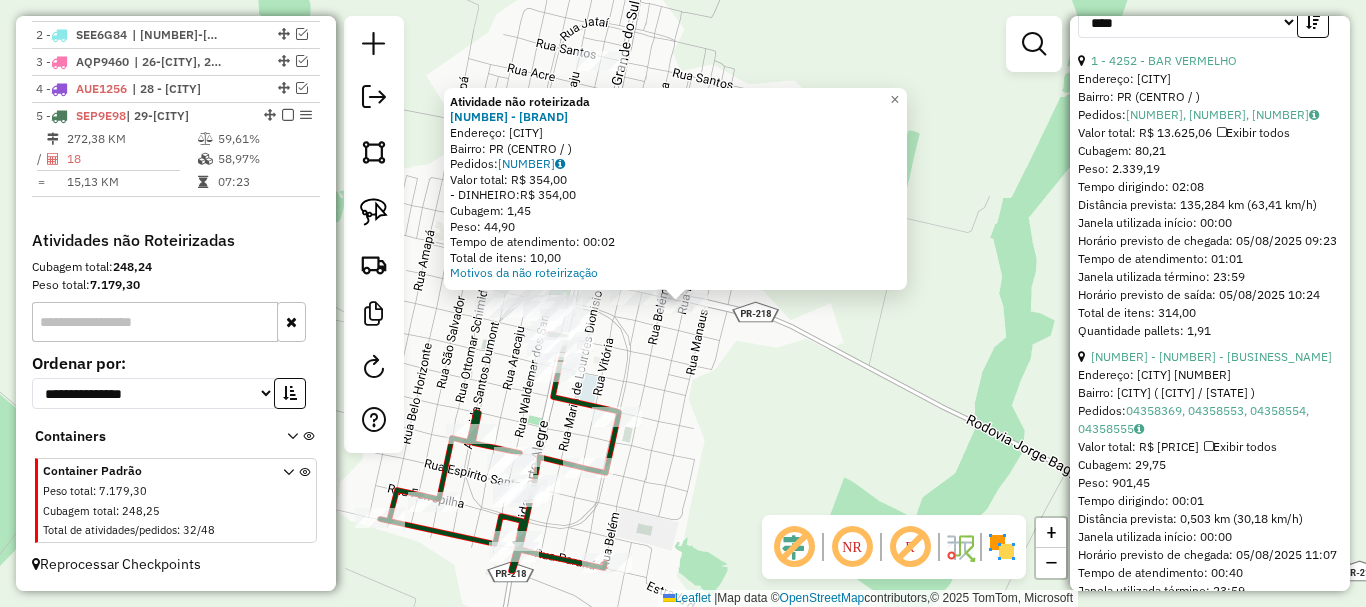 click on "Atividade não roteirizada 6768 - COMANDO AUTO PECAS Endereço: [CITY] Bairro: [STATE] ([CITY] / ) Pedidos: 04358616 Valor total: R$ 354,00 - DINHEIRO: R$ 354,00 Cubagem: 1,45 Peso: 44,90 Tempo de atendimento: 00:02 Total de itens: 10,00 Motivos da não roteirização × Janela de atendimento Grade de atendimento Capacidade Transportadoras Veículos Cliente Pedidos Rotas Selecione os dias de semana para filtrar as janelas de atendimento Seg Ter Qua Qui Sex Sáb Dom Informe o período da janela de atendimento: De: Até: Filtrar exatamente a janela do cliente Considerar janela de atendimento padrão Selecione os dias de semana para filtrar as grades de atendimento Seg Ter Qua Qui Sex Sáb Dom Considerar clientes sem dia de atendimento cadastrado Clientes fora do dia de atendimento selecionado Filtrar as atividades entre os valores definidos abaixo: Peso mínimo: Peso máximo: Cubagem mínima: Cubagem máxima: De: Até: De: Até: Nome:" 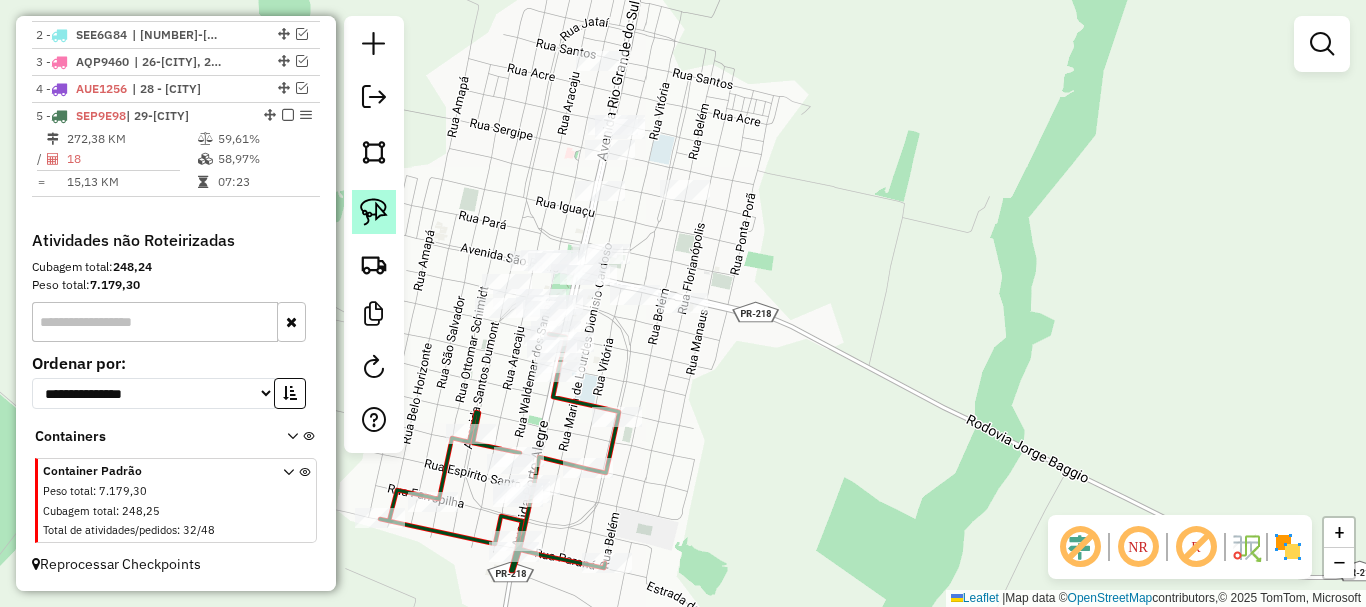 click 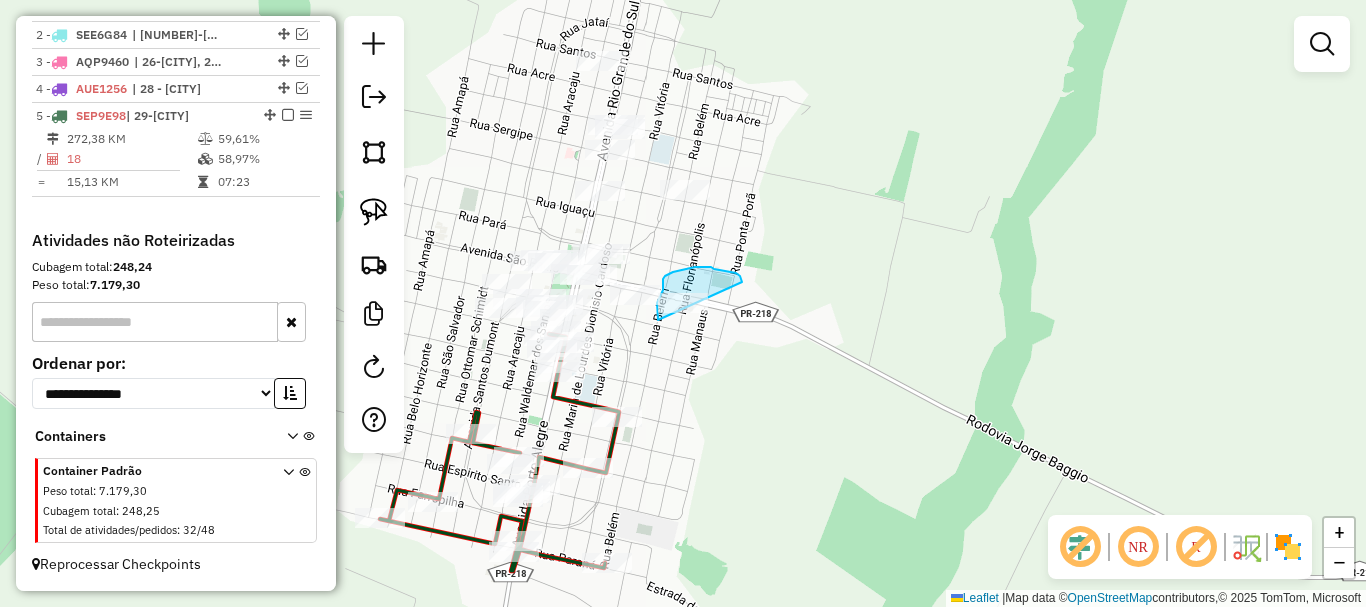drag, startPoint x: 742, startPoint y: 282, endPoint x: 710, endPoint y: 344, distance: 69.77106 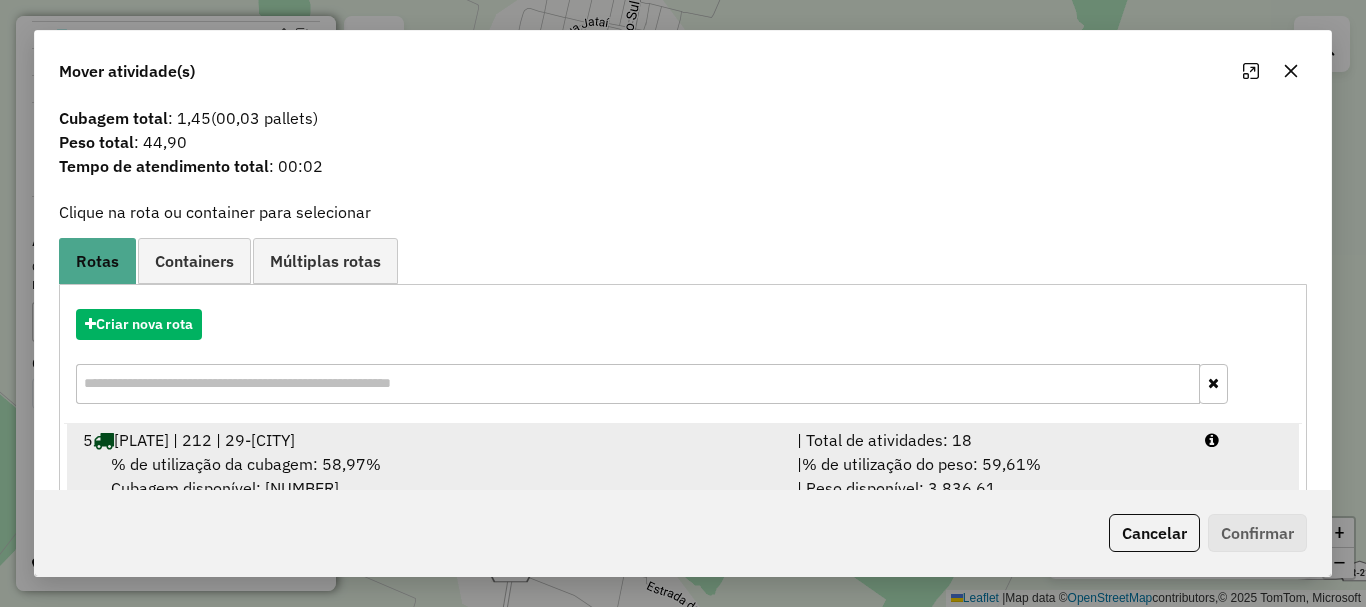 scroll, scrollTop: 78, scrollLeft: 0, axis: vertical 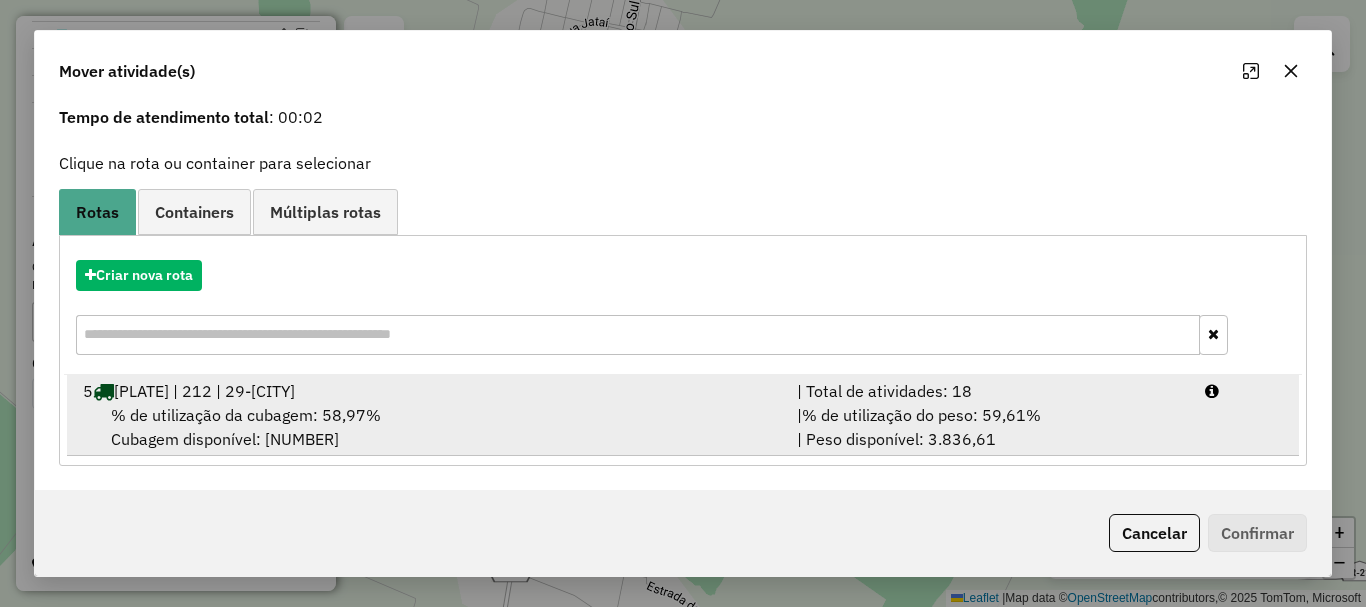 click on "% de utilização da cubagem: 58,97%  Cubagem disponível: 137,86" at bounding box center (428, 427) 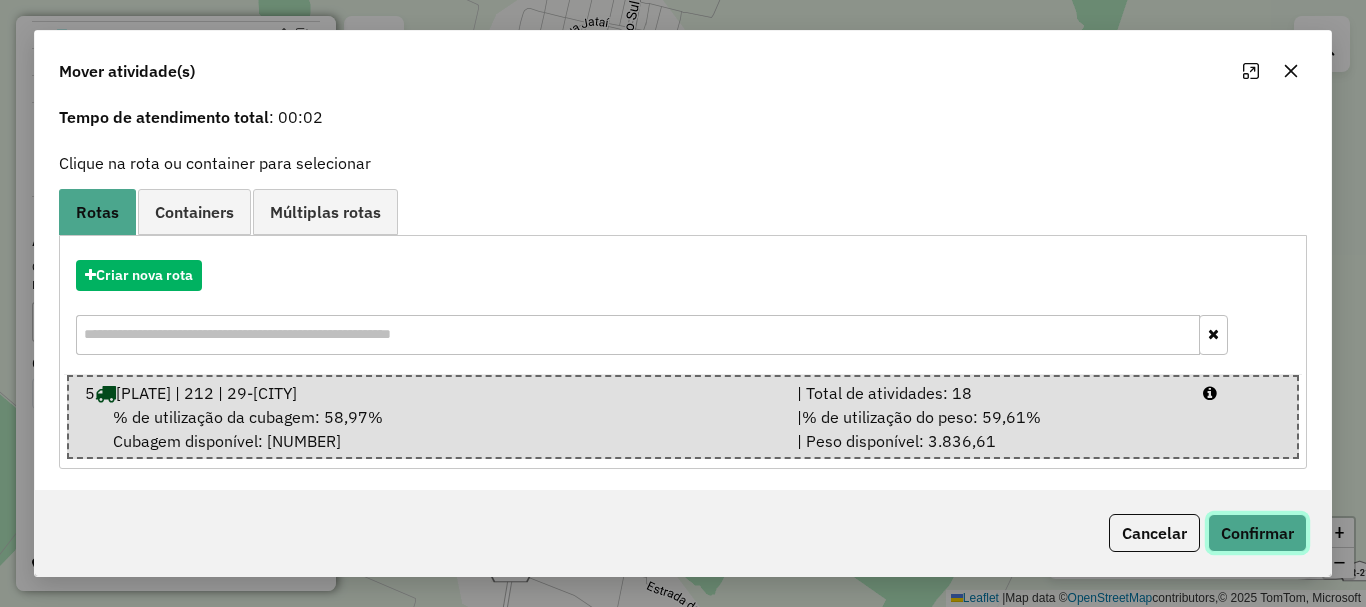 click on "Confirmar" 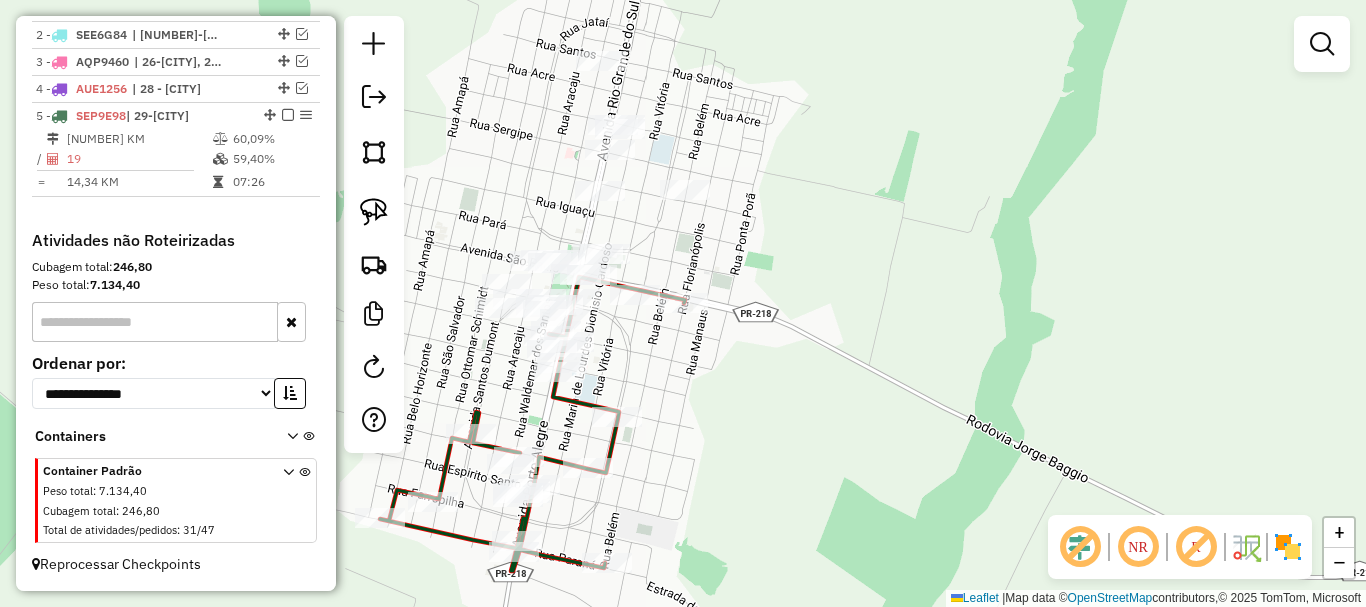 scroll, scrollTop: 0, scrollLeft: 0, axis: both 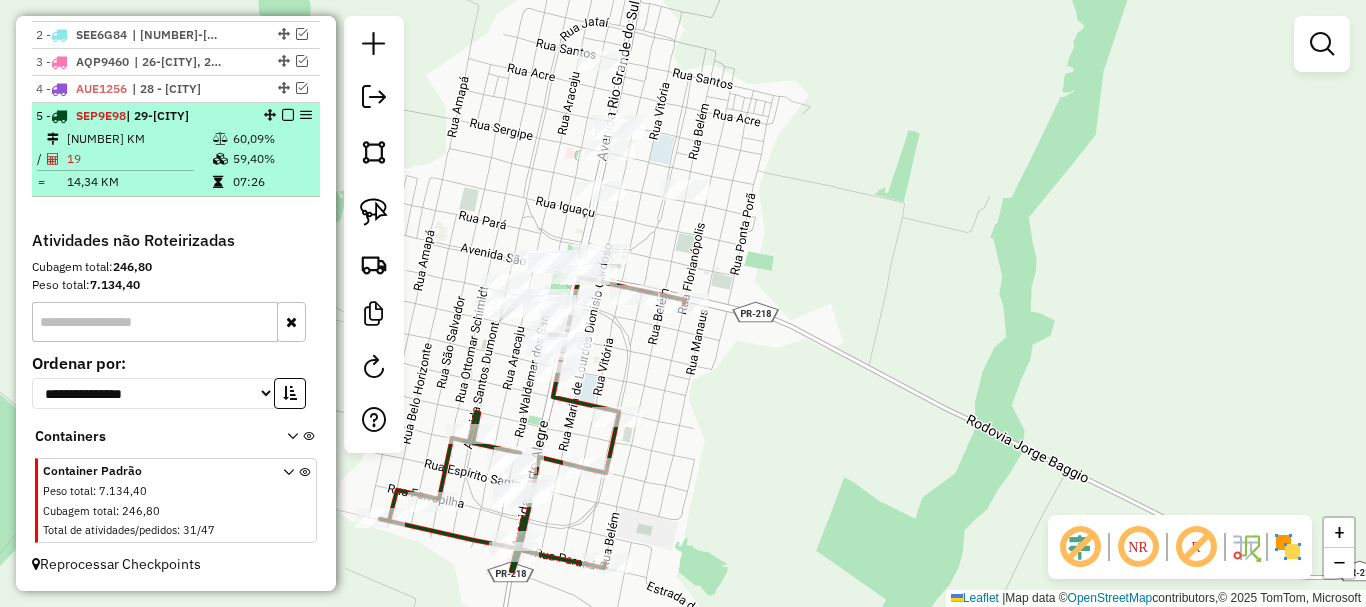 click at bounding box center [288, 115] 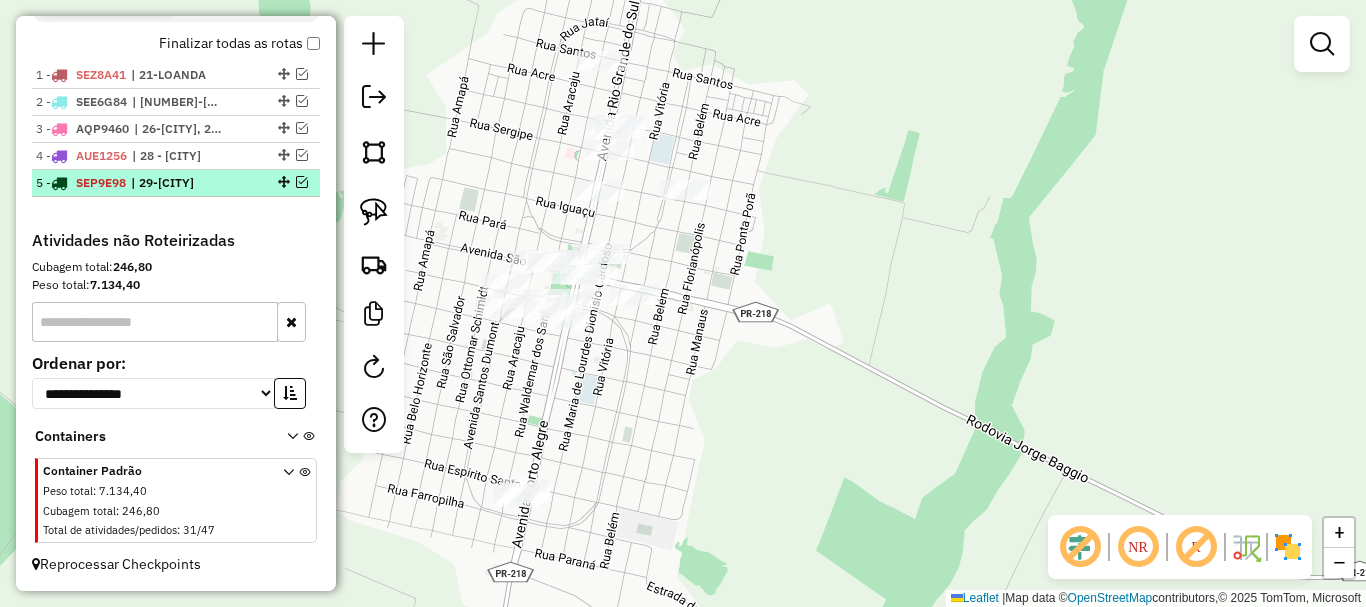 scroll, scrollTop: 753, scrollLeft: 0, axis: vertical 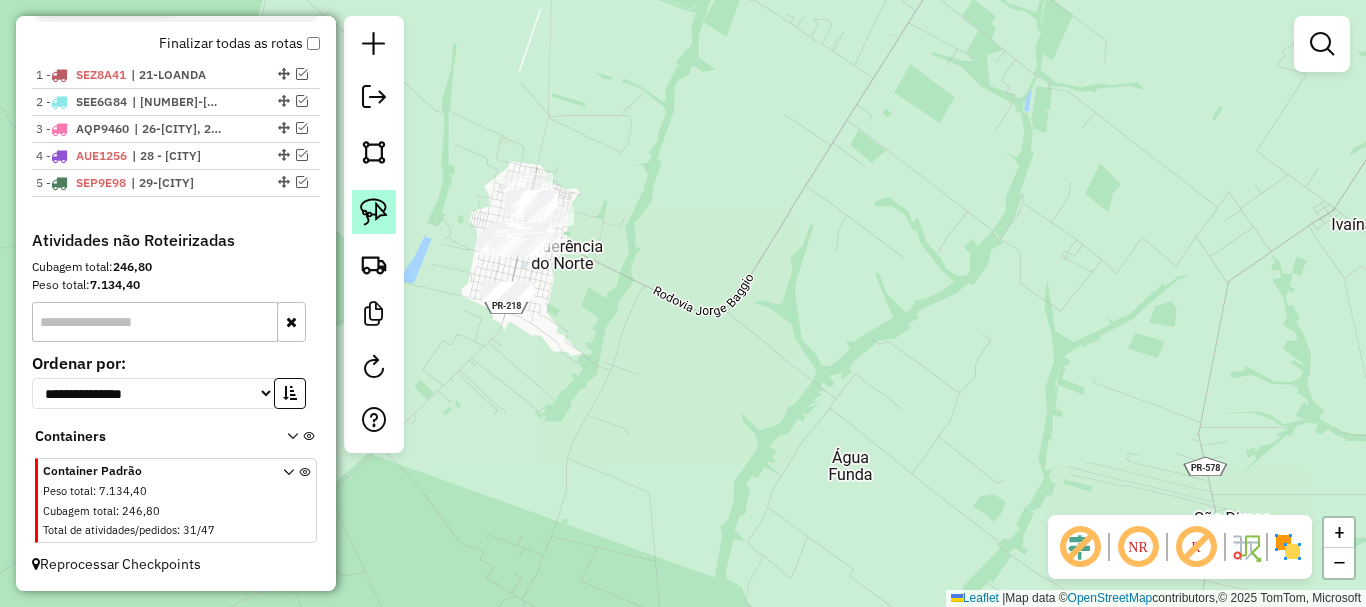 click 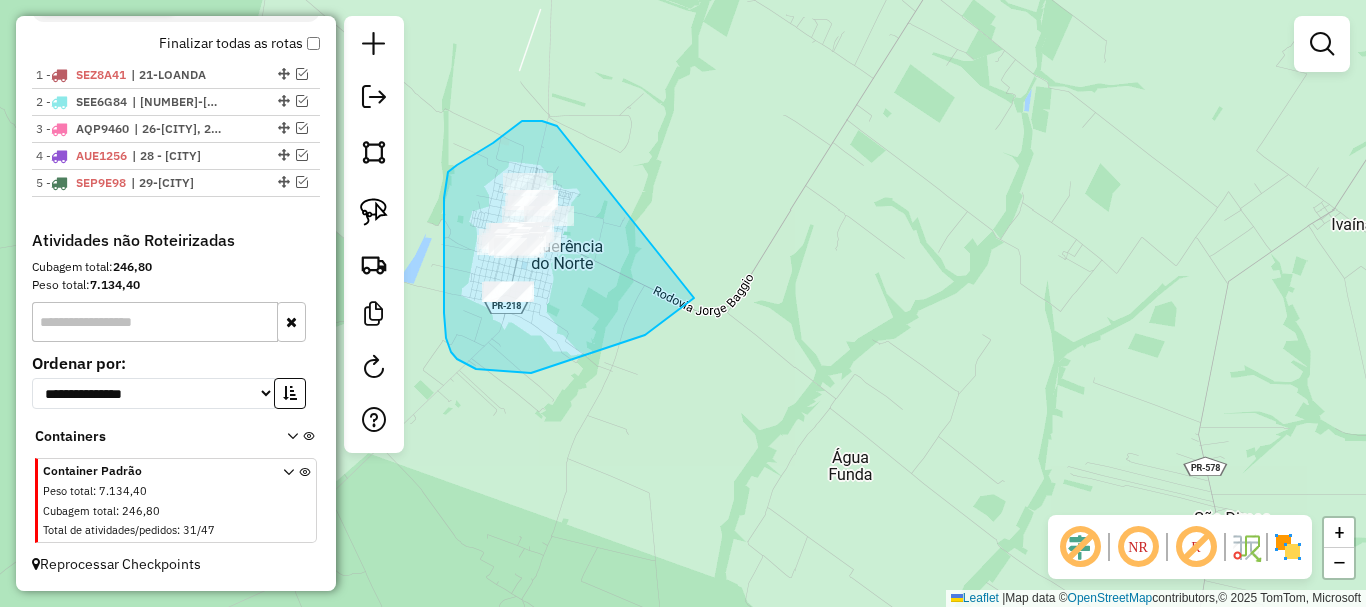 drag, startPoint x: 557, startPoint y: 126, endPoint x: 712, endPoint y: 241, distance: 193.0026 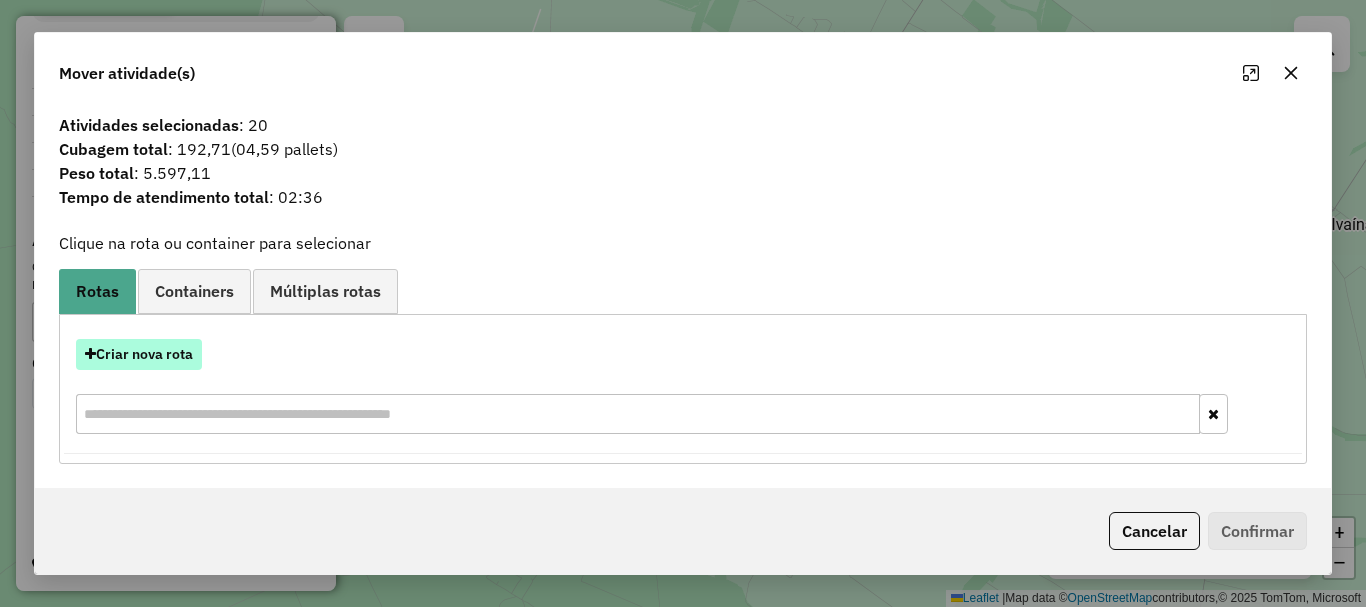 click on "Criar nova rota" at bounding box center [139, 354] 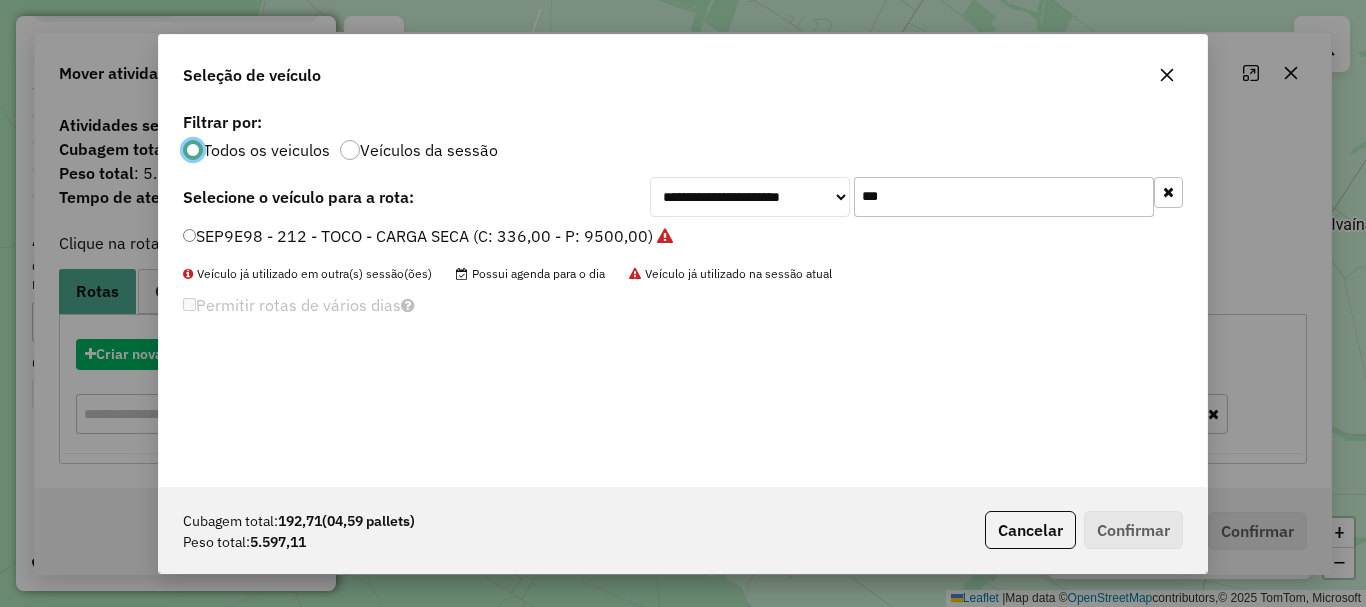 scroll, scrollTop: 11, scrollLeft: 6, axis: both 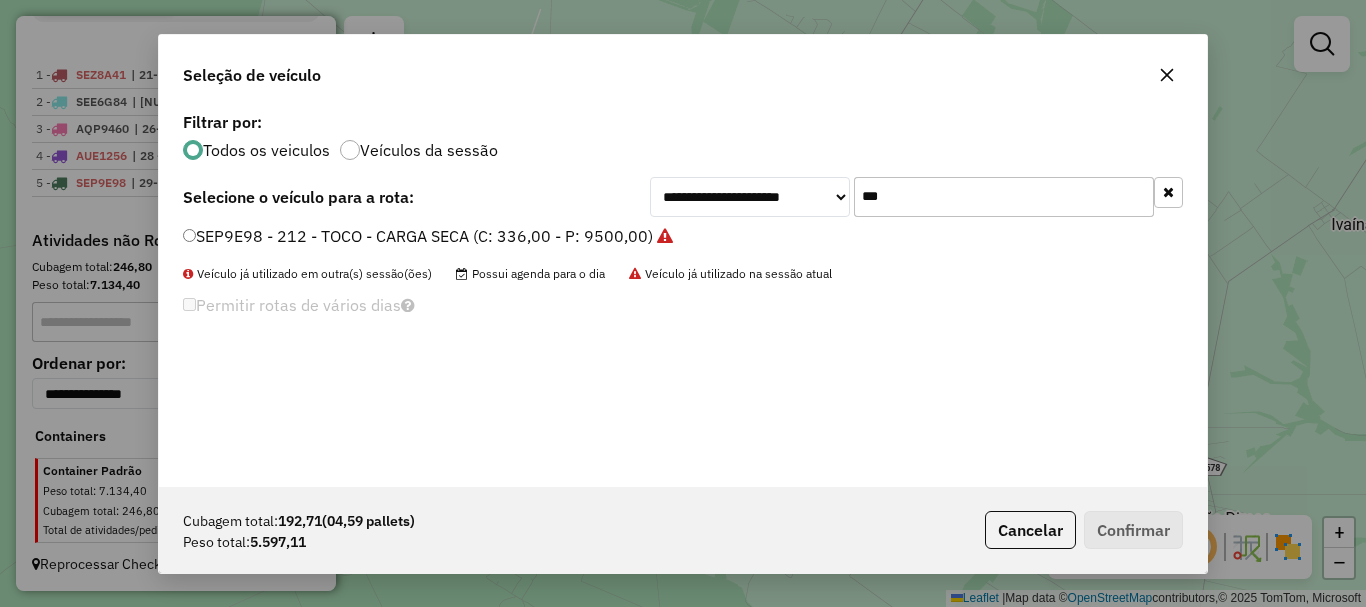 drag, startPoint x: 831, startPoint y: 188, endPoint x: 765, endPoint y: 177, distance: 66.910385 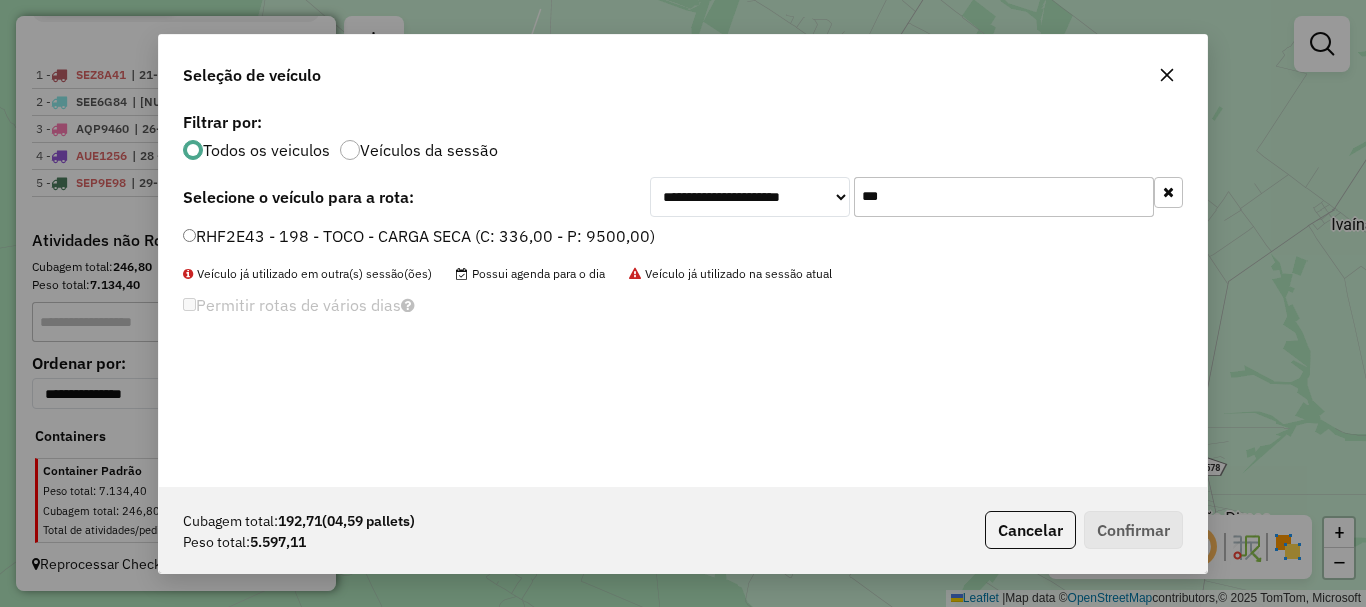 type on "***" 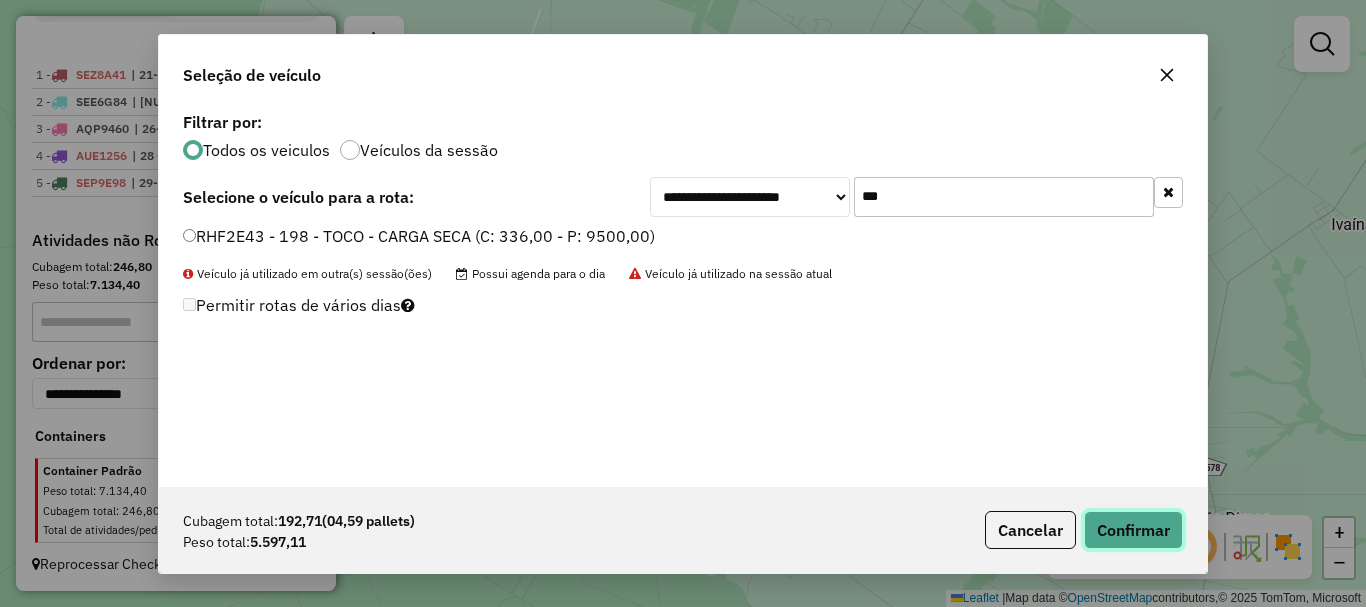 click on "Confirmar" 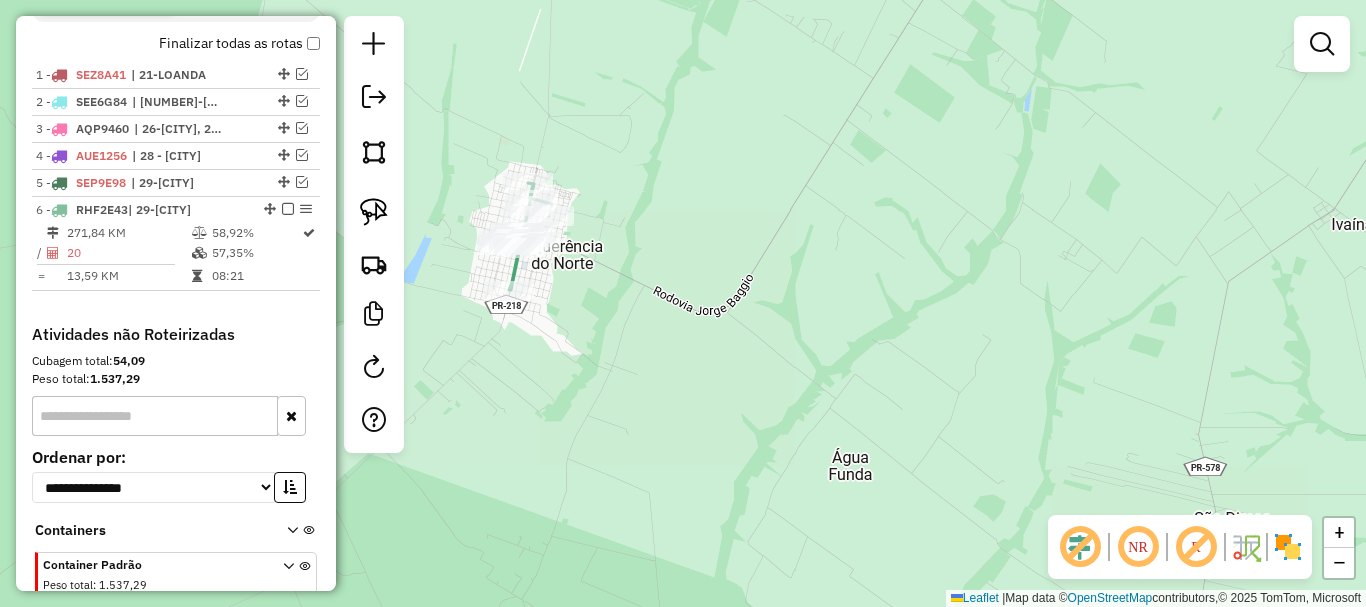 scroll, scrollTop: 838, scrollLeft: 0, axis: vertical 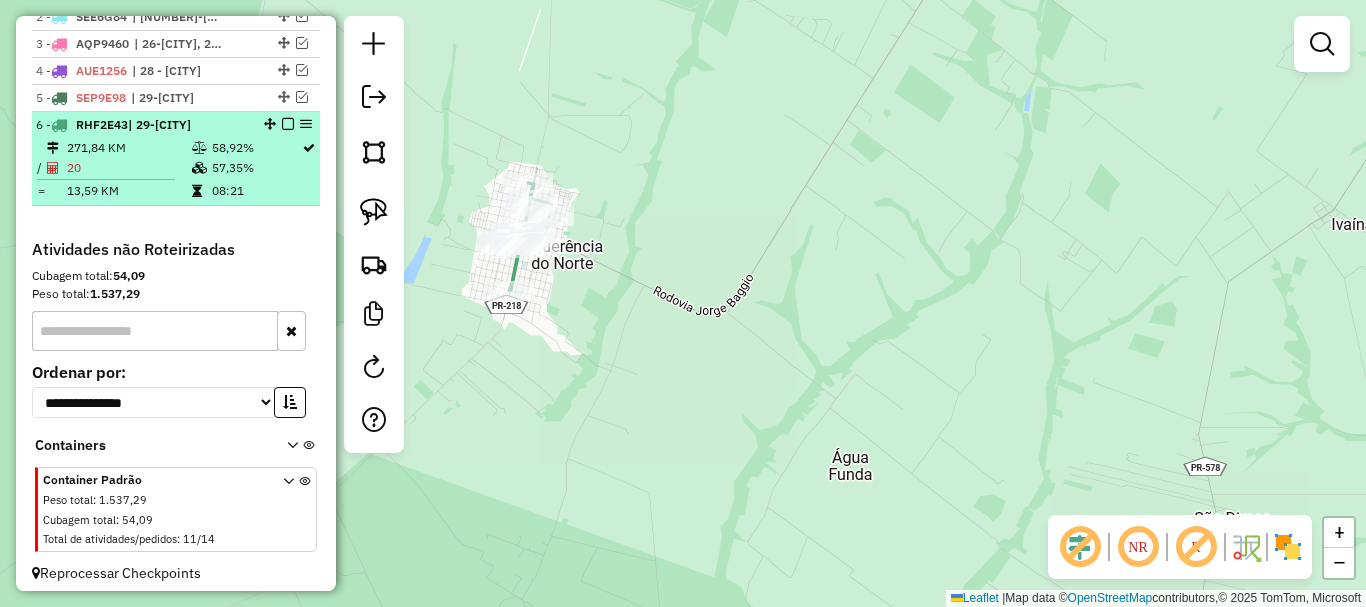 click at bounding box center [288, 124] 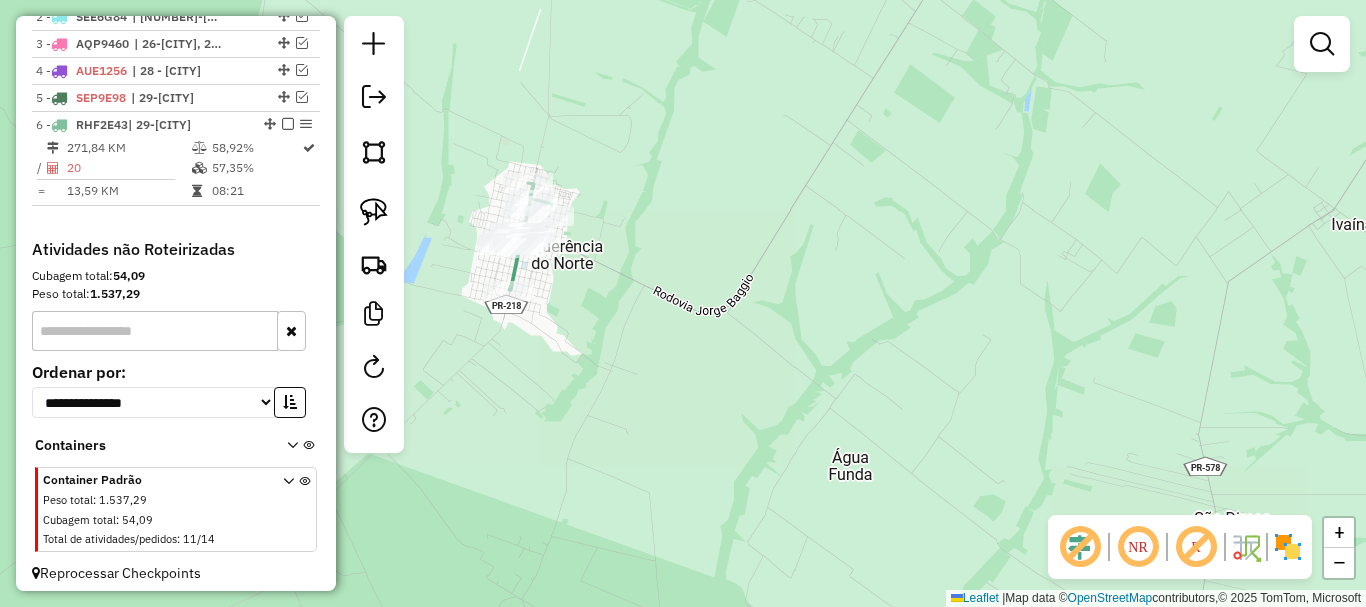 scroll, scrollTop: 780, scrollLeft: 0, axis: vertical 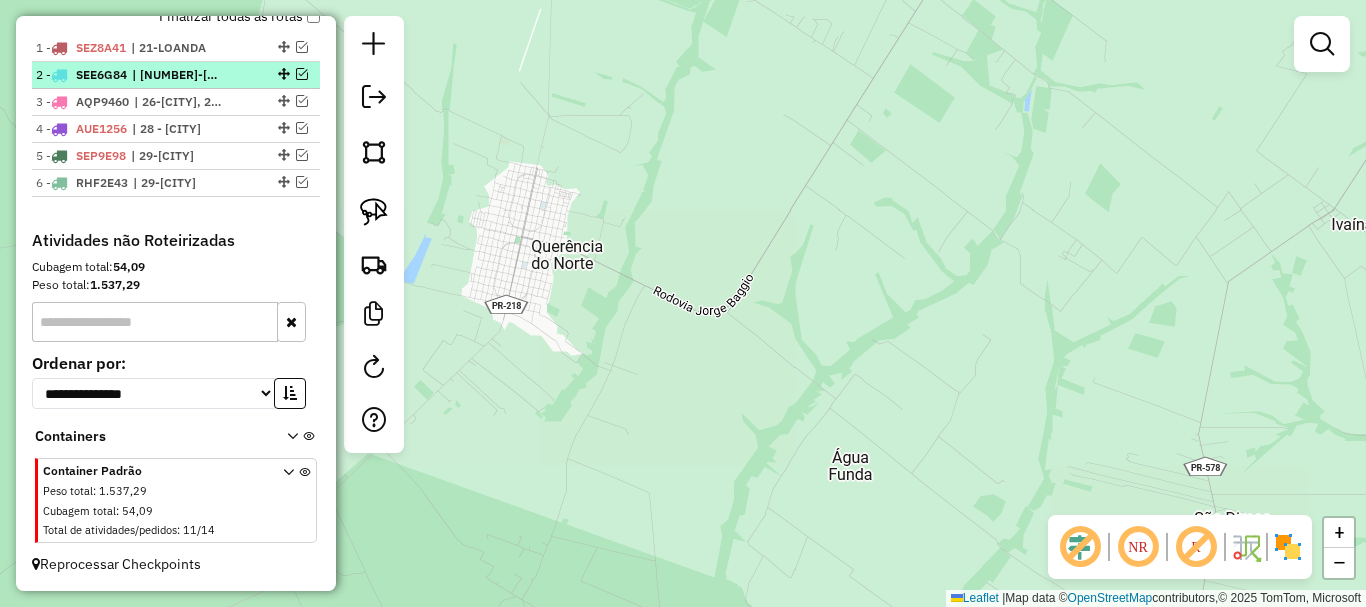click on "| [NUMBER]-[CITY], [NUMBER]-[CITY]" at bounding box center [178, 75] 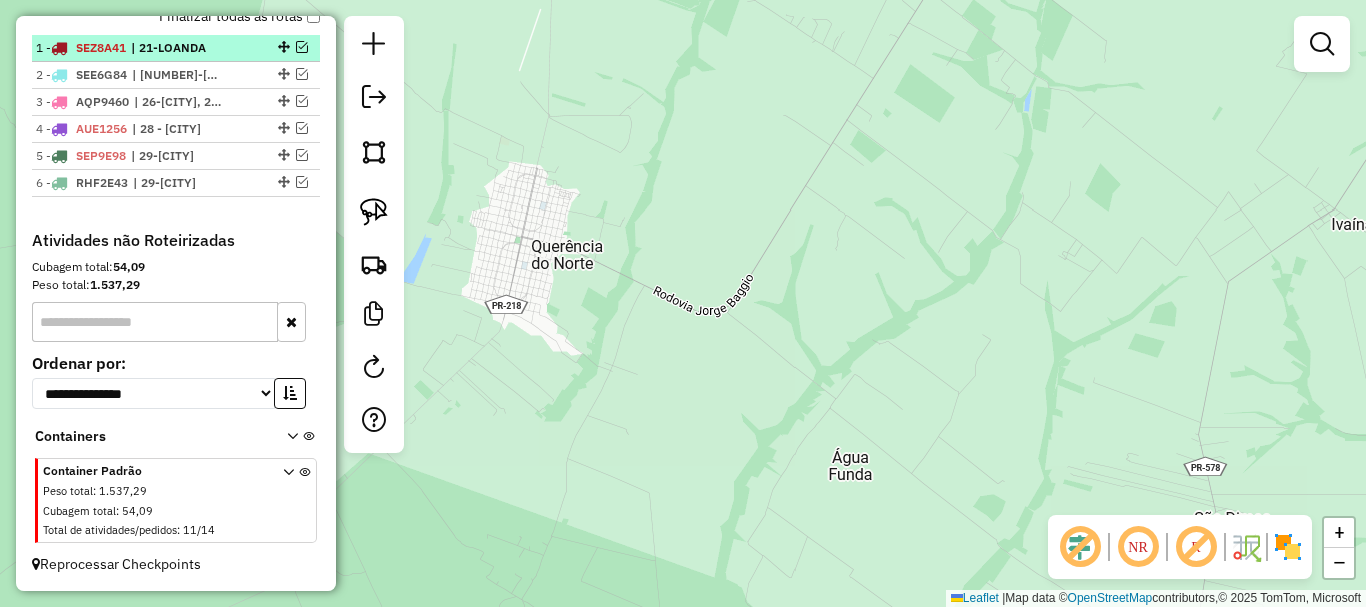 select on "*********" 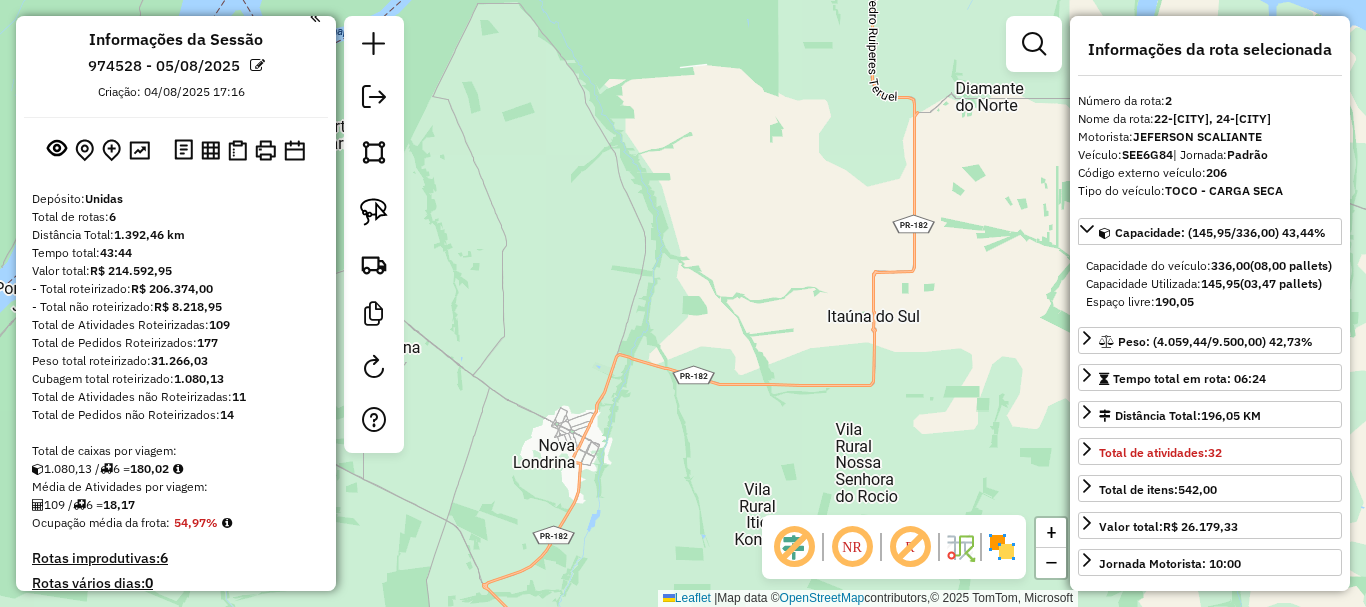 scroll, scrollTop: 0, scrollLeft: 0, axis: both 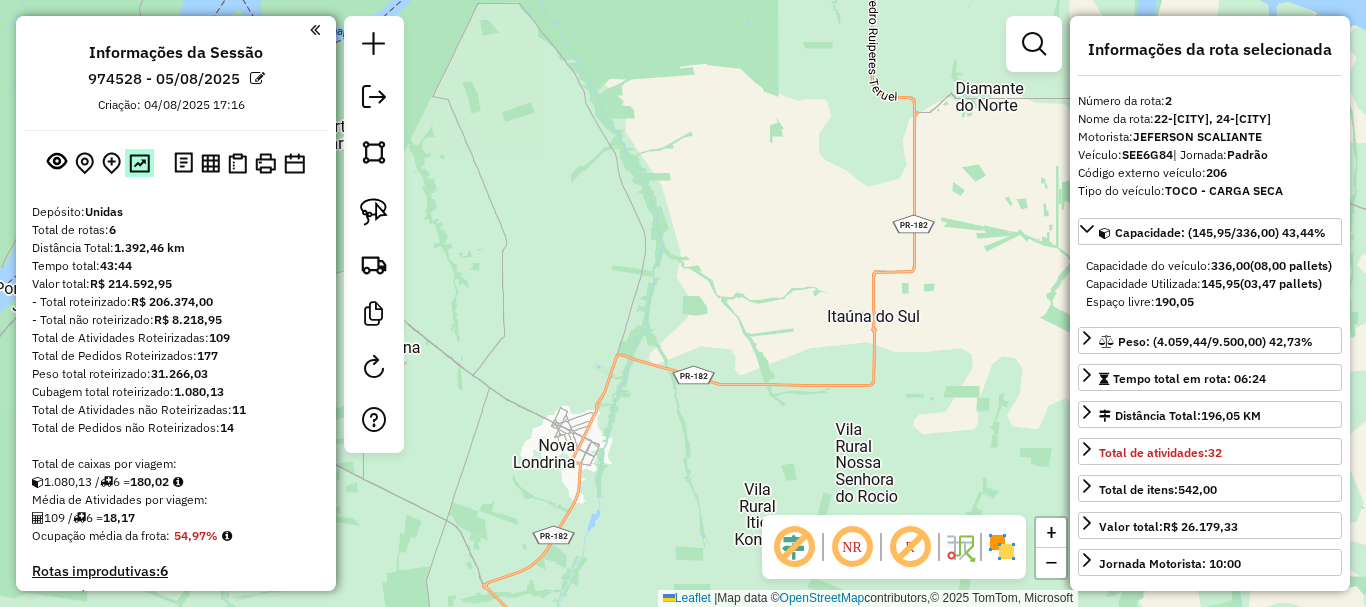 click at bounding box center [139, 163] 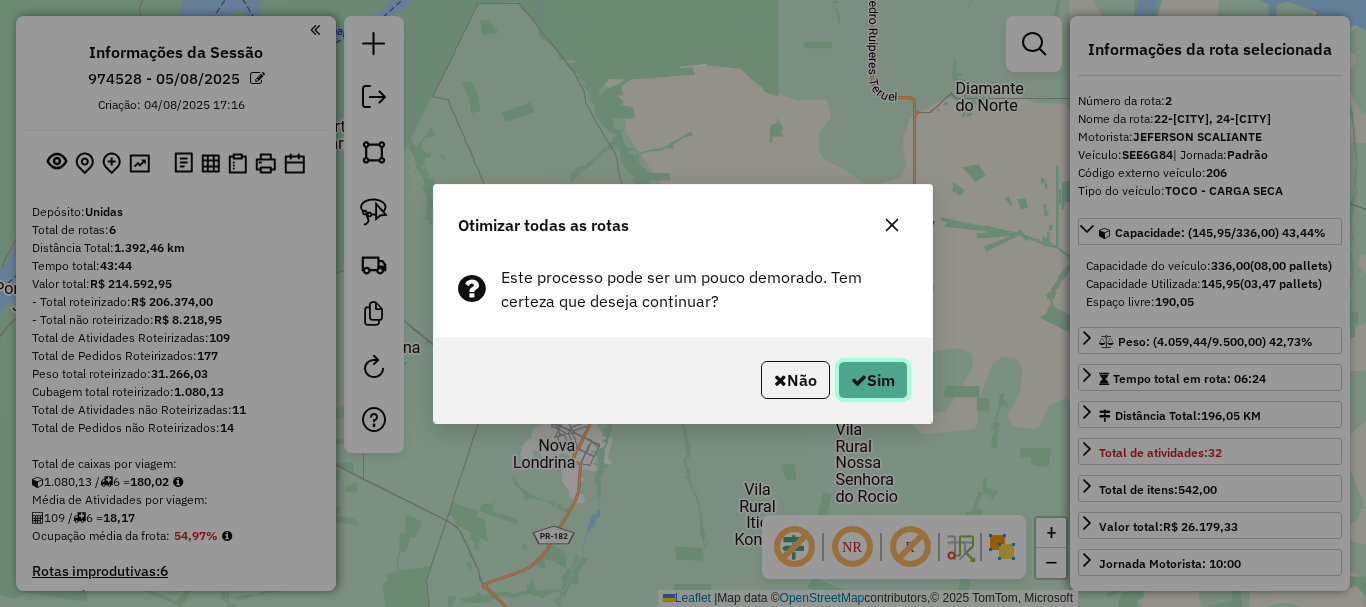 click on "Sim" 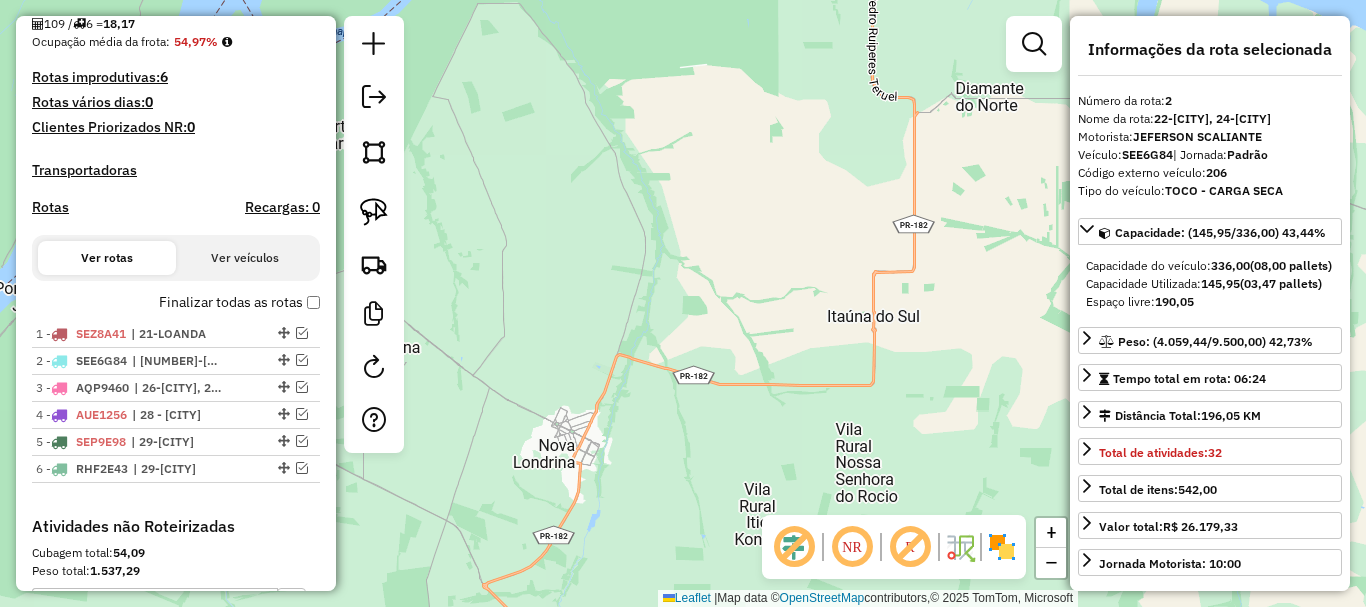 scroll, scrollTop: 780, scrollLeft: 0, axis: vertical 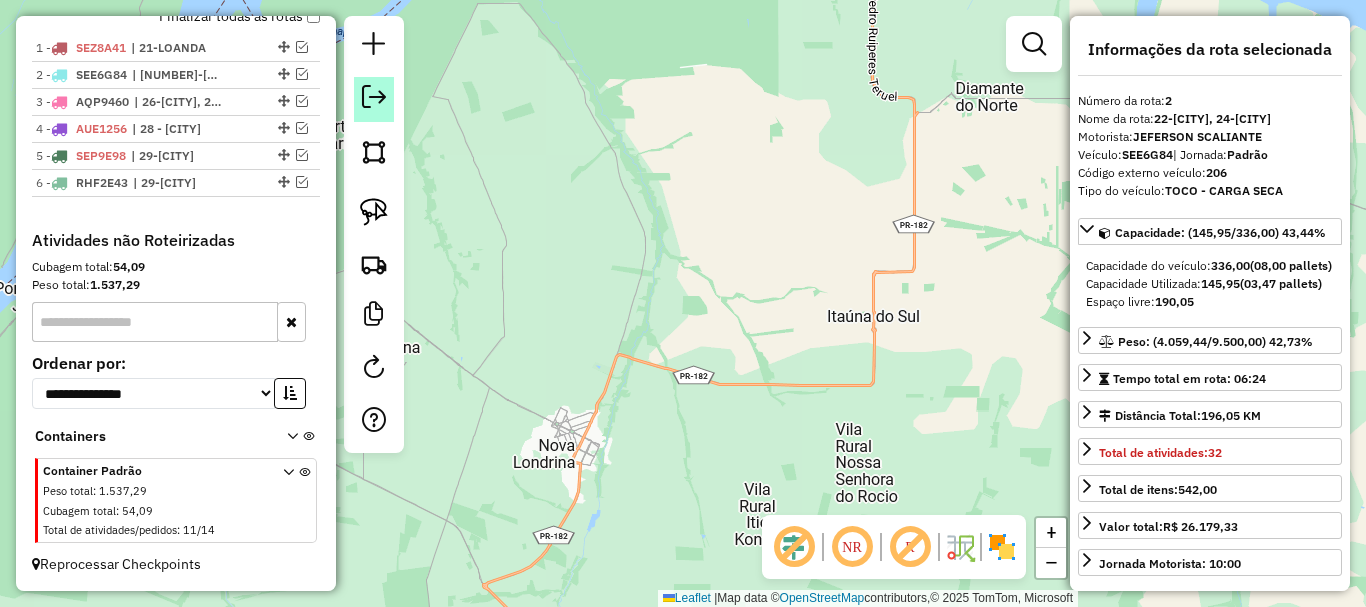 click 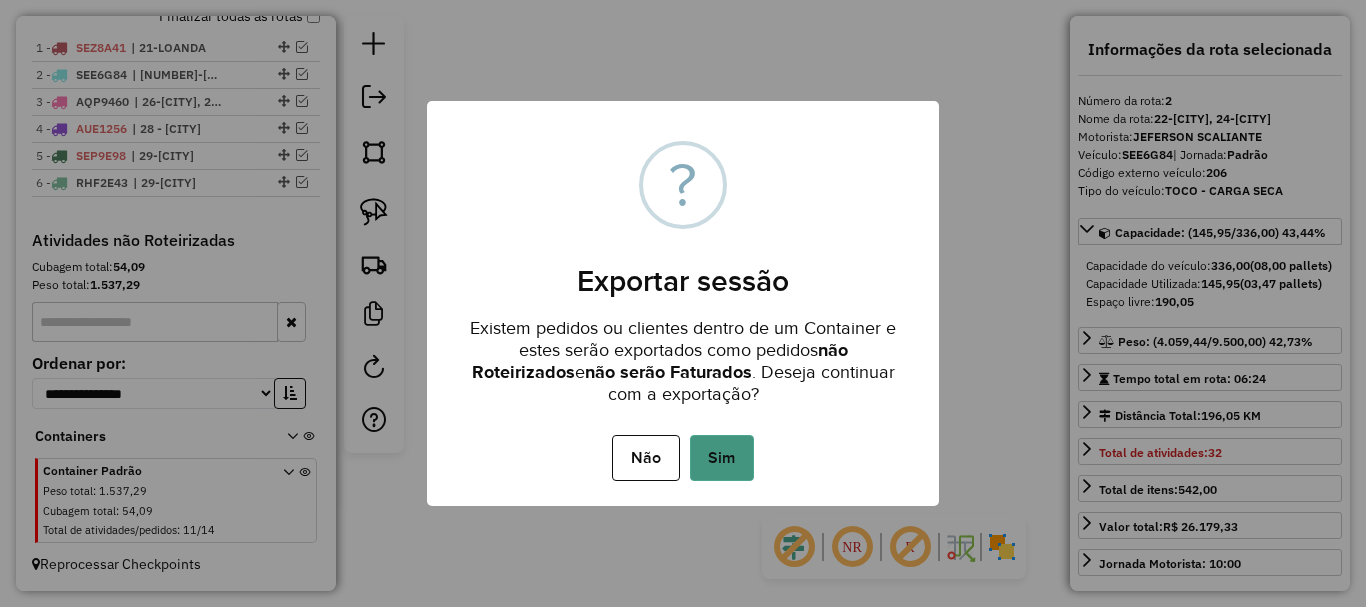 click on "Sim" at bounding box center (722, 458) 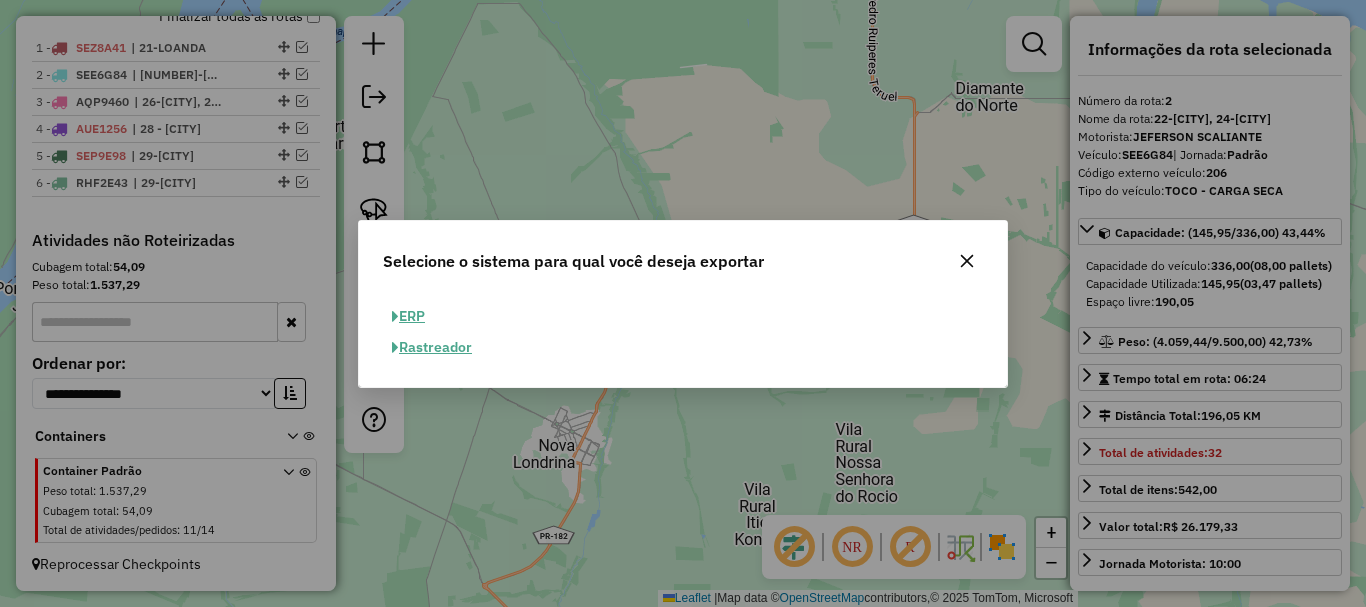 click on "ERP" 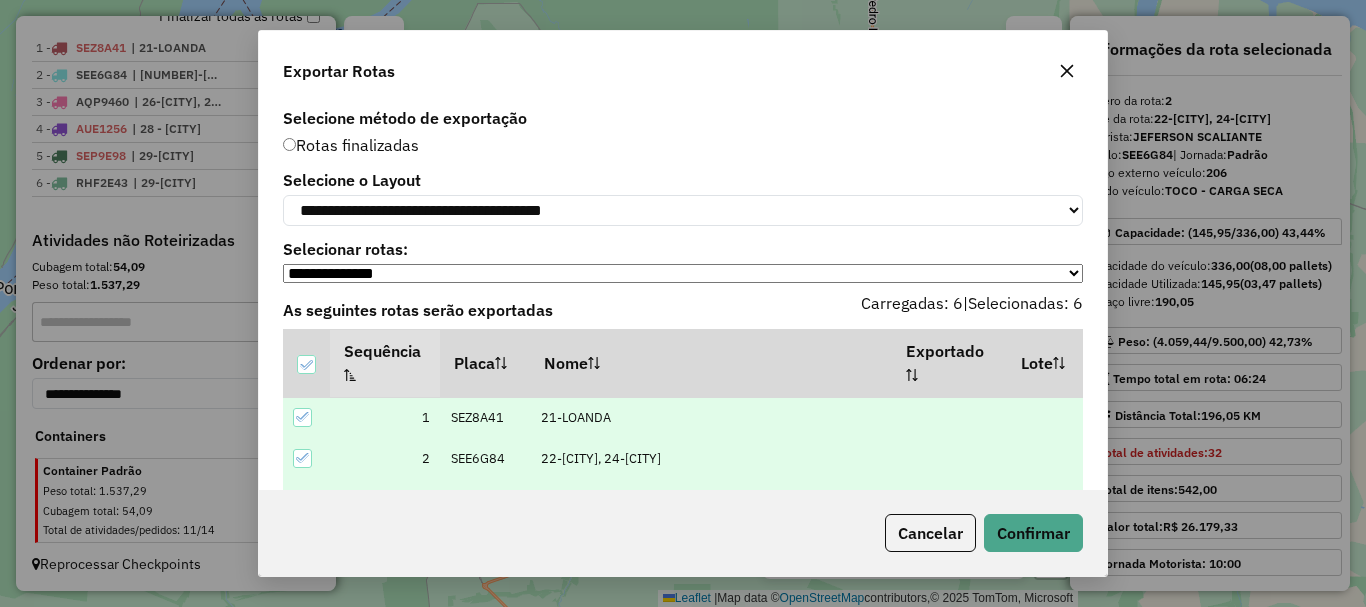 scroll, scrollTop: 163, scrollLeft: 0, axis: vertical 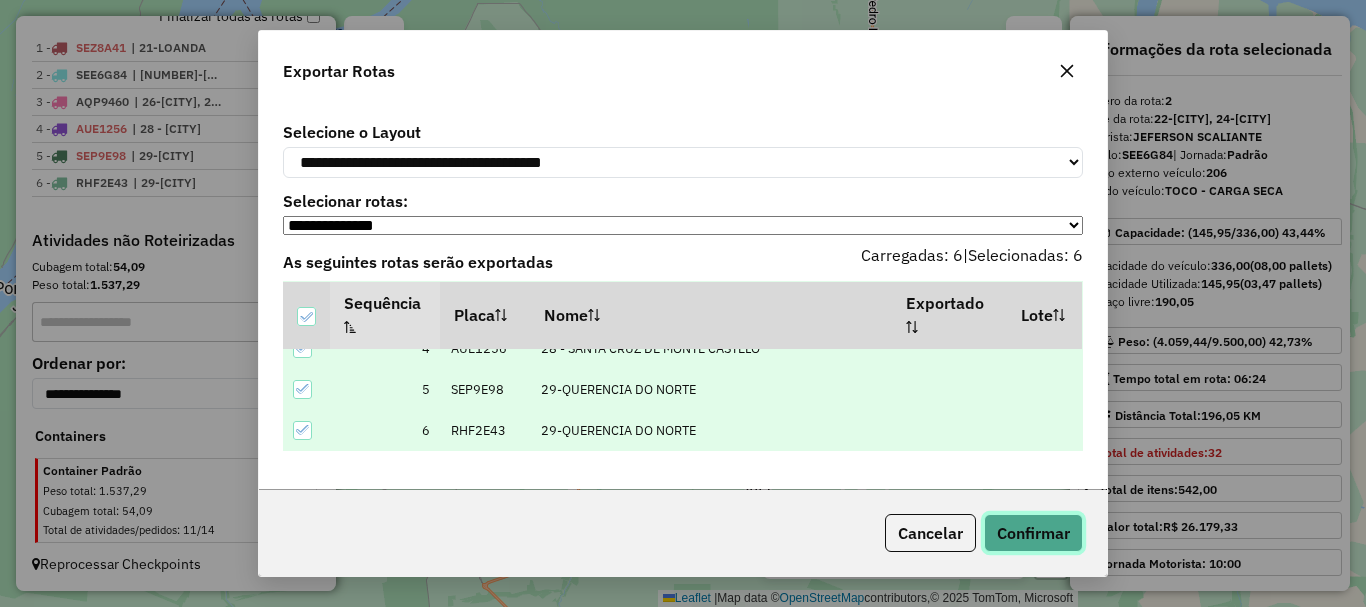 click on "Confirmar" 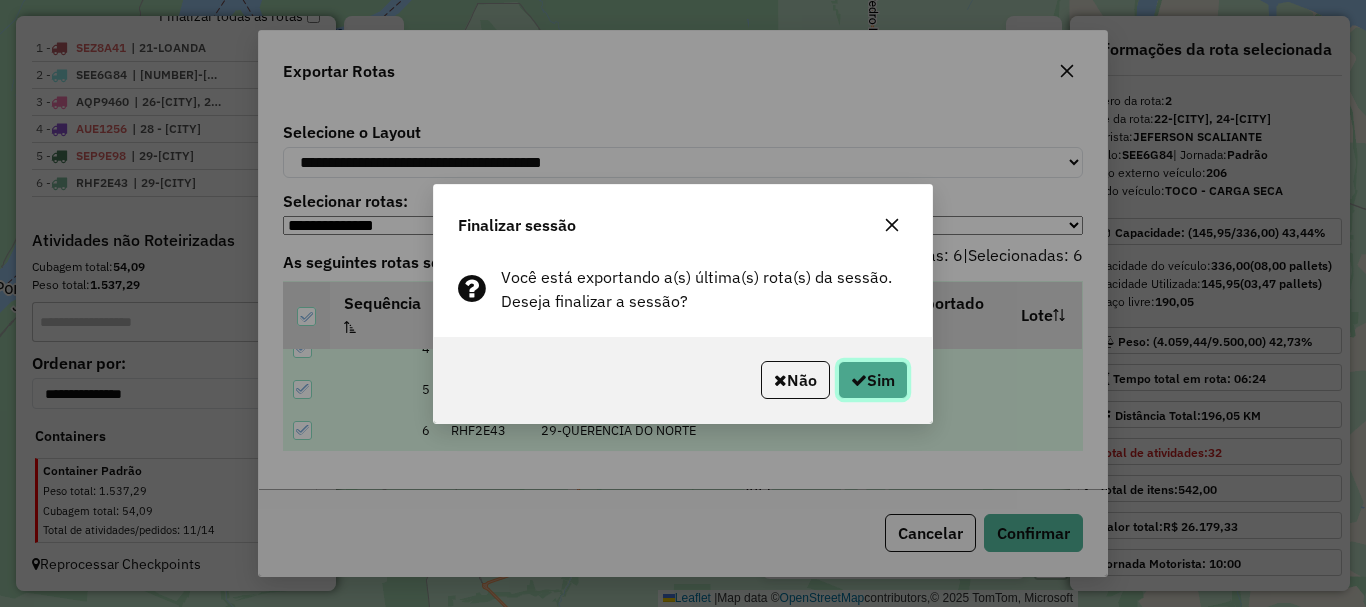 click on "Sim" 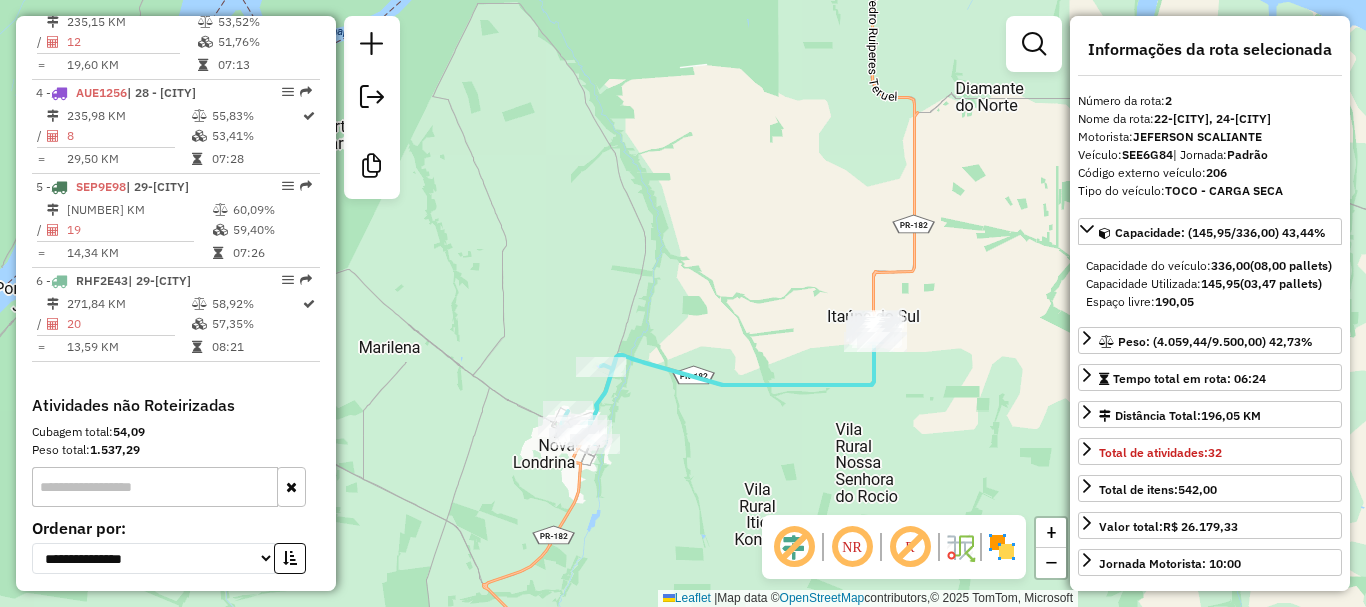 scroll, scrollTop: 1259, scrollLeft: 0, axis: vertical 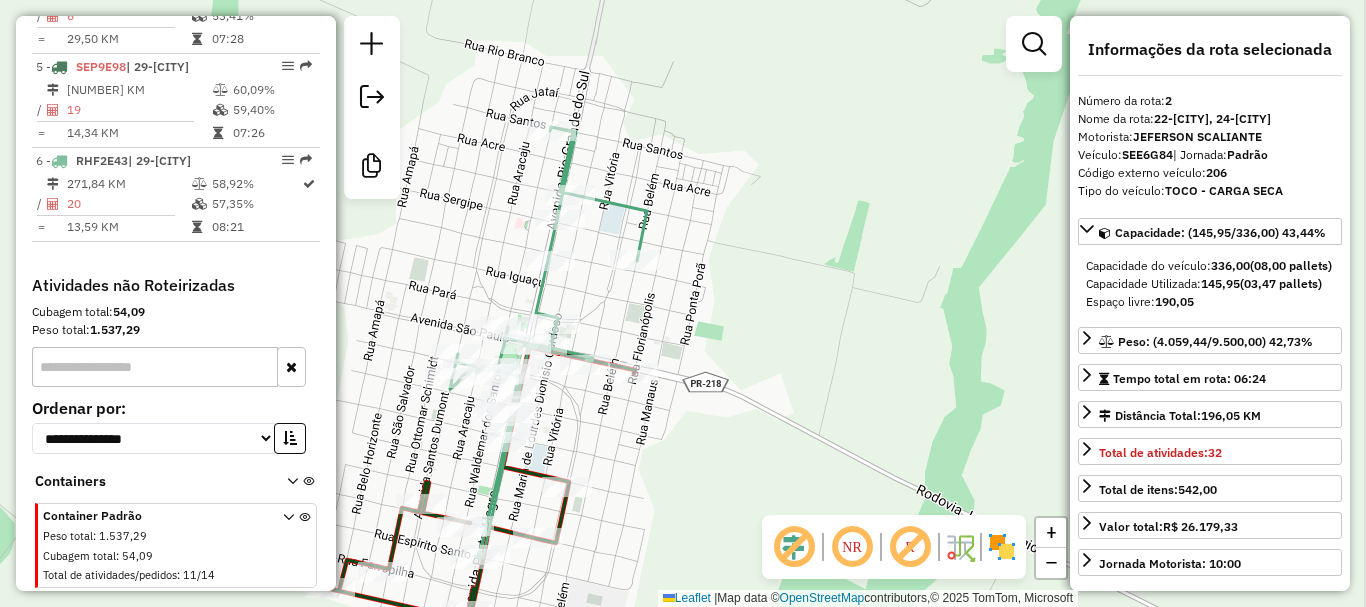 drag, startPoint x: 859, startPoint y: 314, endPoint x: 833, endPoint y: 373, distance: 64.4748 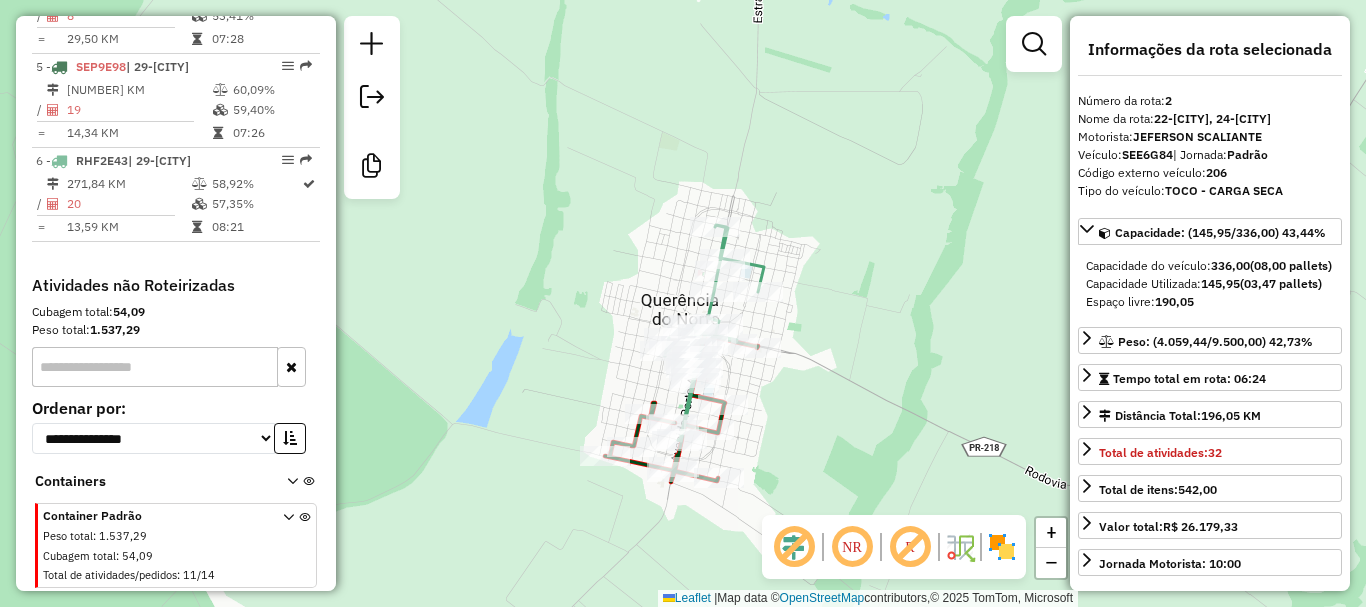 drag, startPoint x: 879, startPoint y: 320, endPoint x: 717, endPoint y: 373, distance: 170.4494 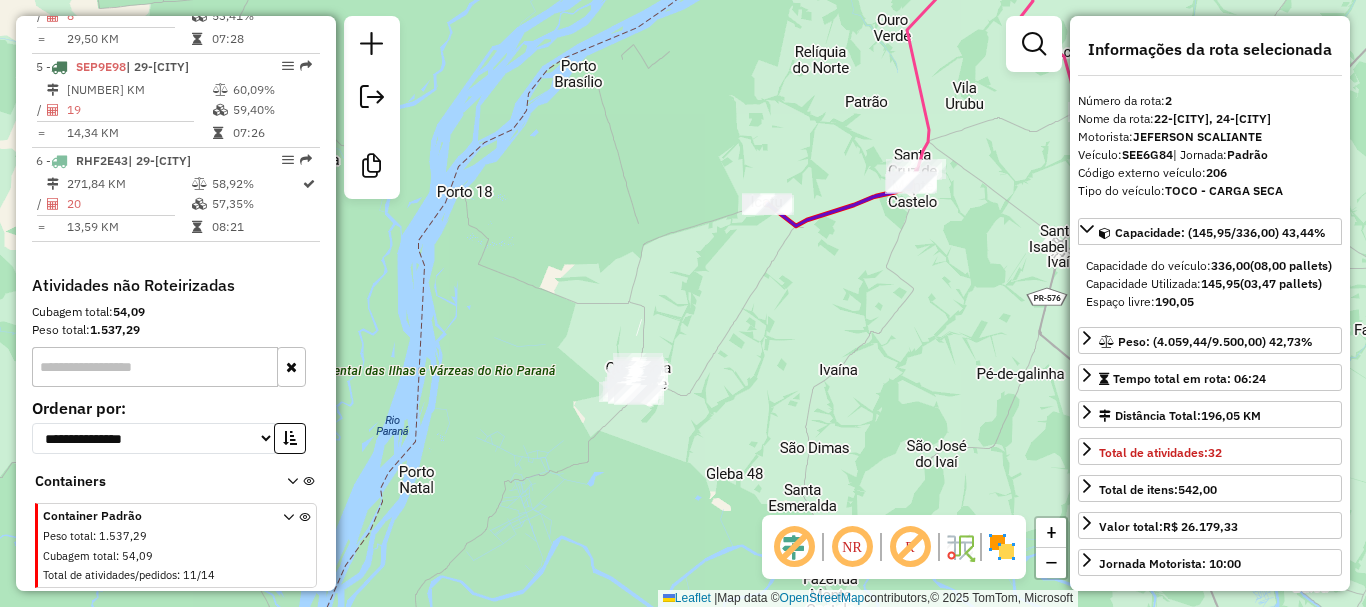 drag, startPoint x: 840, startPoint y: 324, endPoint x: 731, endPoint y: 369, distance: 117.923706 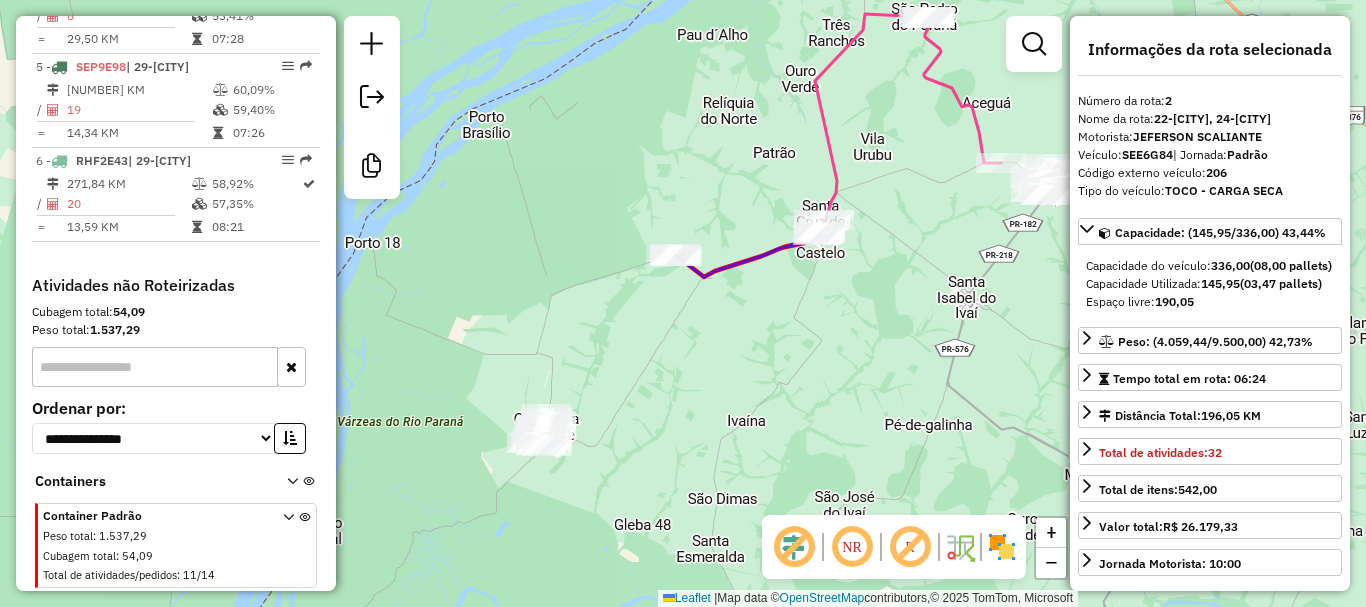 drag, startPoint x: 794, startPoint y: 337, endPoint x: 756, endPoint y: 371, distance: 50.990196 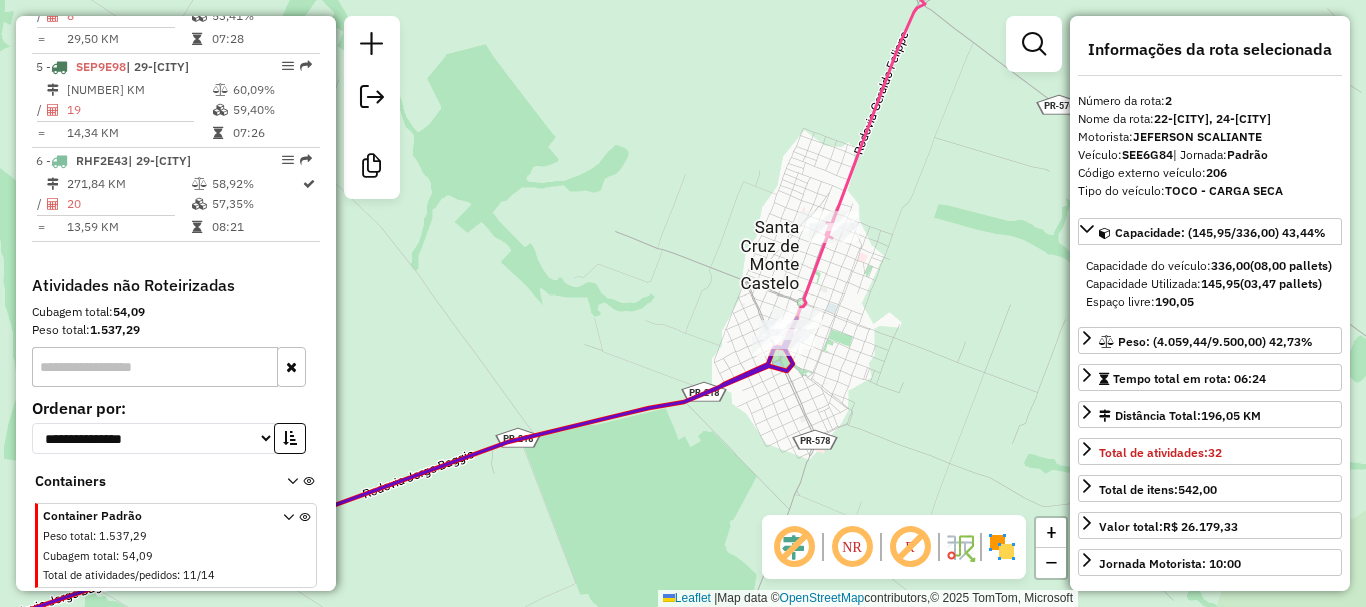 drag, startPoint x: 906, startPoint y: 201, endPoint x: 815, endPoint y: 279, distance: 119.85408 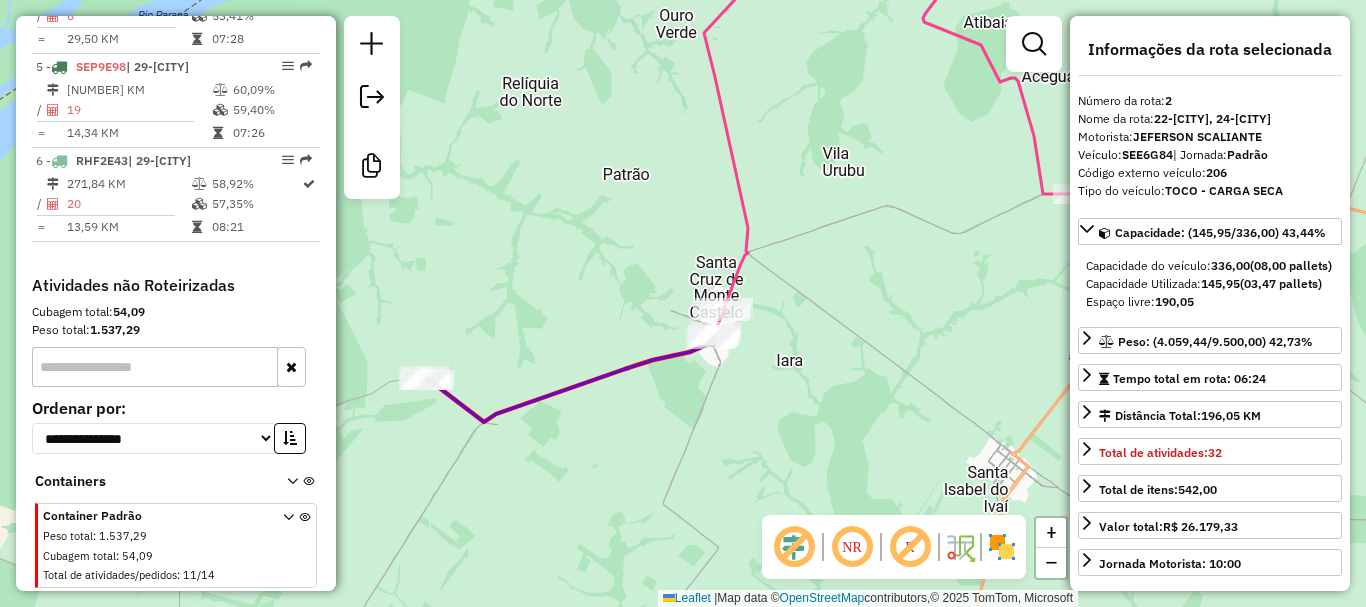 drag, startPoint x: 854, startPoint y: 238, endPoint x: 728, endPoint y: 268, distance: 129.5222 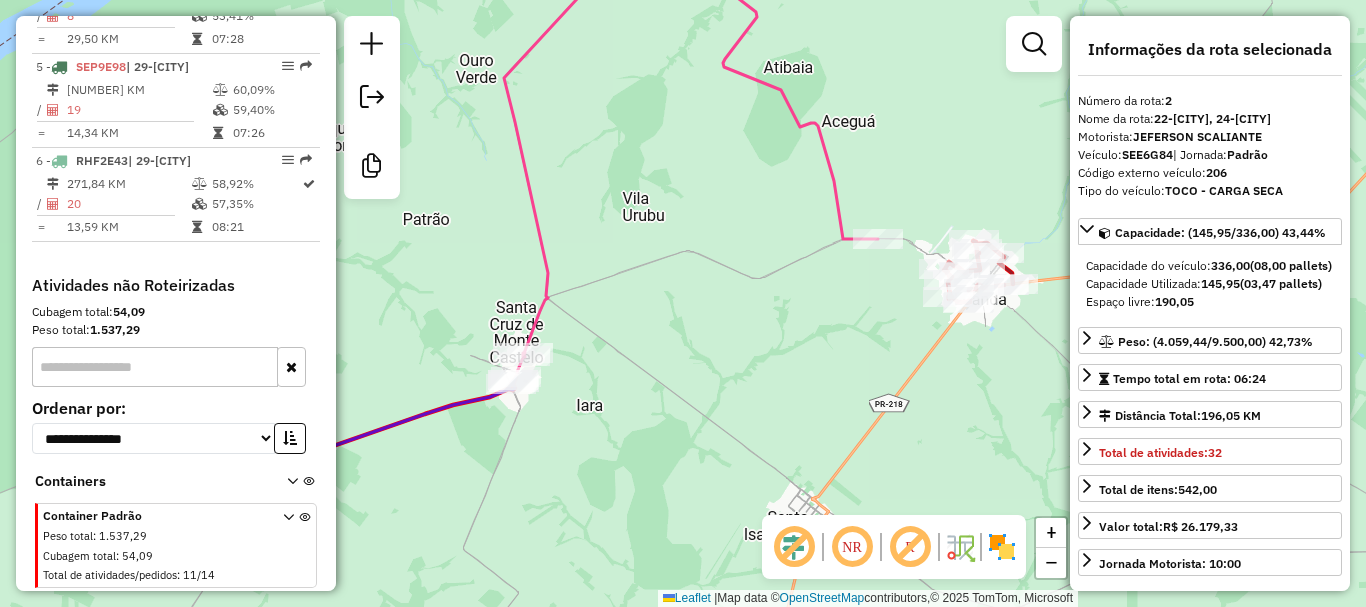 drag, startPoint x: 760, startPoint y: 280, endPoint x: 658, endPoint y: 294, distance: 102.9563 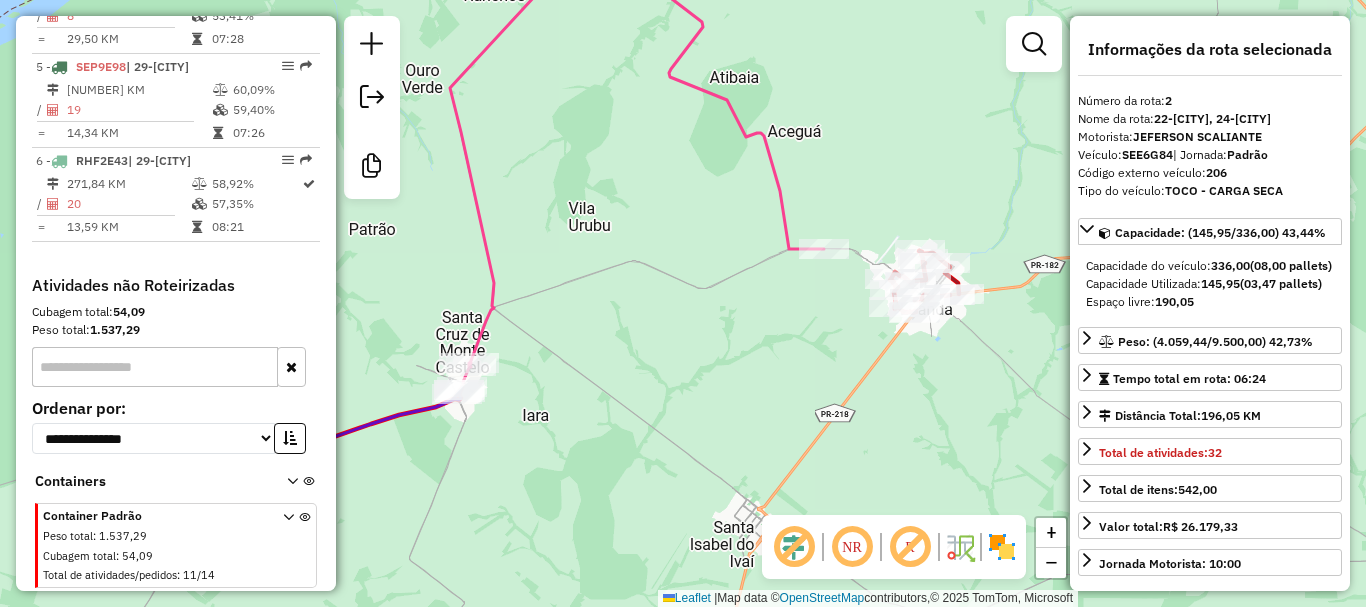drag, startPoint x: 687, startPoint y: 307, endPoint x: 660, endPoint y: 314, distance: 27.89265 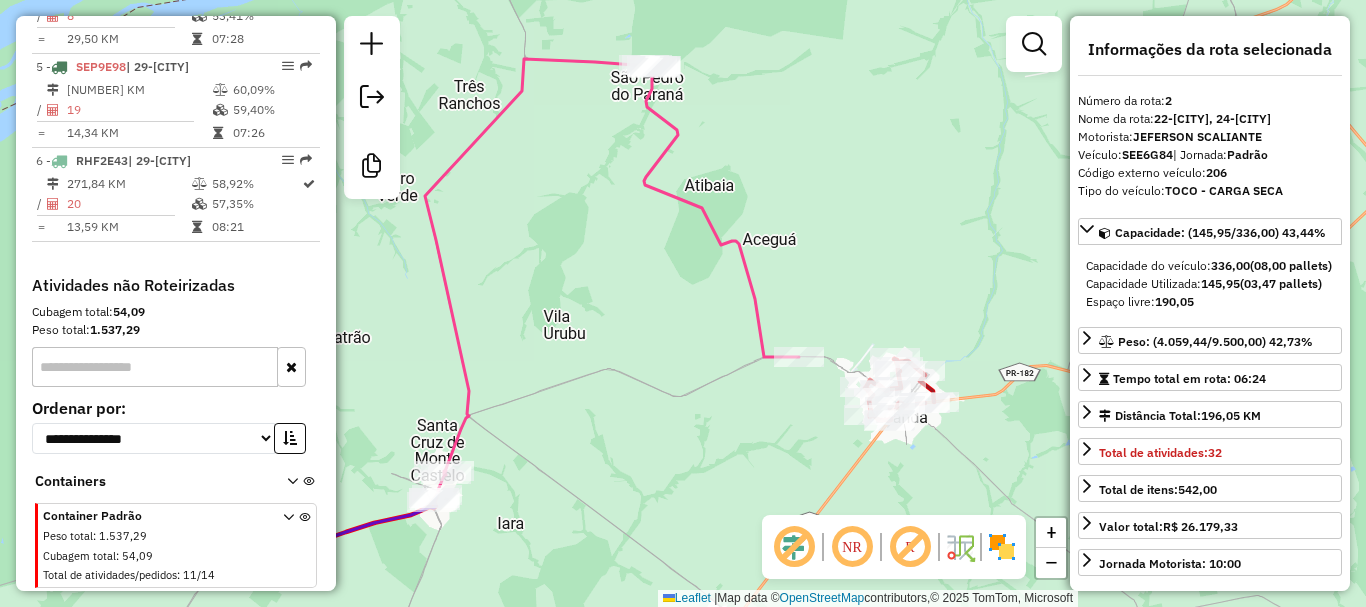 drag, startPoint x: 750, startPoint y: 340, endPoint x: 768, endPoint y: 430, distance: 91.78235 